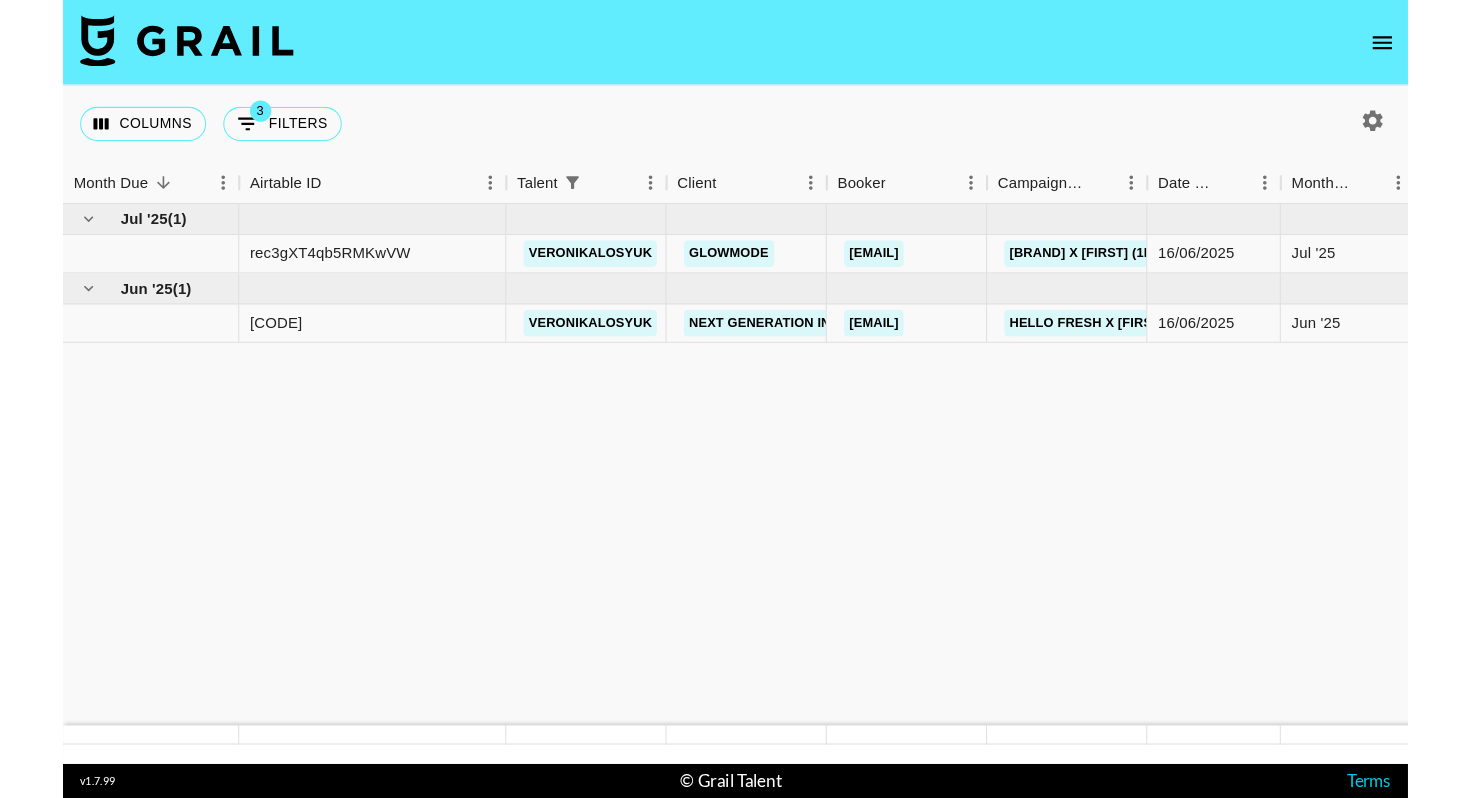 scroll, scrollTop: 0, scrollLeft: 0, axis: both 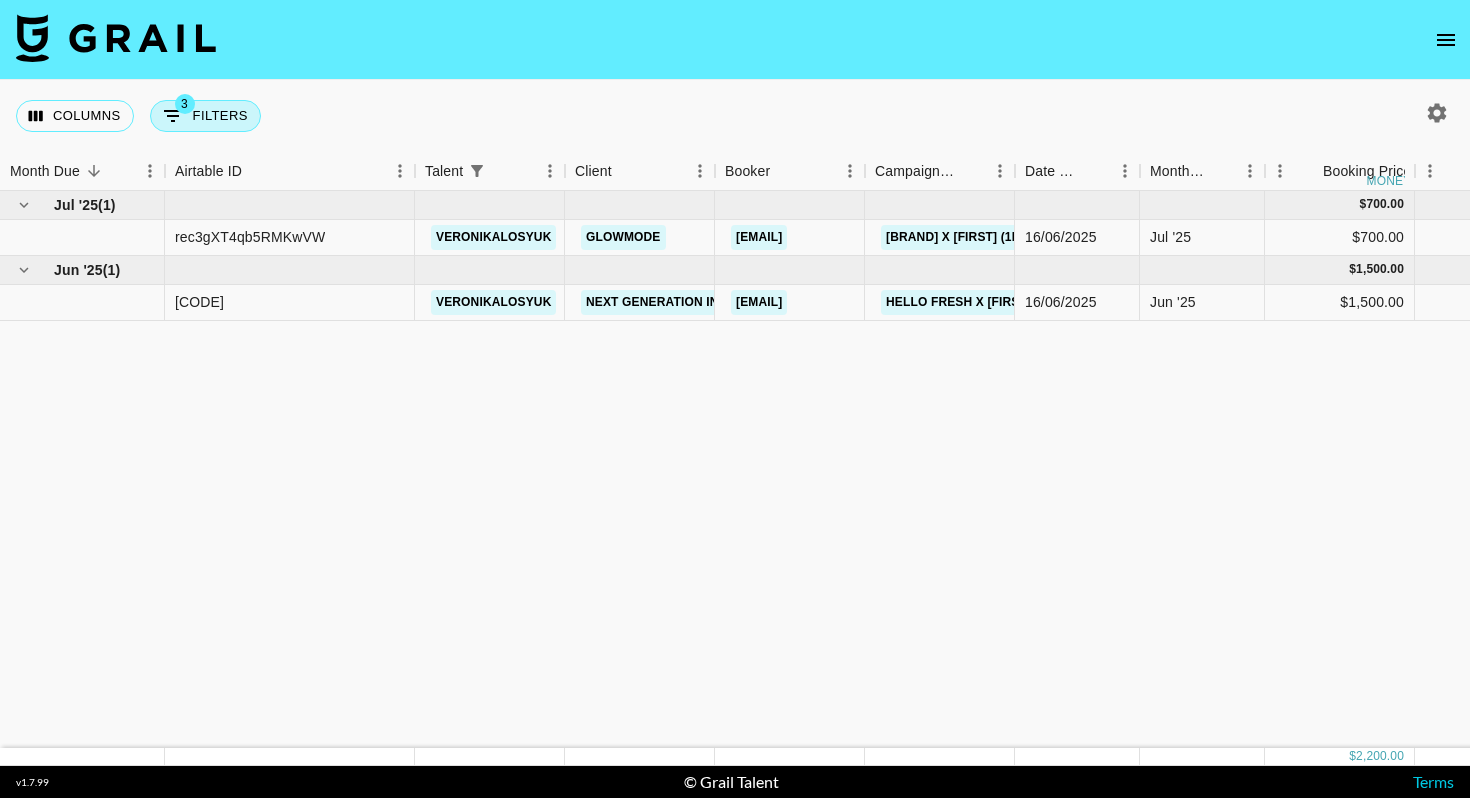 click on "3 Filters" at bounding box center [205, 116] 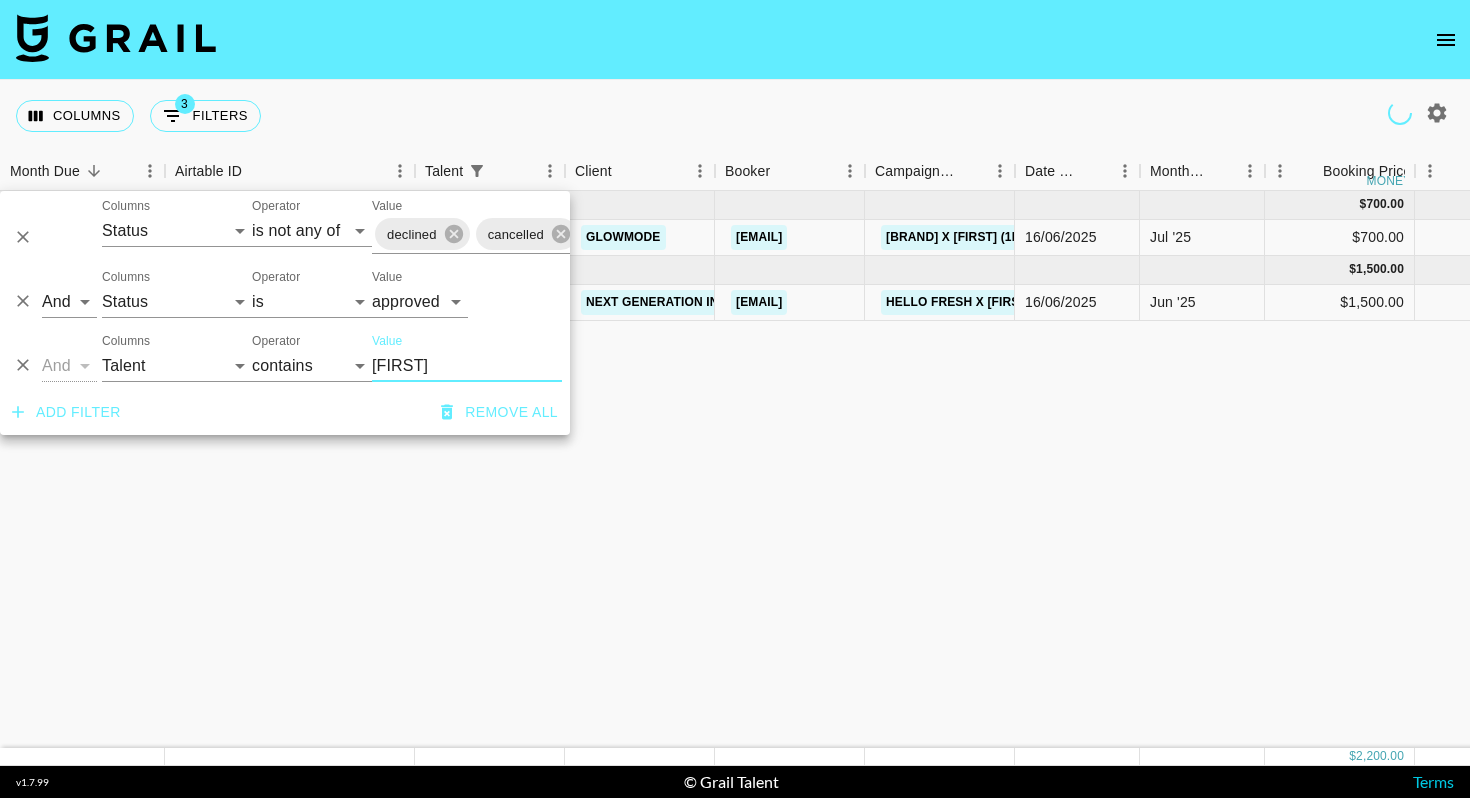 click on "[FIRST]" at bounding box center (467, 366) 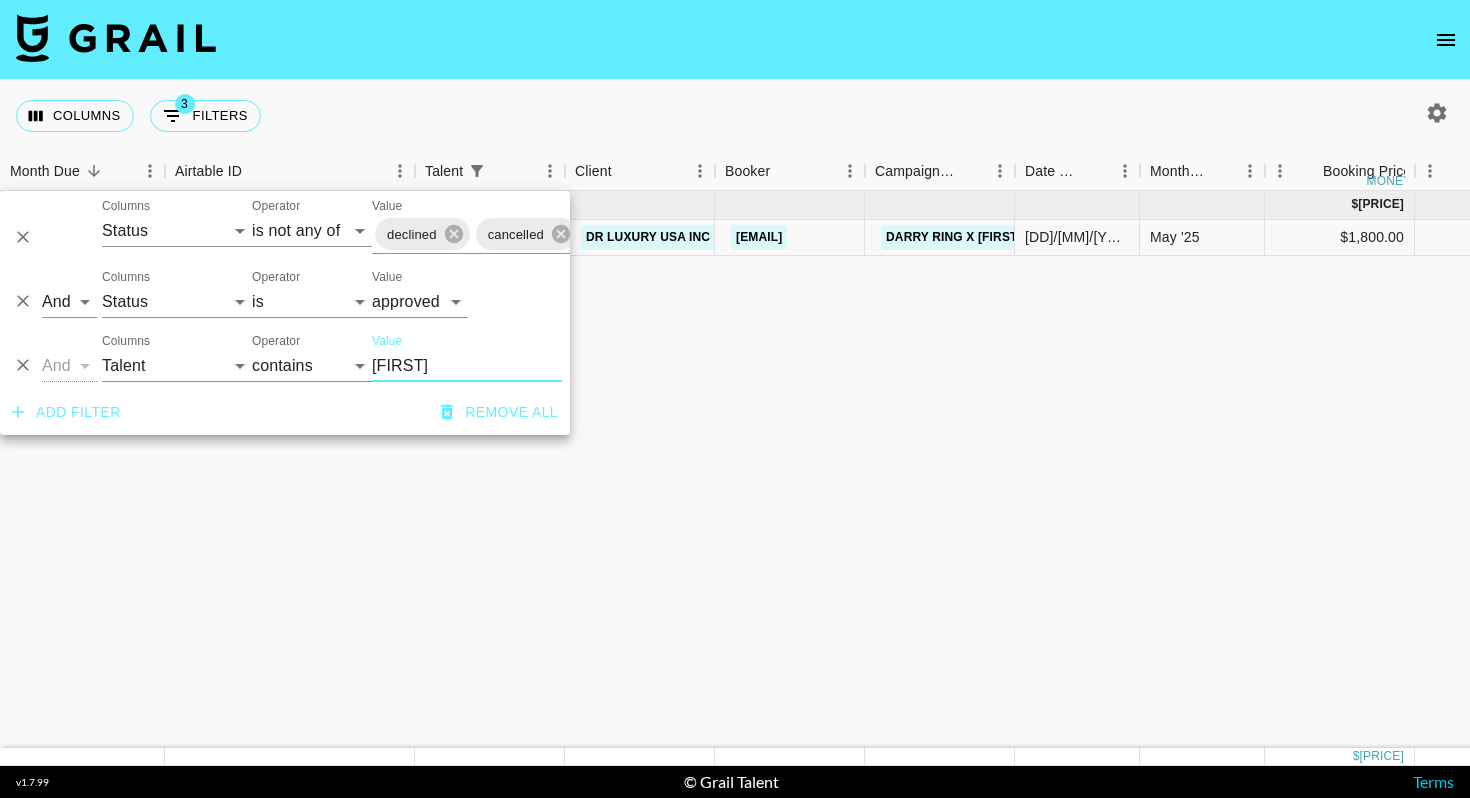 type on "[FIRST]" 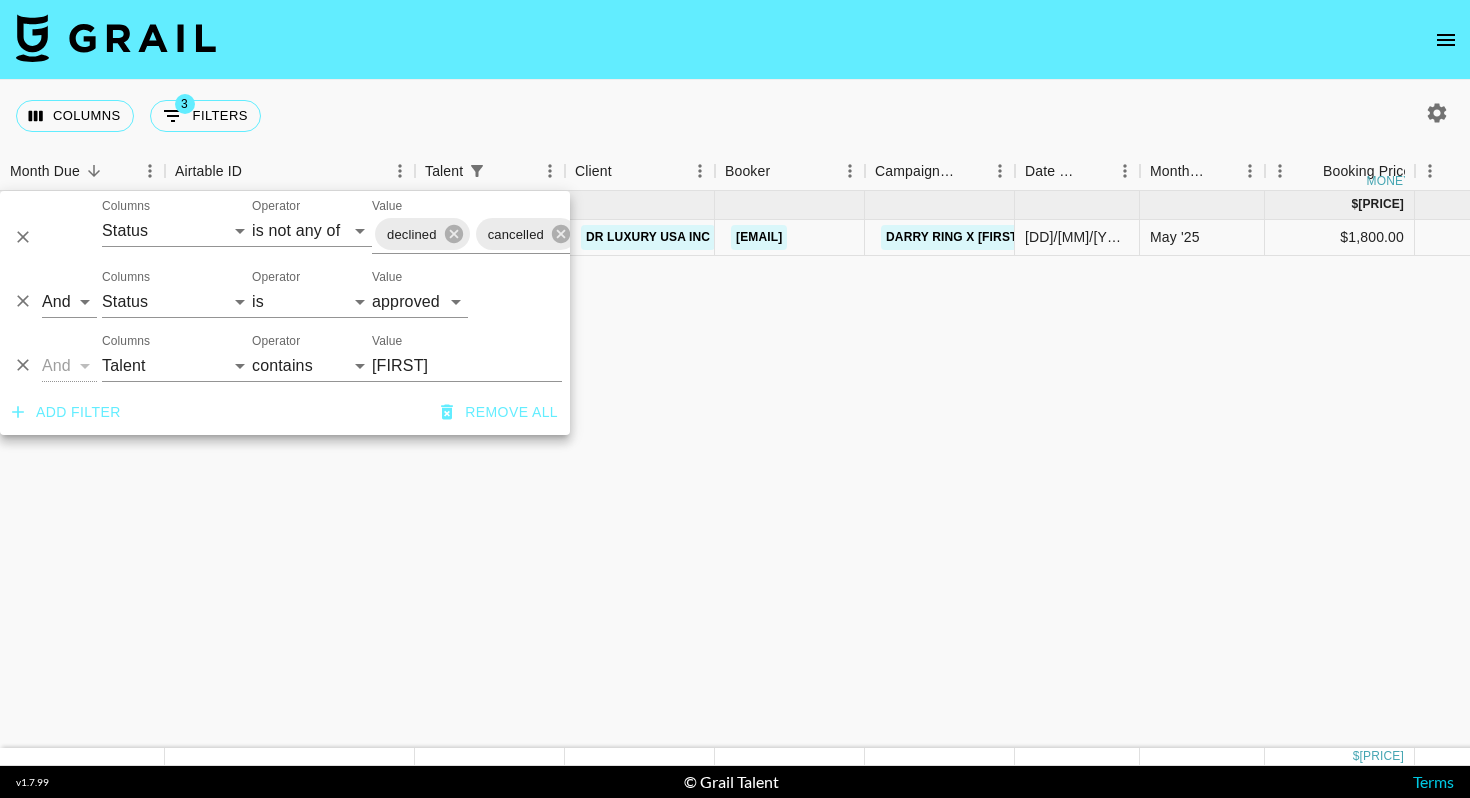 click on "[MONTH] '[YY] ( 1 ) $ [PRICE] $ [PRICE] recxQeOsqFr80enJ3 [FIRST] [BRAND] [EMAIL] [BRAND] x [FIRST] [DD]/[MM]/[YYYY] [MONTH] '[YY] [PRICE] [PRICE] approved [URL] [FIRST] x [BRAND].pdf yes [DD]/[MM]/[YYYY] [URL]" at bounding box center [1497, 469] 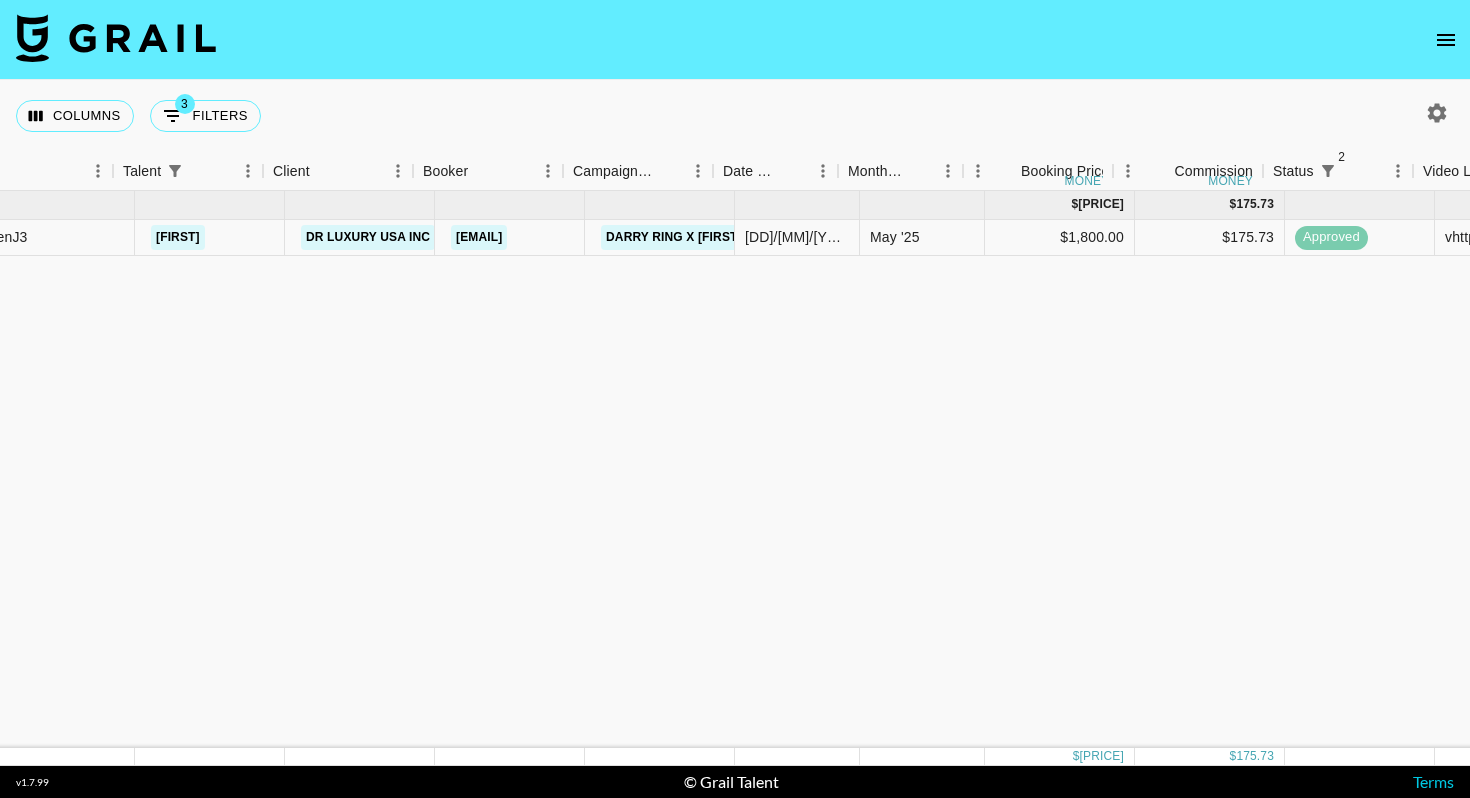 scroll, scrollTop: 0, scrollLeft: 302, axis: horizontal 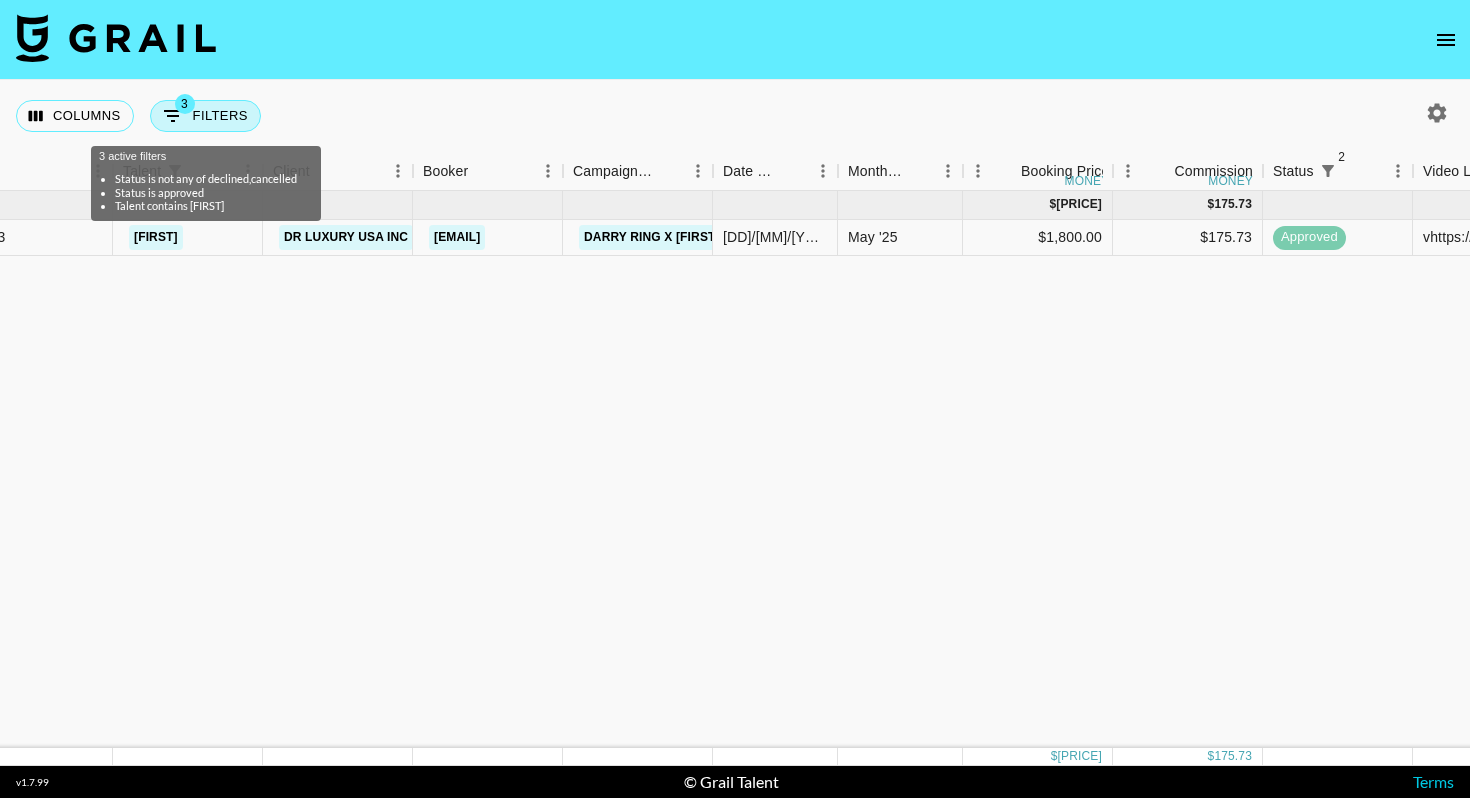 click on "3 Filters" at bounding box center [205, 116] 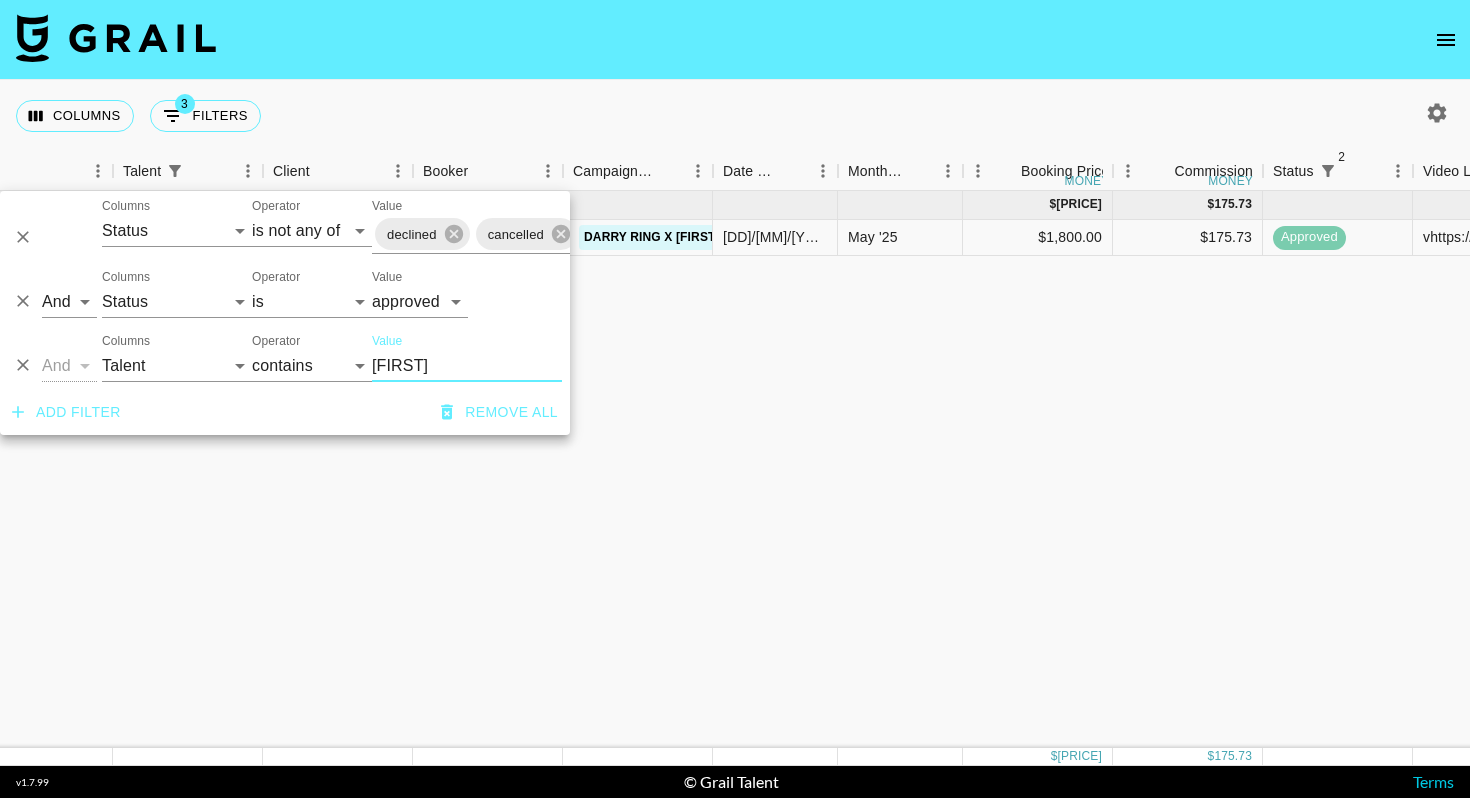 click on "[FIRST]" at bounding box center [467, 366] 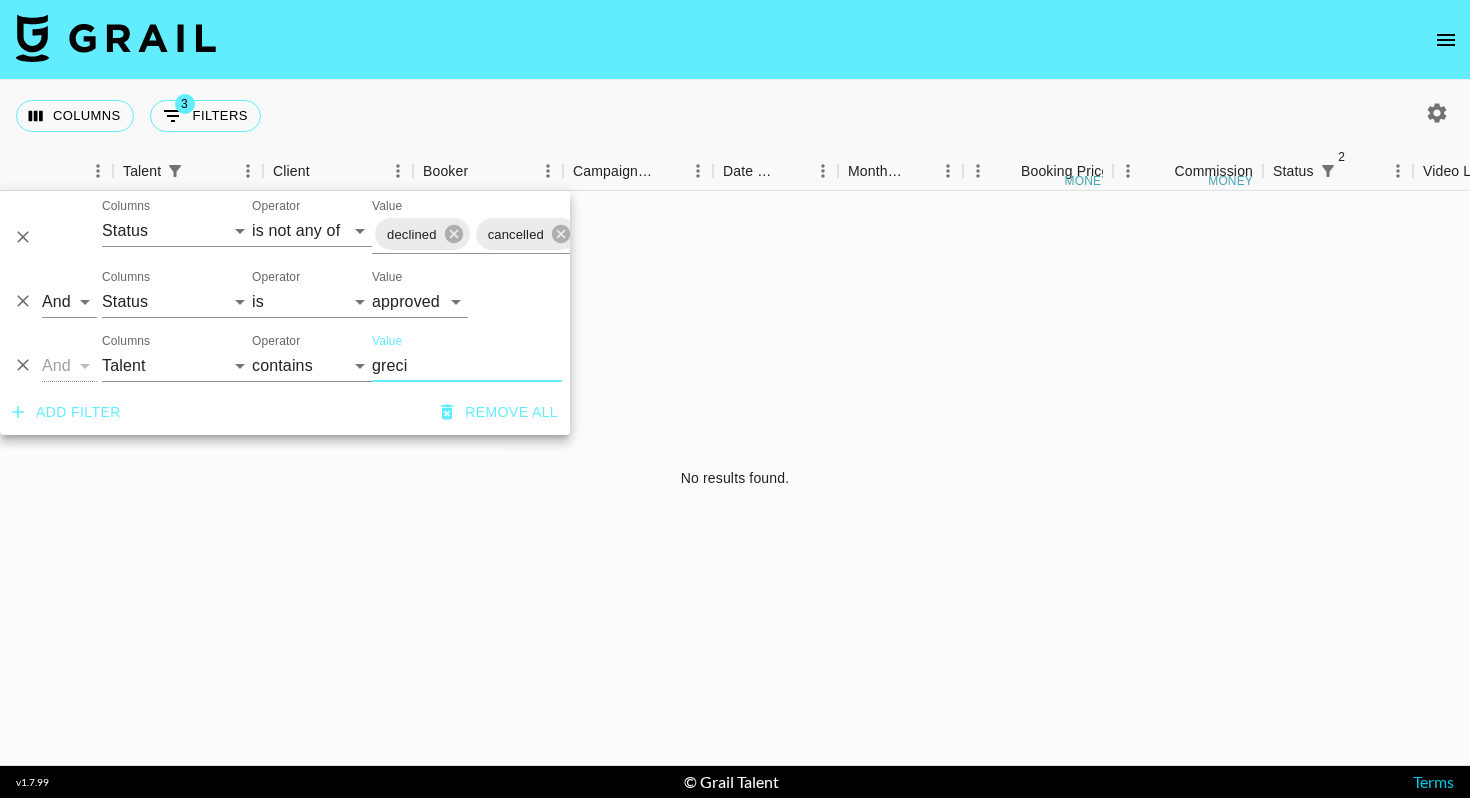 click on "greci" at bounding box center [467, 366] 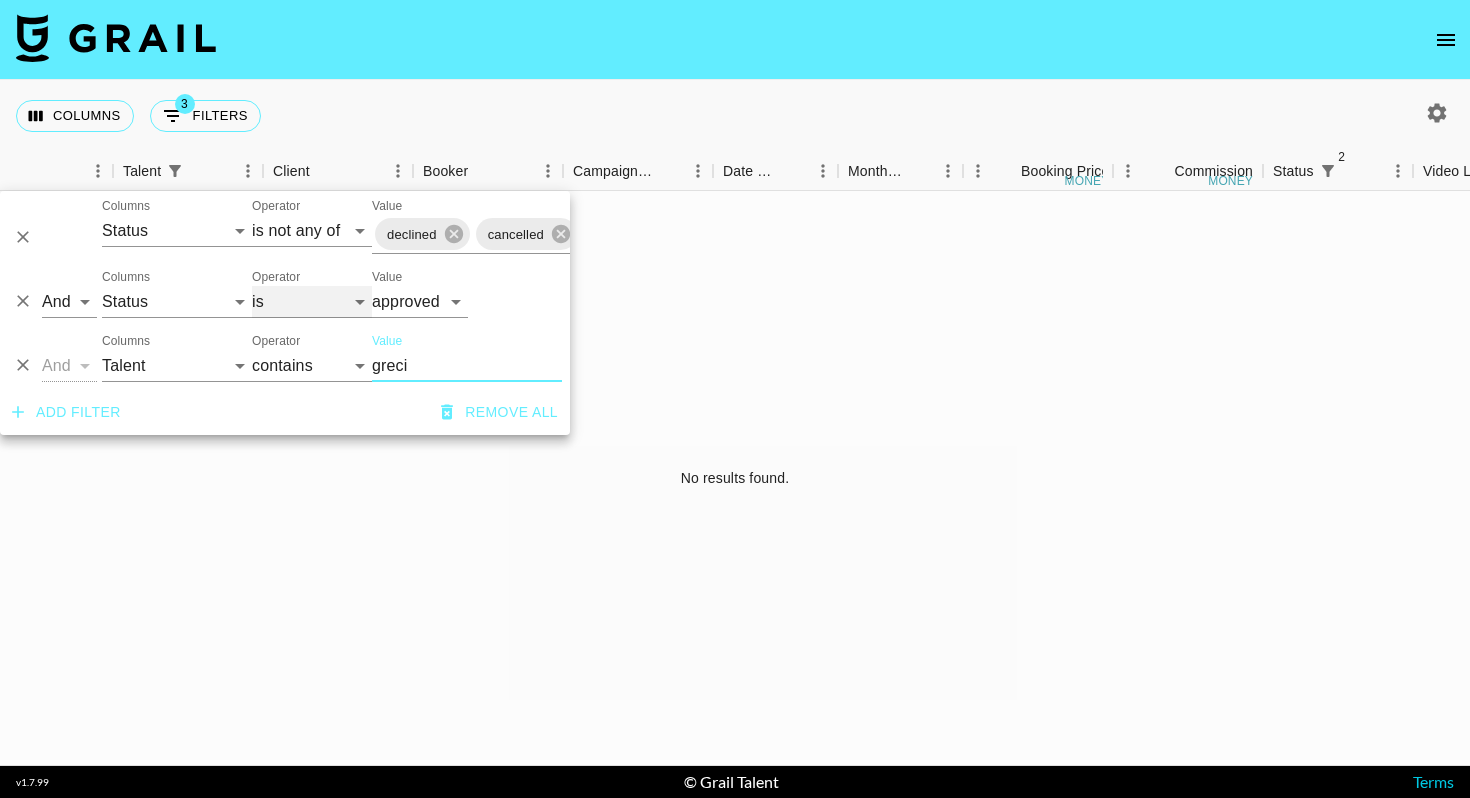click on "is is not is any of is not any of" at bounding box center (312, 302) 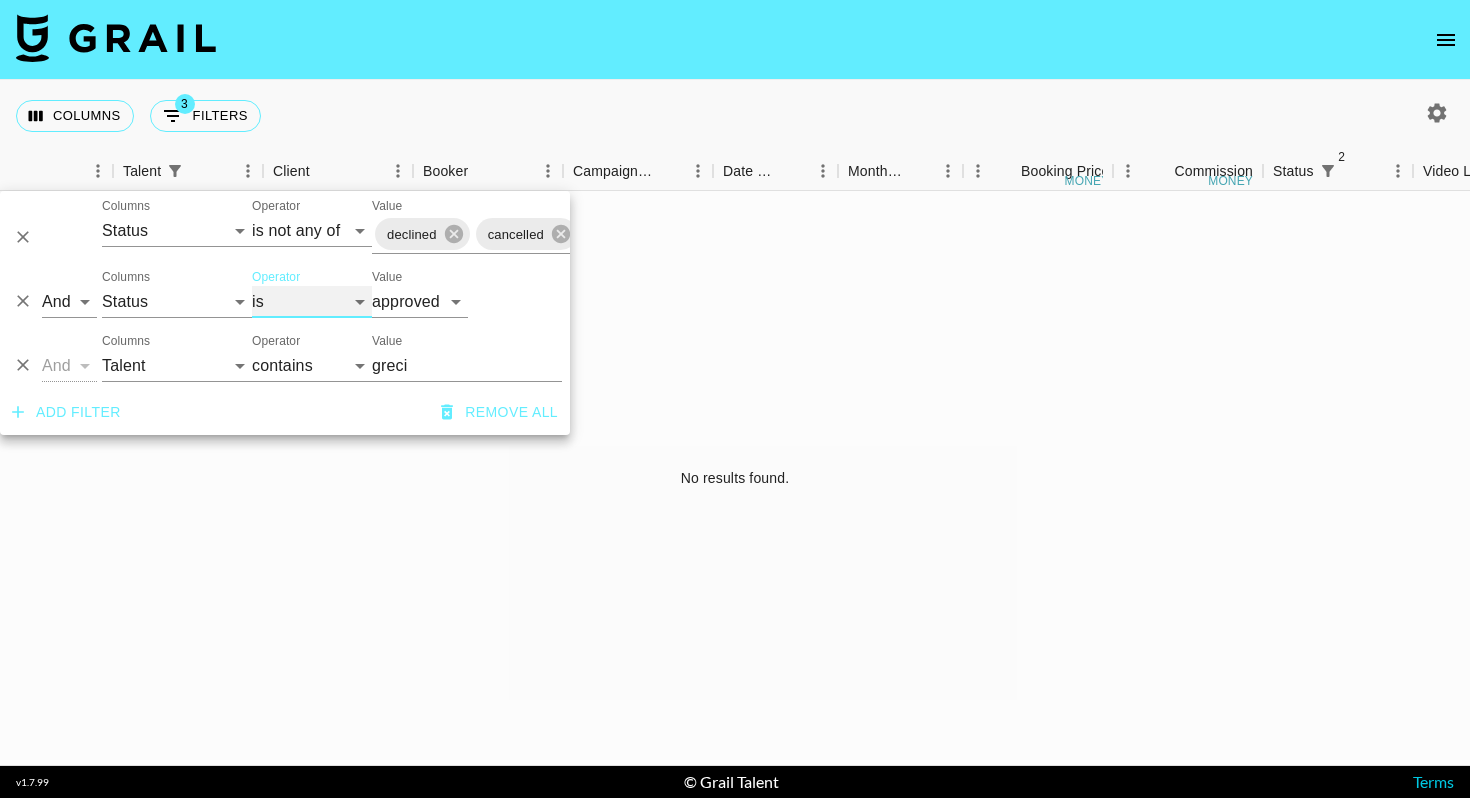 select on "not" 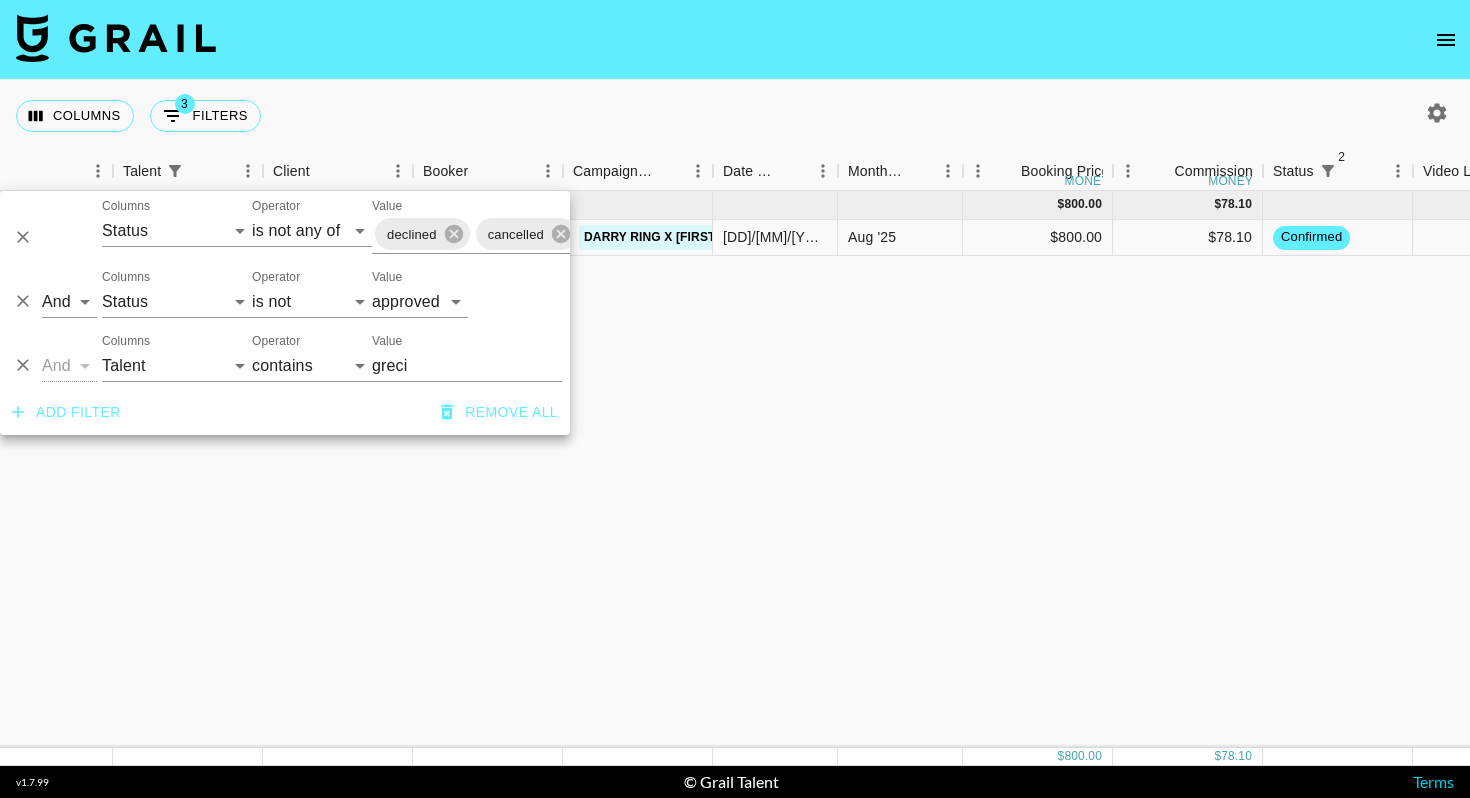 click on "Columns 3 Filters + Booking" at bounding box center (735, 116) 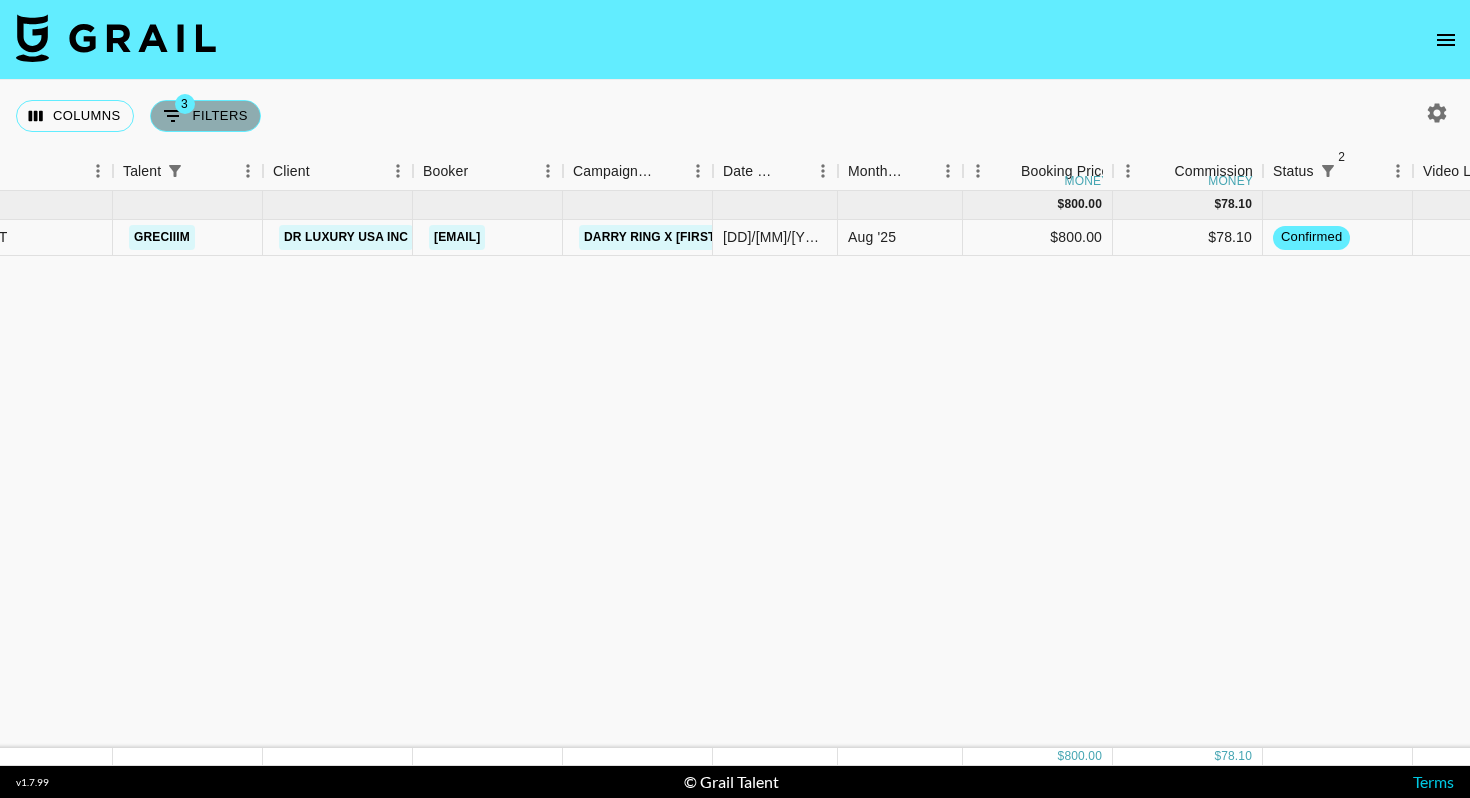 click on "3 Filters" at bounding box center [205, 116] 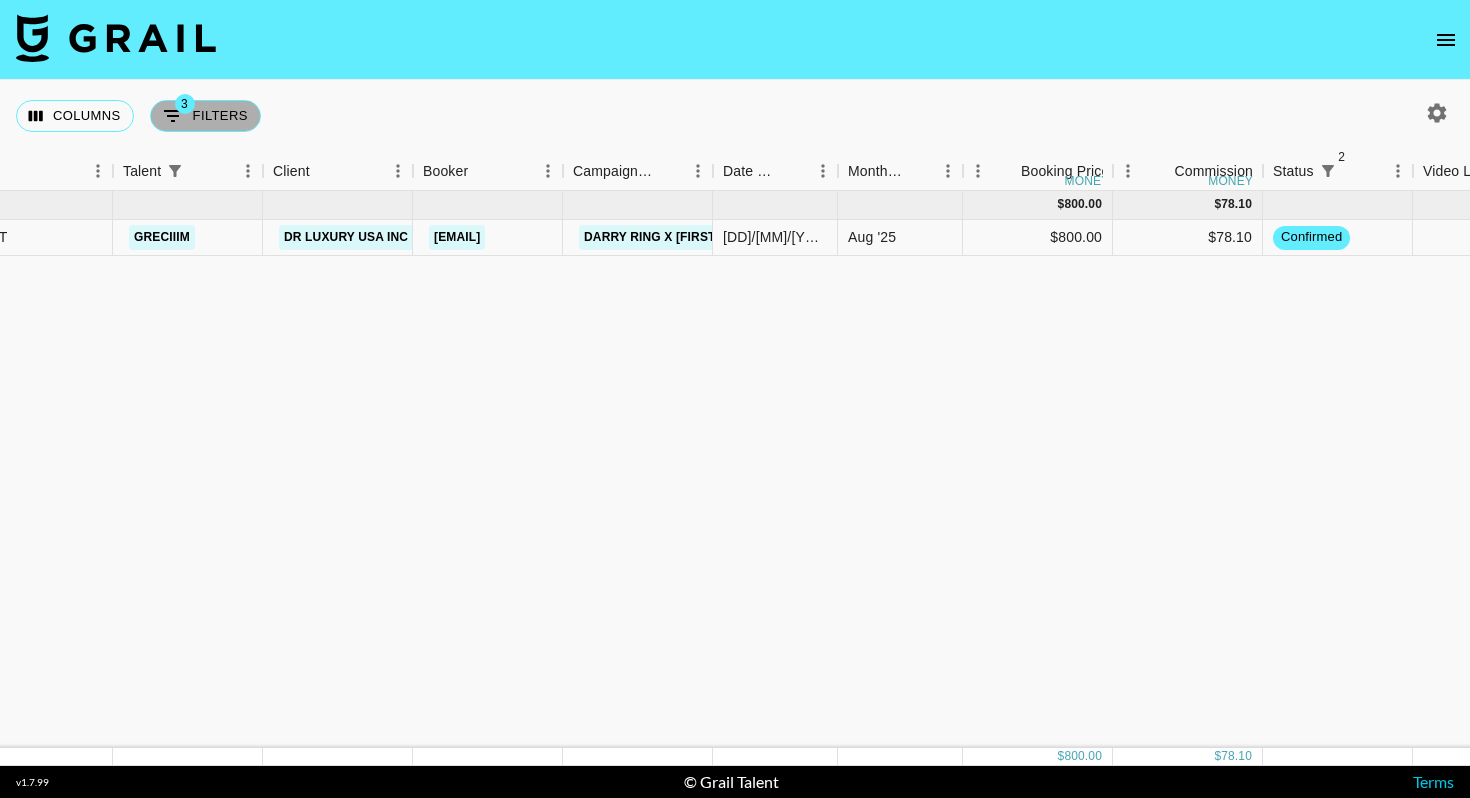 select on "status" 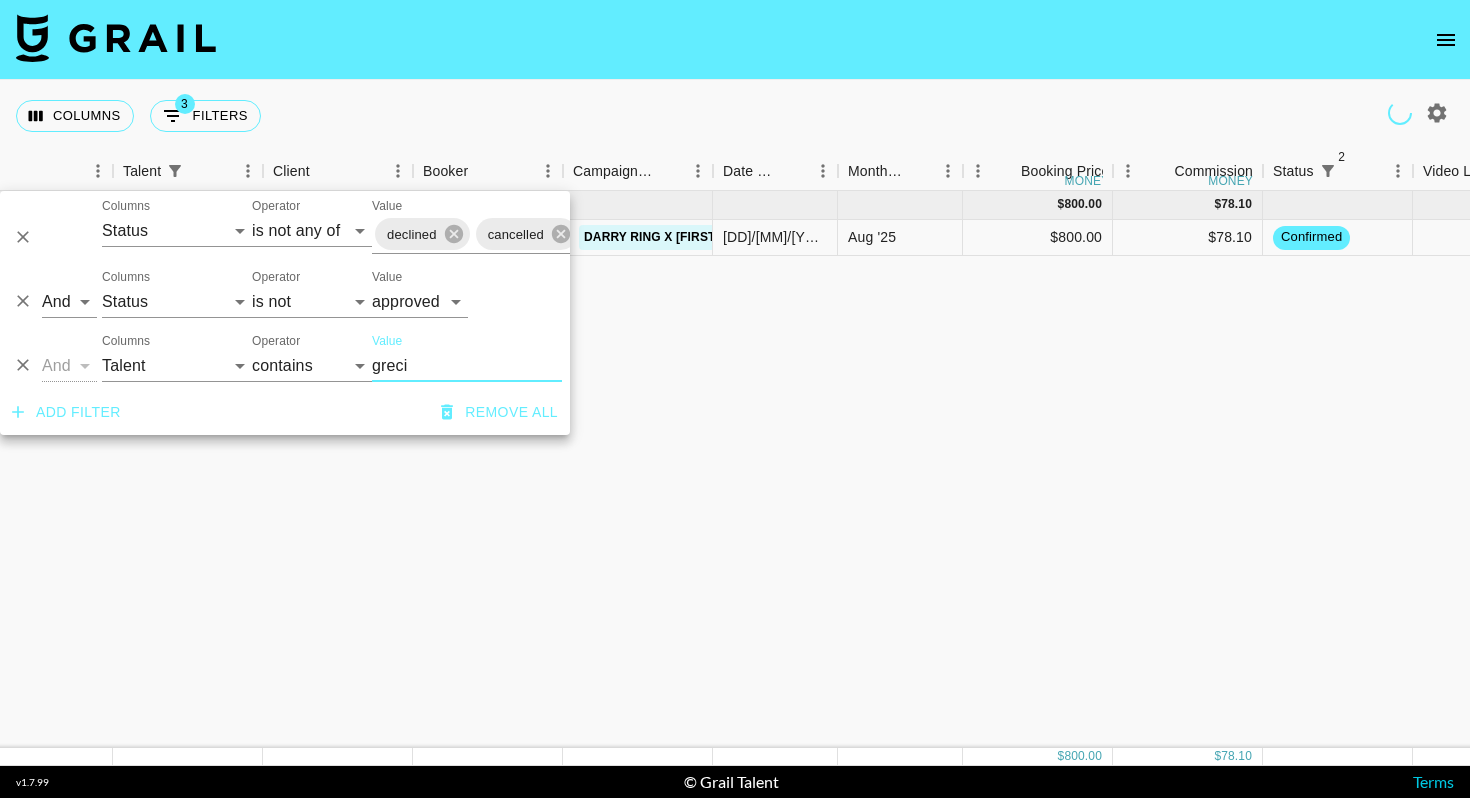 click on "greci" at bounding box center [467, 366] 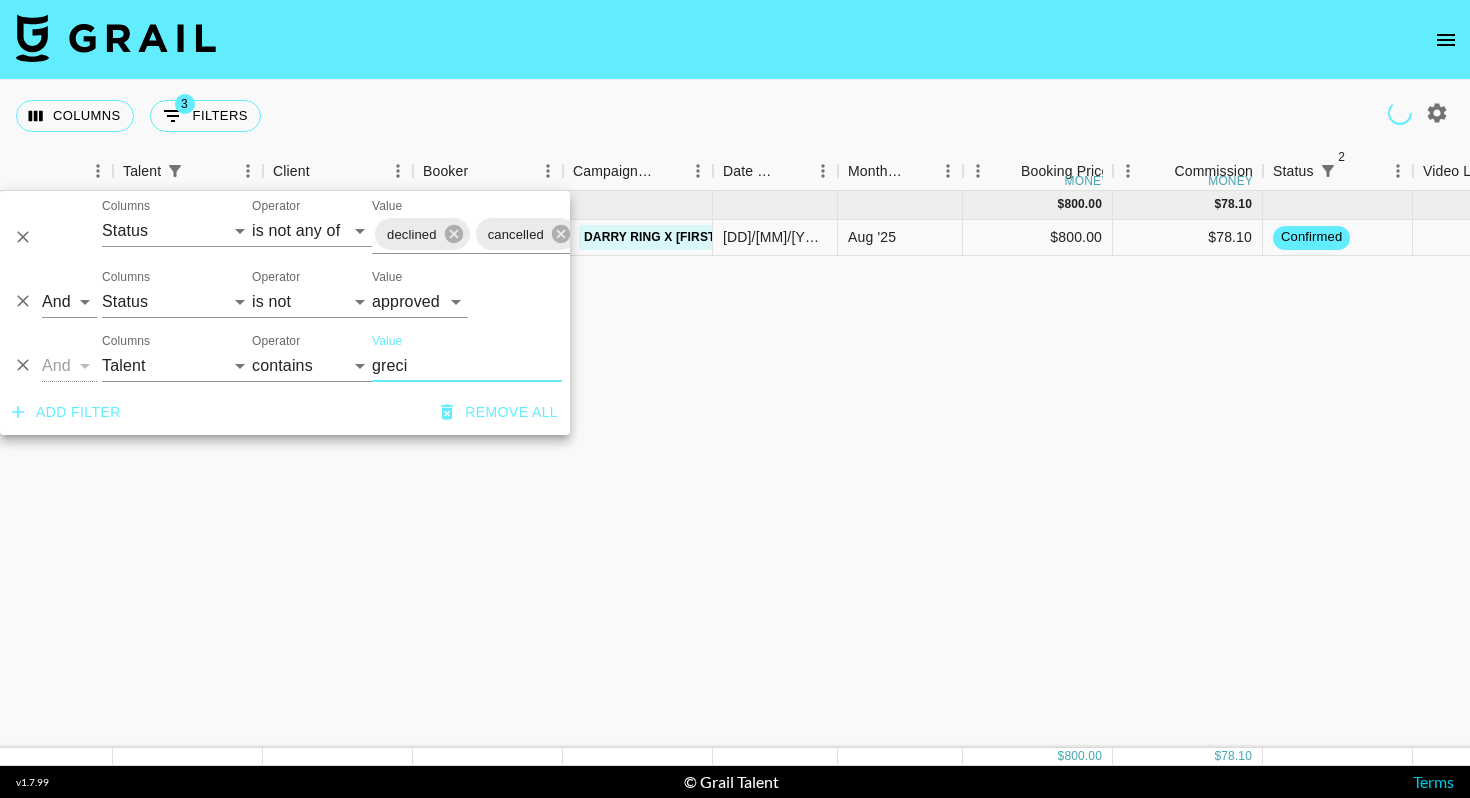 click on "greci" at bounding box center [467, 366] 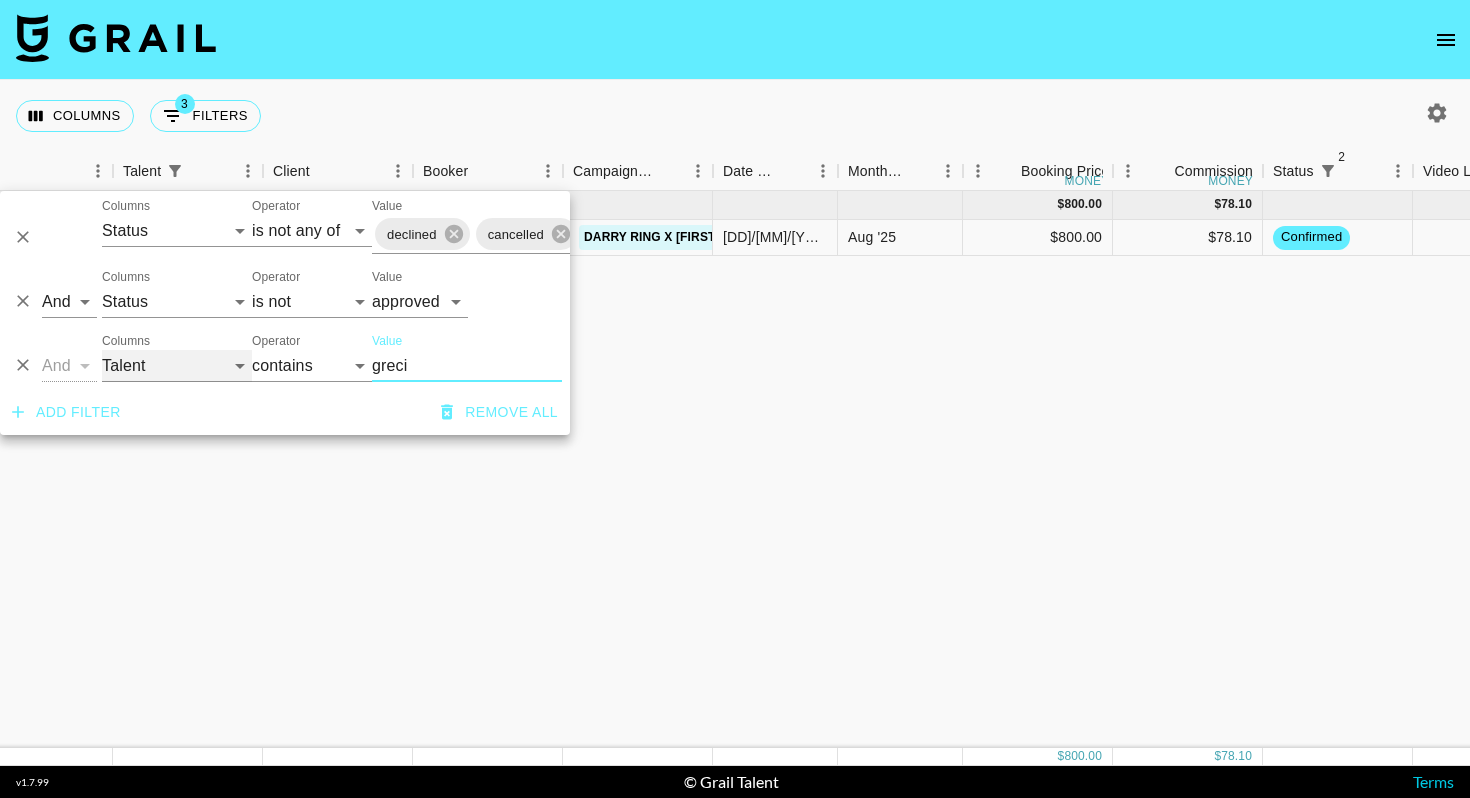 click on "Grail Platform ID Airtable ID Talent Manager Client Booker Campaign (Type) Date Created Created by Grail Team Month Due Currency Booking Price Creator Commmission Override External Commission Expenses: Remove Commission? Commission Status Video Link Boost Code Special Booking Type PO Number Invoice Notes Uniport Contact Email Contract File Payment Sent Payment Sent Date Invoice Link" at bounding box center [177, 366] 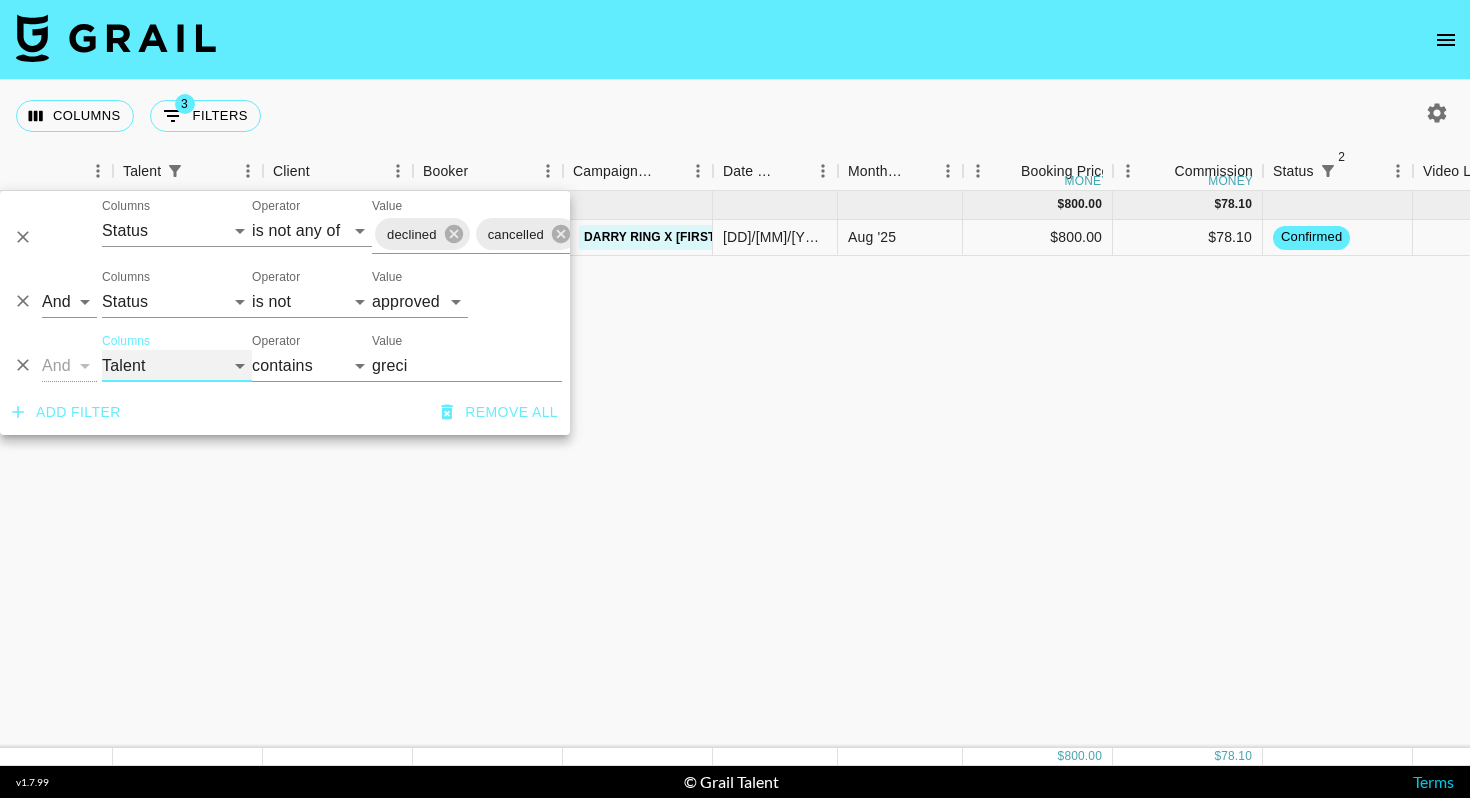 select on "bookerId" 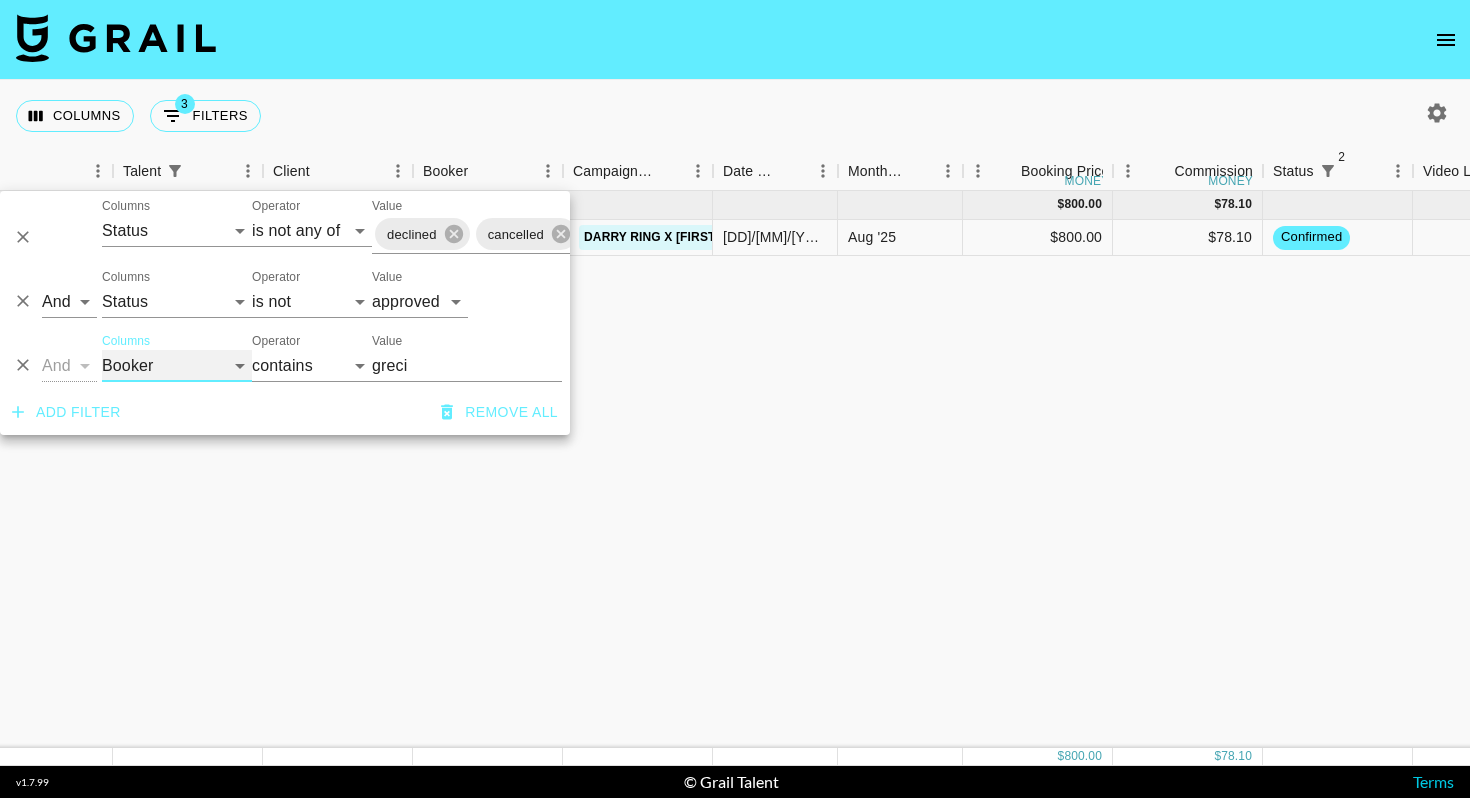 select on "is" 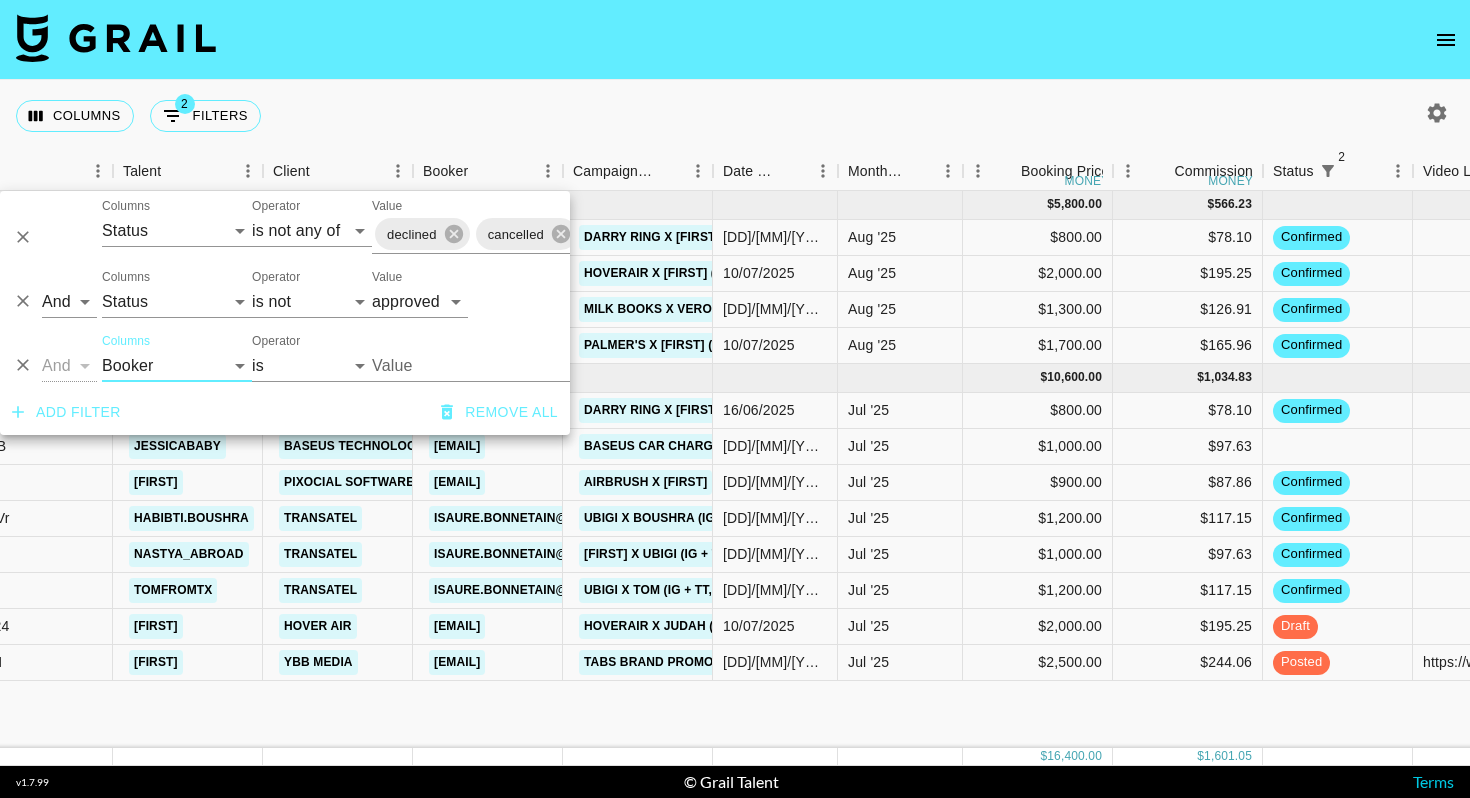 click on "Value" at bounding box center [507, 365] 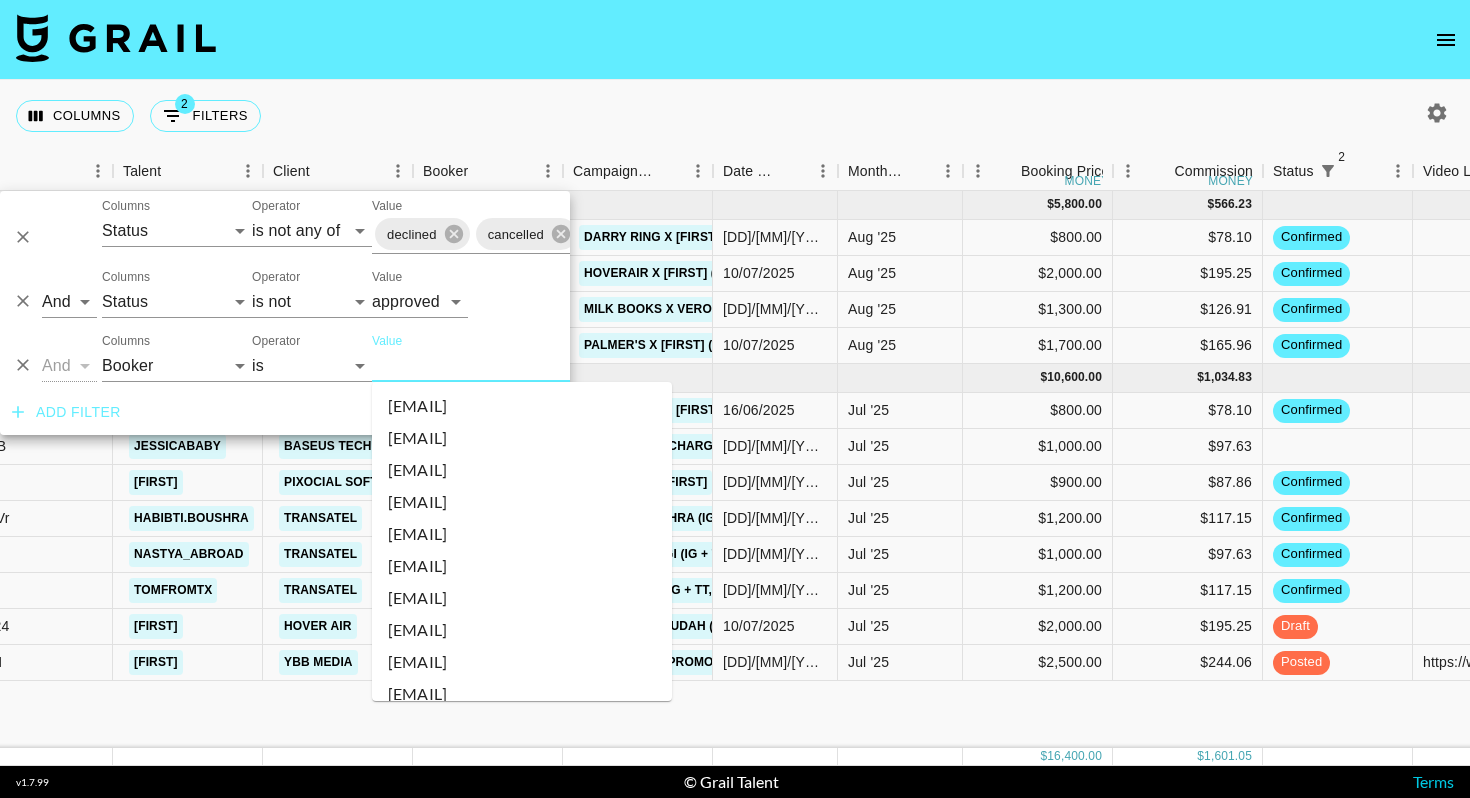 click on "Value" at bounding box center [507, 365] 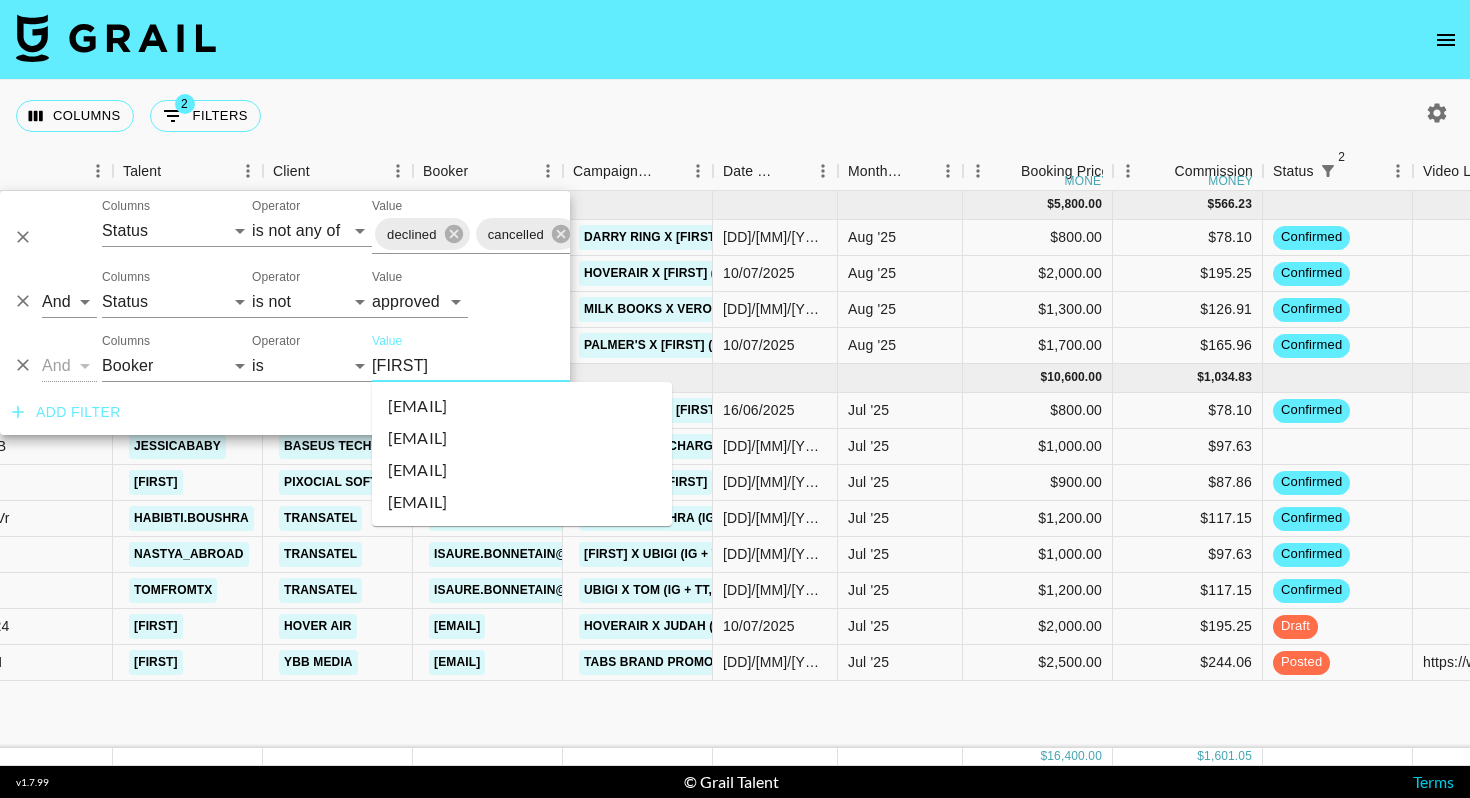 type on "[FIRST]" 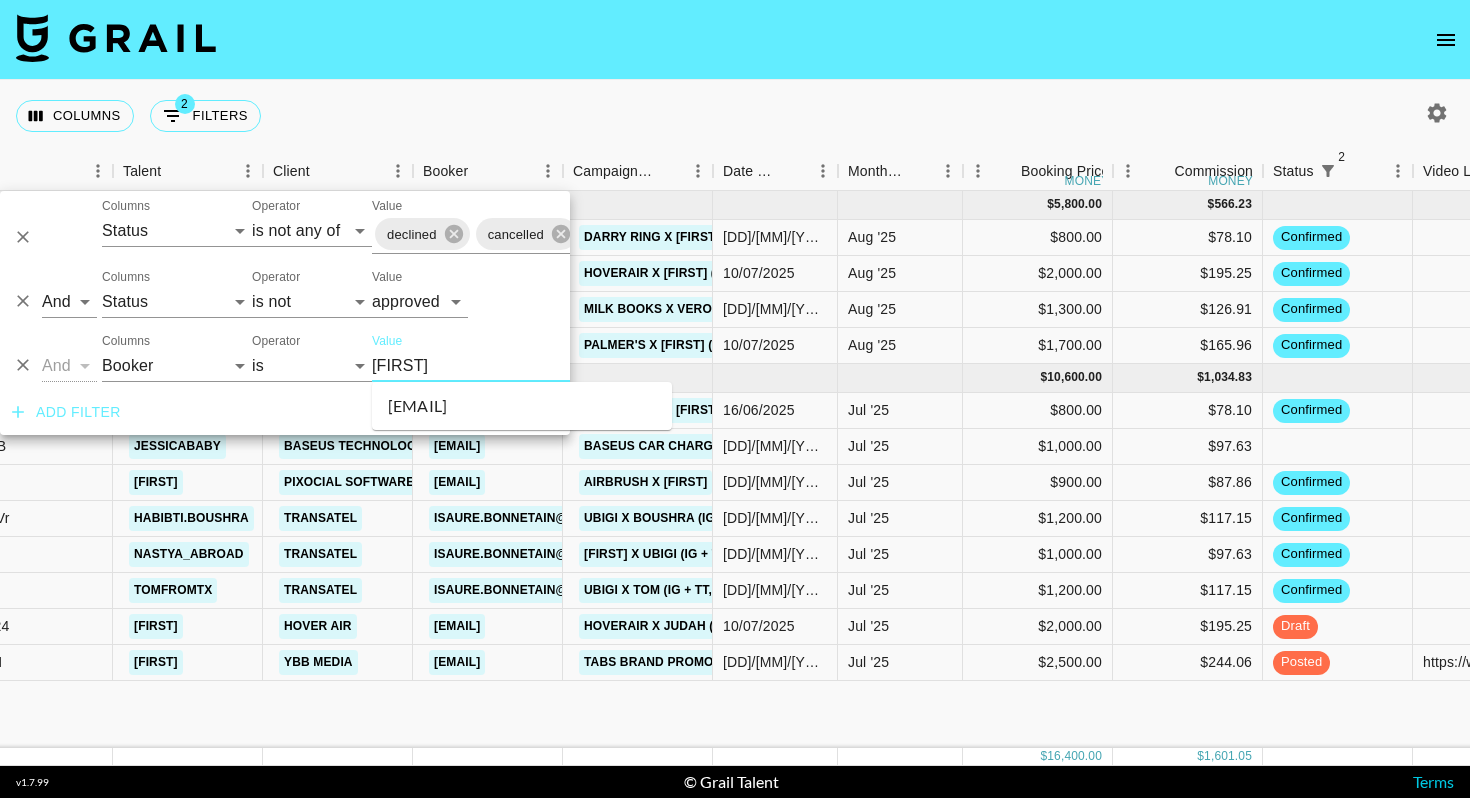click on "[EMAIL]" at bounding box center (522, 406) 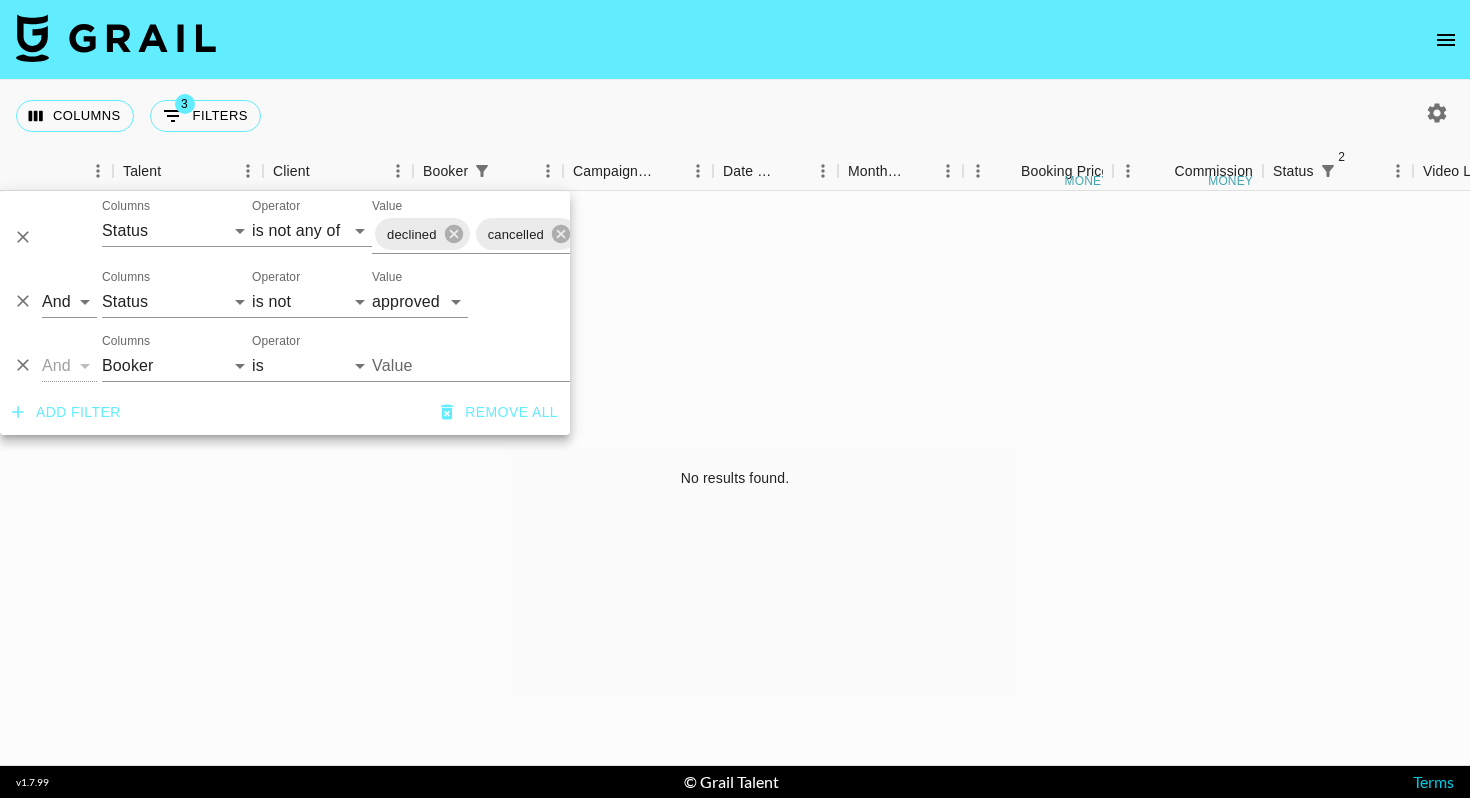type on "[EMAIL]" 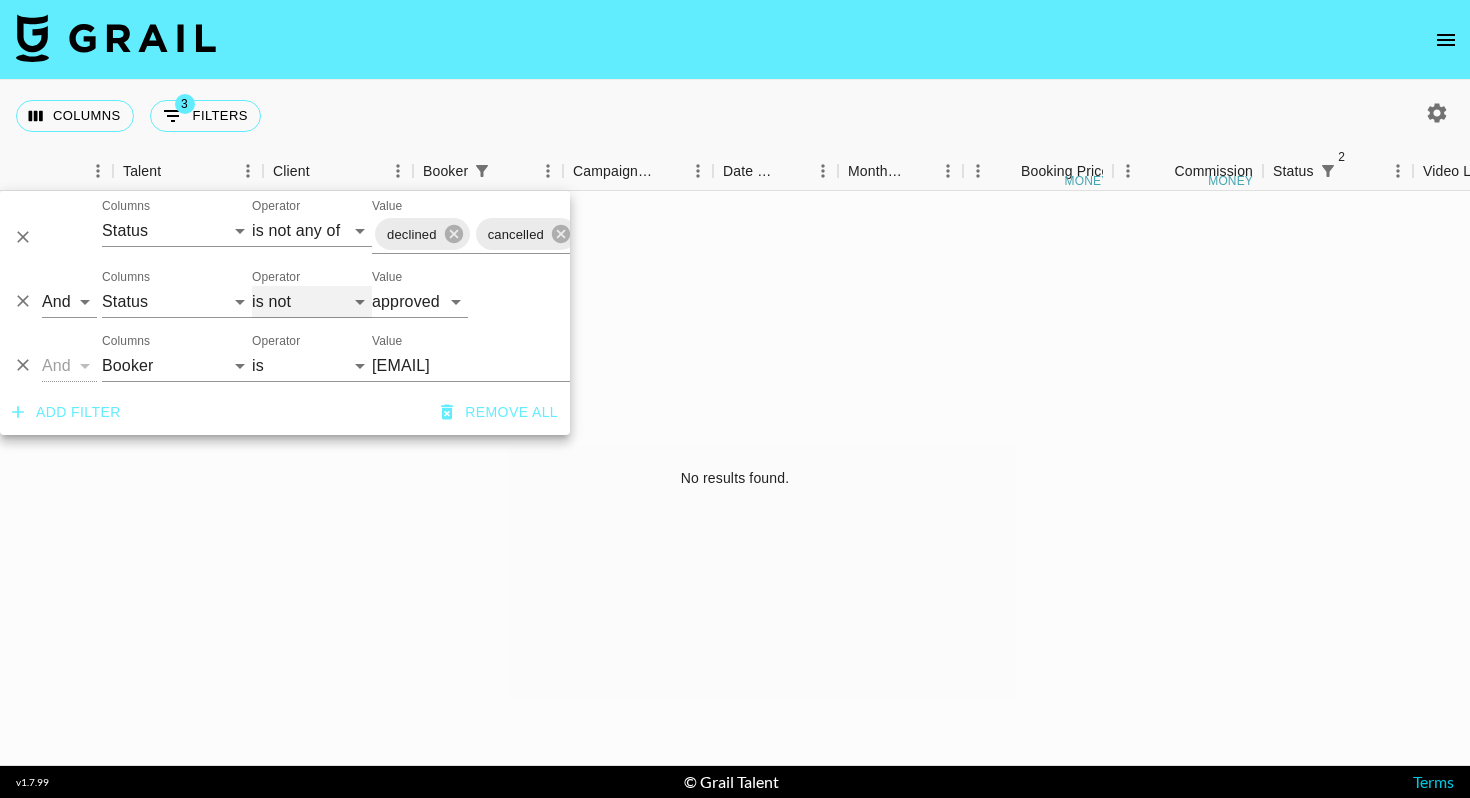 click on "is is not is any of is not any of" at bounding box center (312, 302) 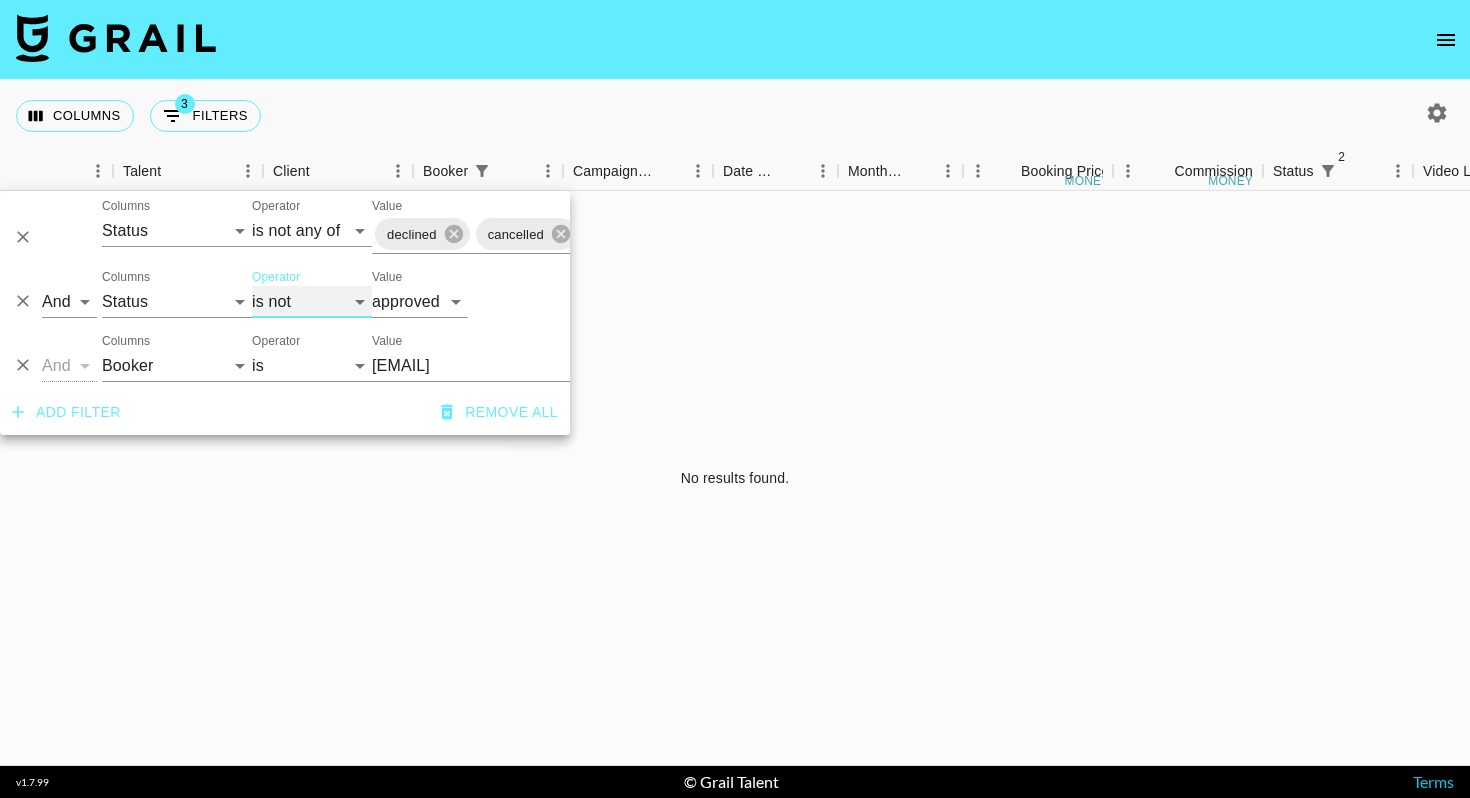 select on "is" 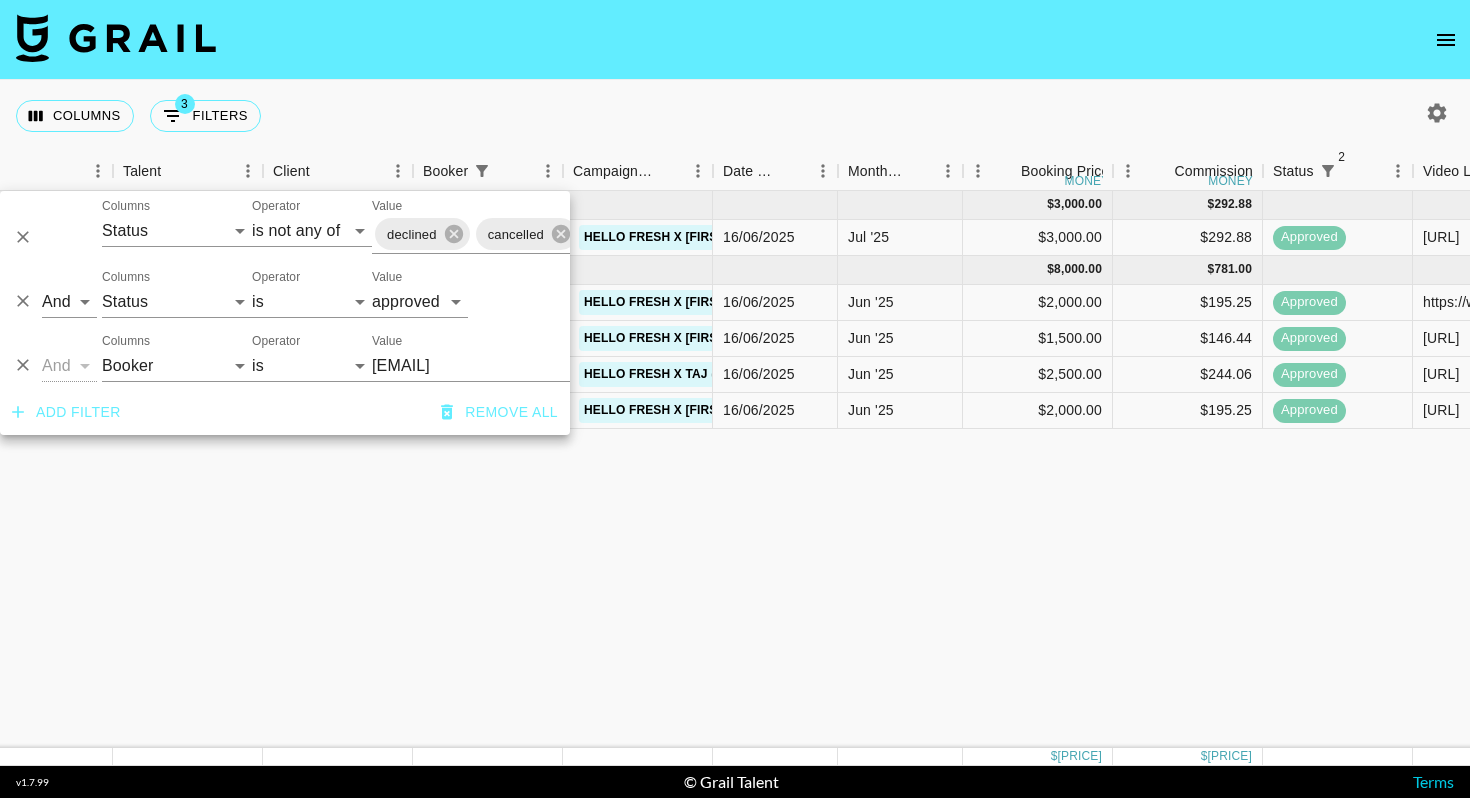 click on "Columns 3 Filters + Booking" at bounding box center (735, 116) 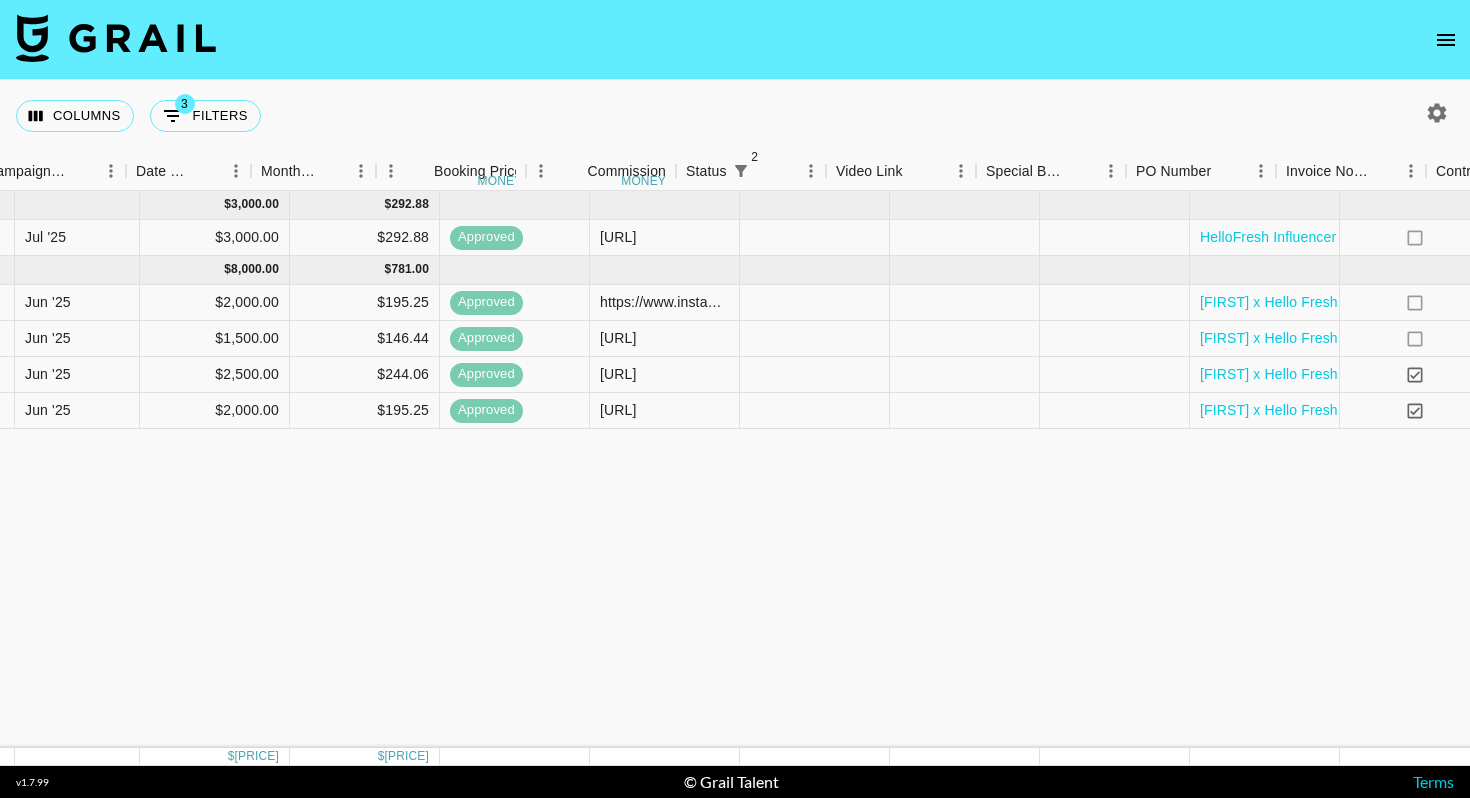 scroll, scrollTop: 0, scrollLeft: 1525, axis: horizontal 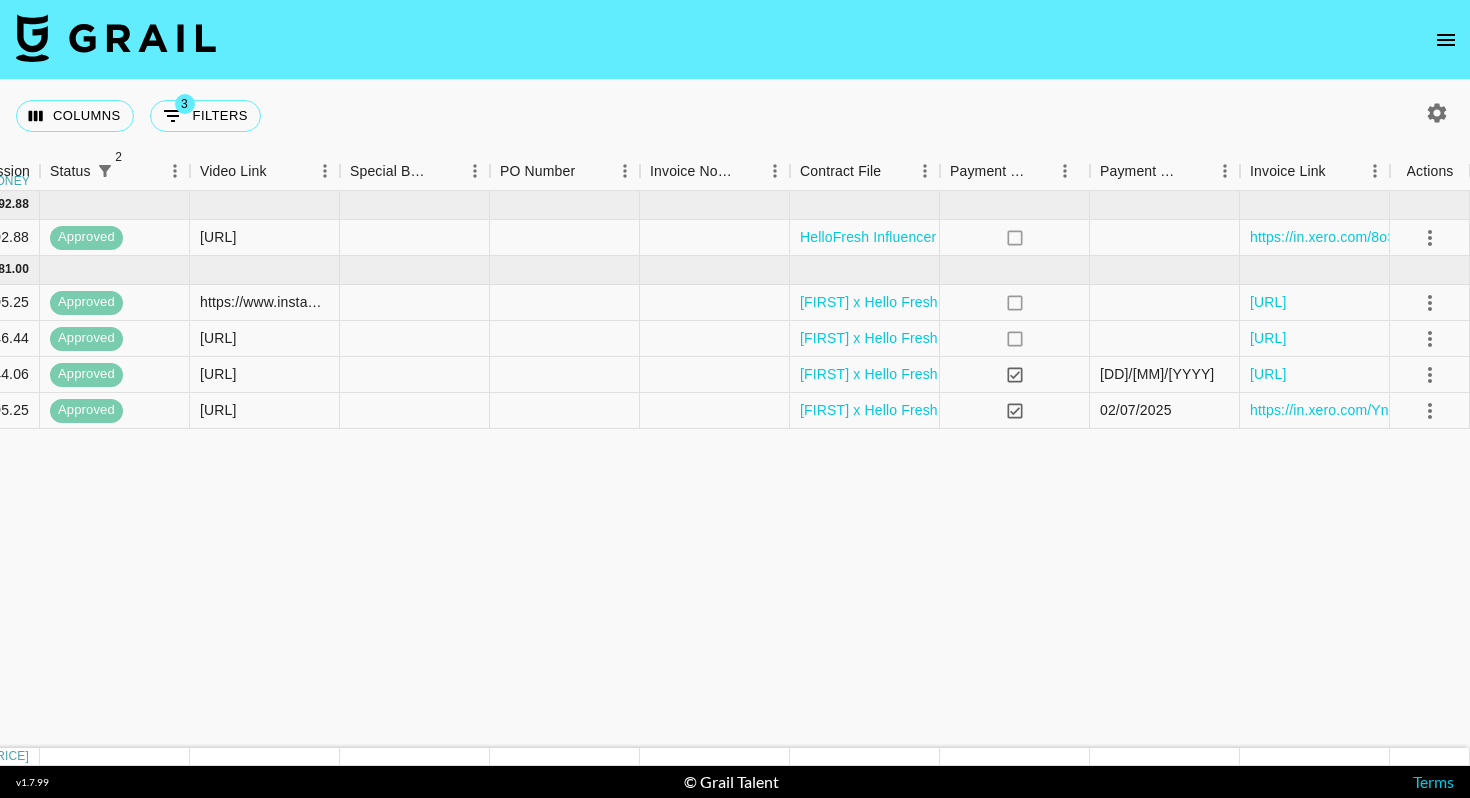 type 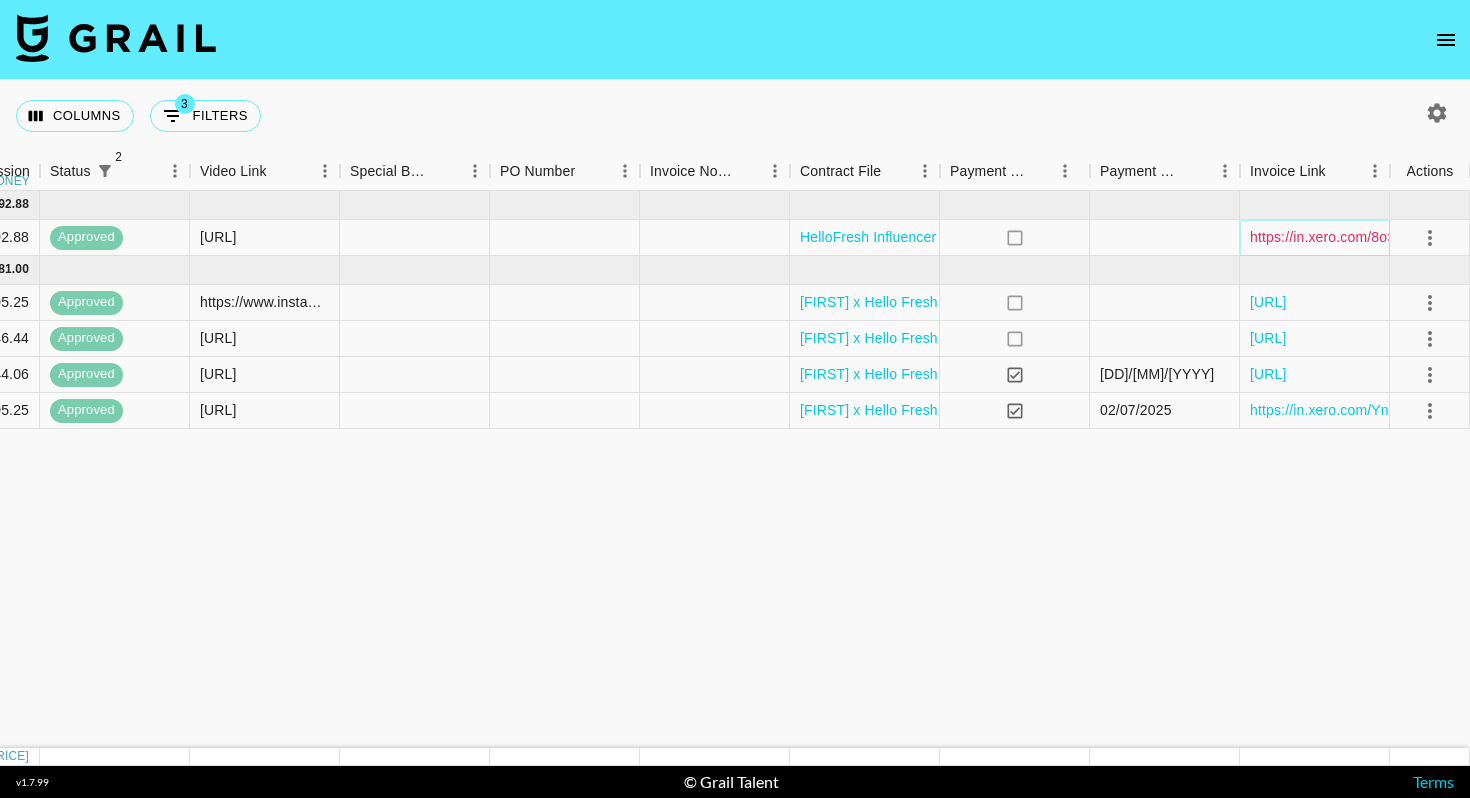 click on "https://in.xero.com/8oSD3gD8Fw6yBG88PIjd8PamOBr2L0mADZQ8gu9M" at bounding box center (1483, 237) 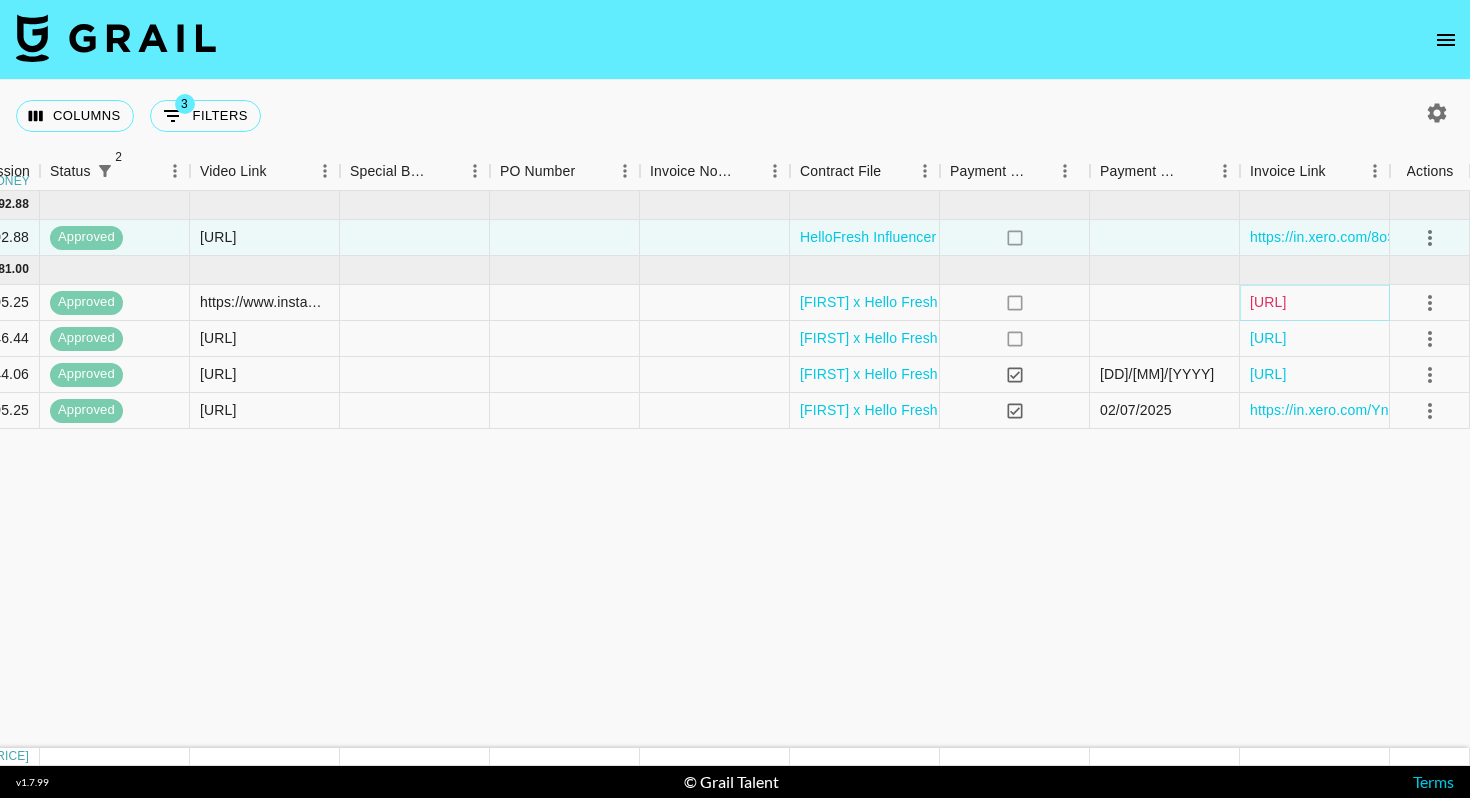 click on "[URL]" at bounding box center (1268, 302) 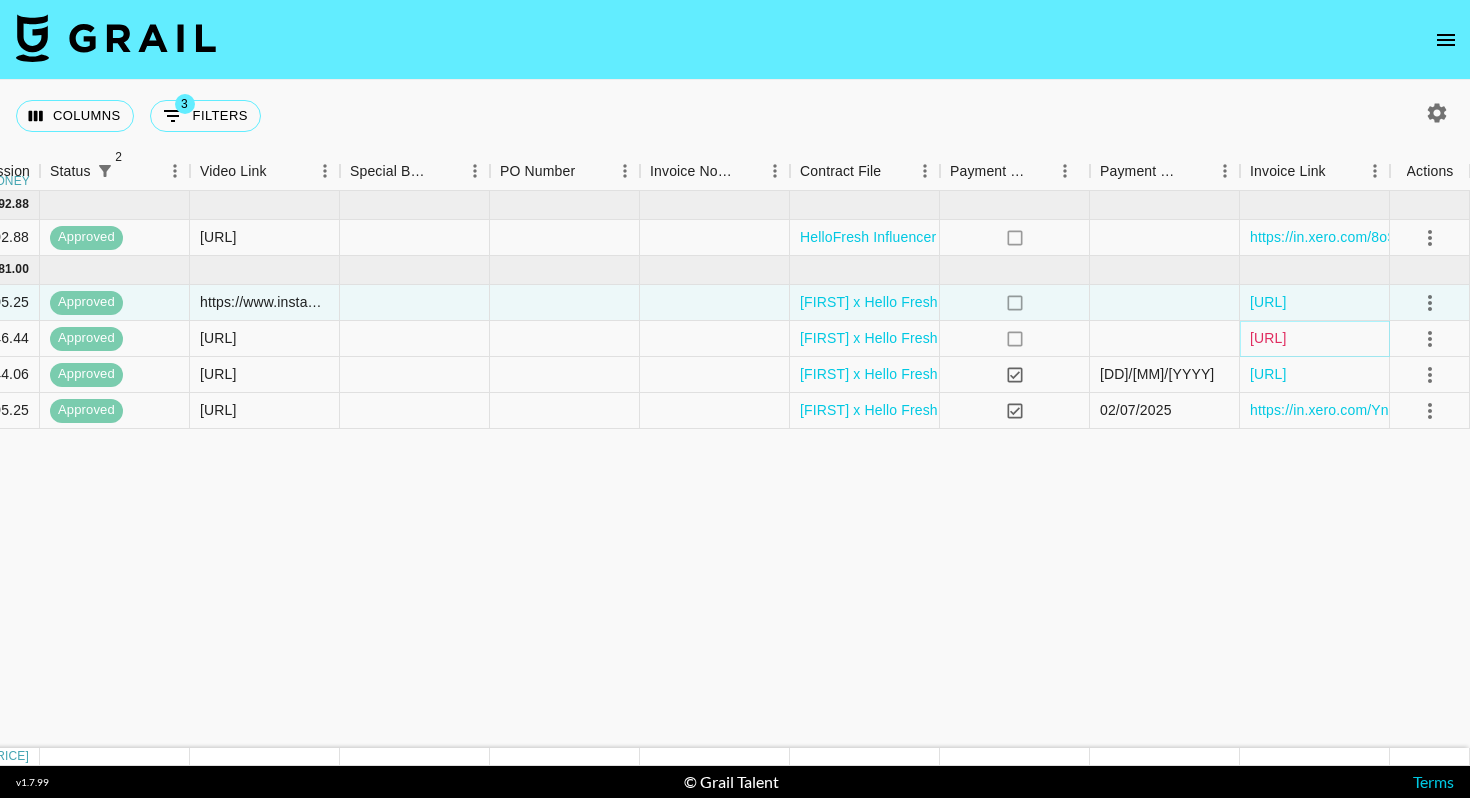 click on "[URL]" at bounding box center (1268, 338) 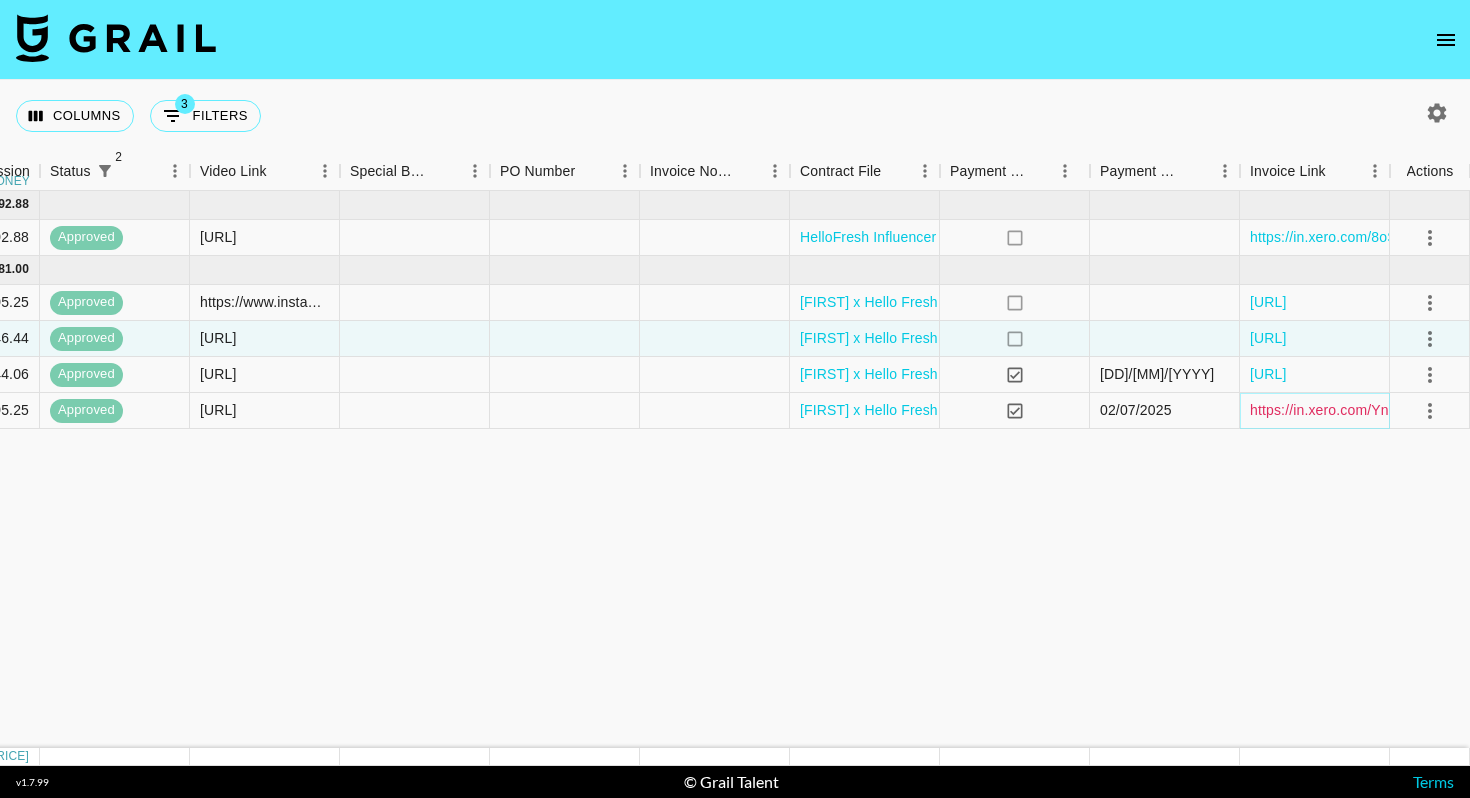 click on "https://in.xero.com/Ynen8YQaSRQCZfIp0zHZDECsDEIf9EB9EaDLlD9P" at bounding box center (1478, 410) 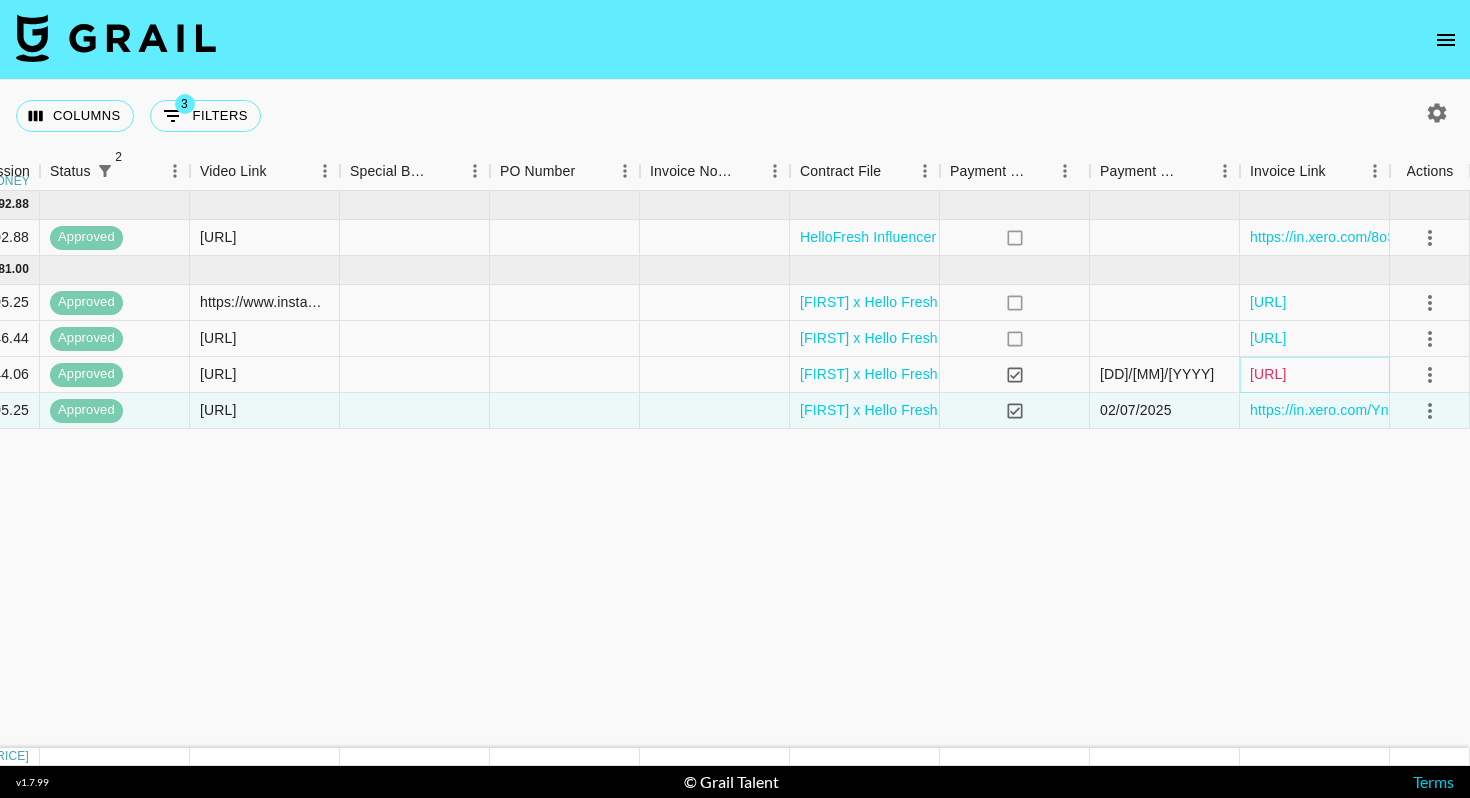 click on "[URL]" at bounding box center [1268, 374] 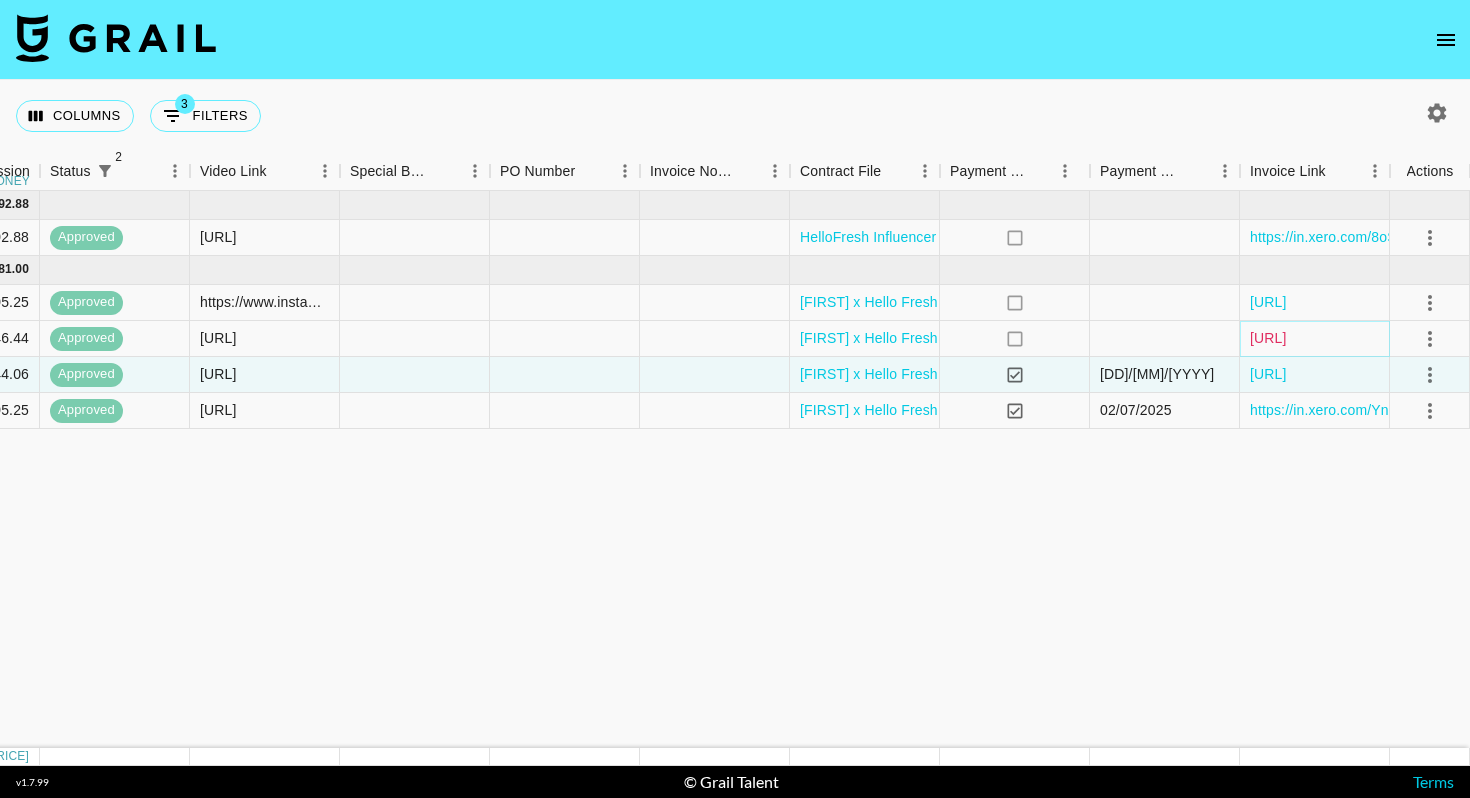 click on "[URL]" at bounding box center (1268, 338) 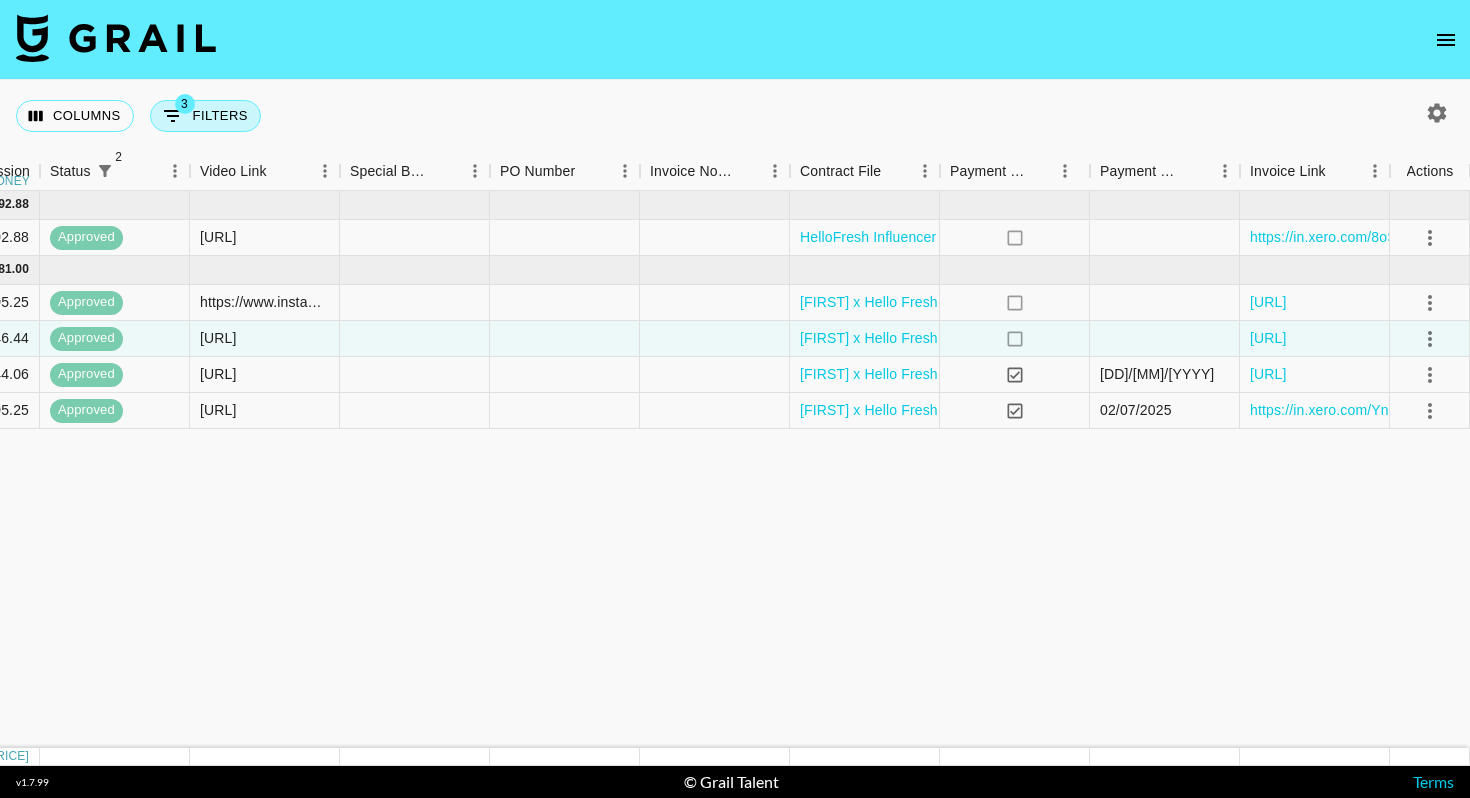 click on "3 Filters" at bounding box center [205, 116] 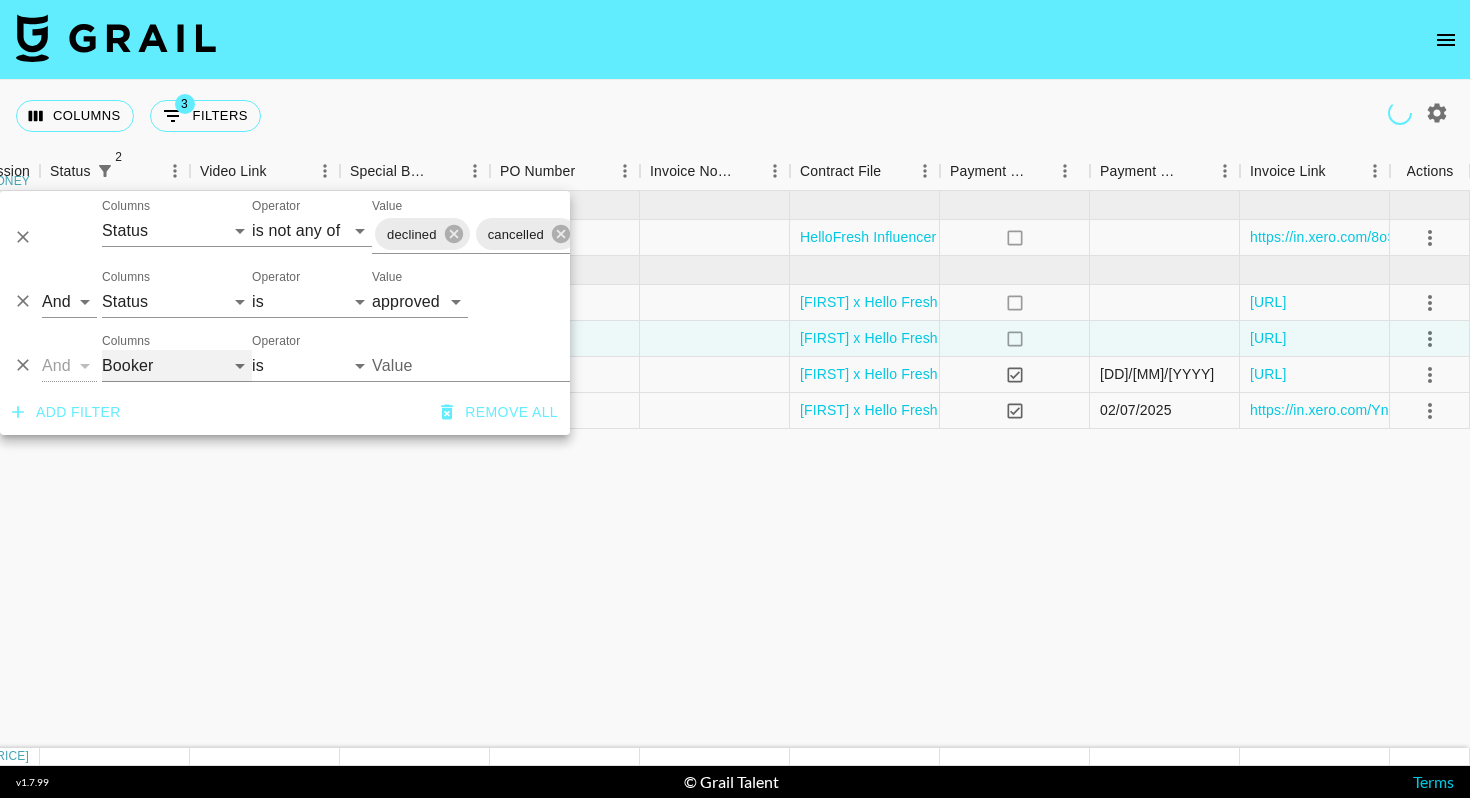 click on "Grail Platform ID Airtable ID Talent Manager Client Booker Campaign (Type) Date Created Created by Grail Team Month Due Currency Booking Price Creator Commmission Override External Commission Expenses: Remove Commission? Commission Status Video Link Boost Code Special Booking Type PO Number Invoice Notes Uniport Contact Email Contract File Payment Sent Payment Sent Date Invoice Link" at bounding box center (177, 366) 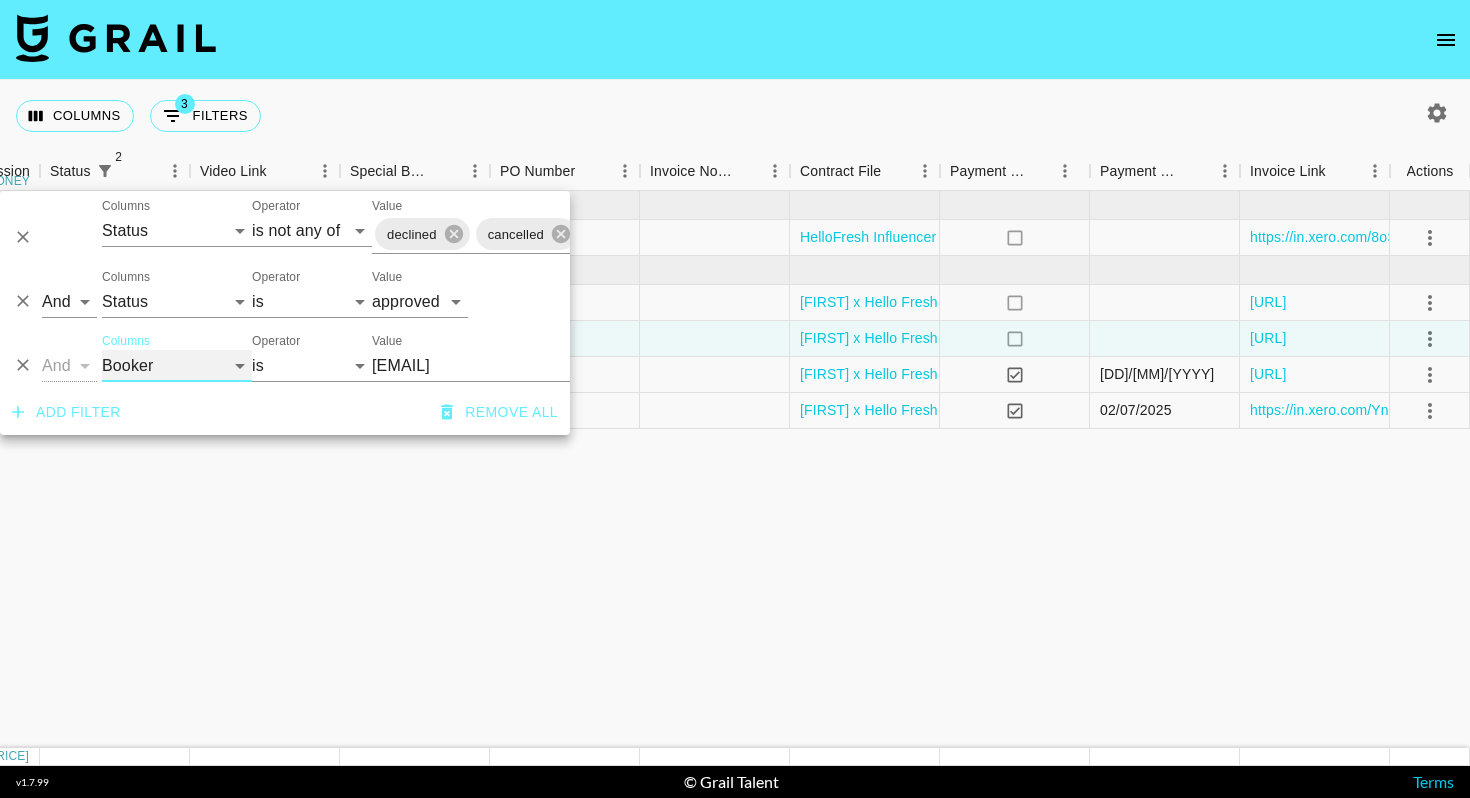 select on "talentName" 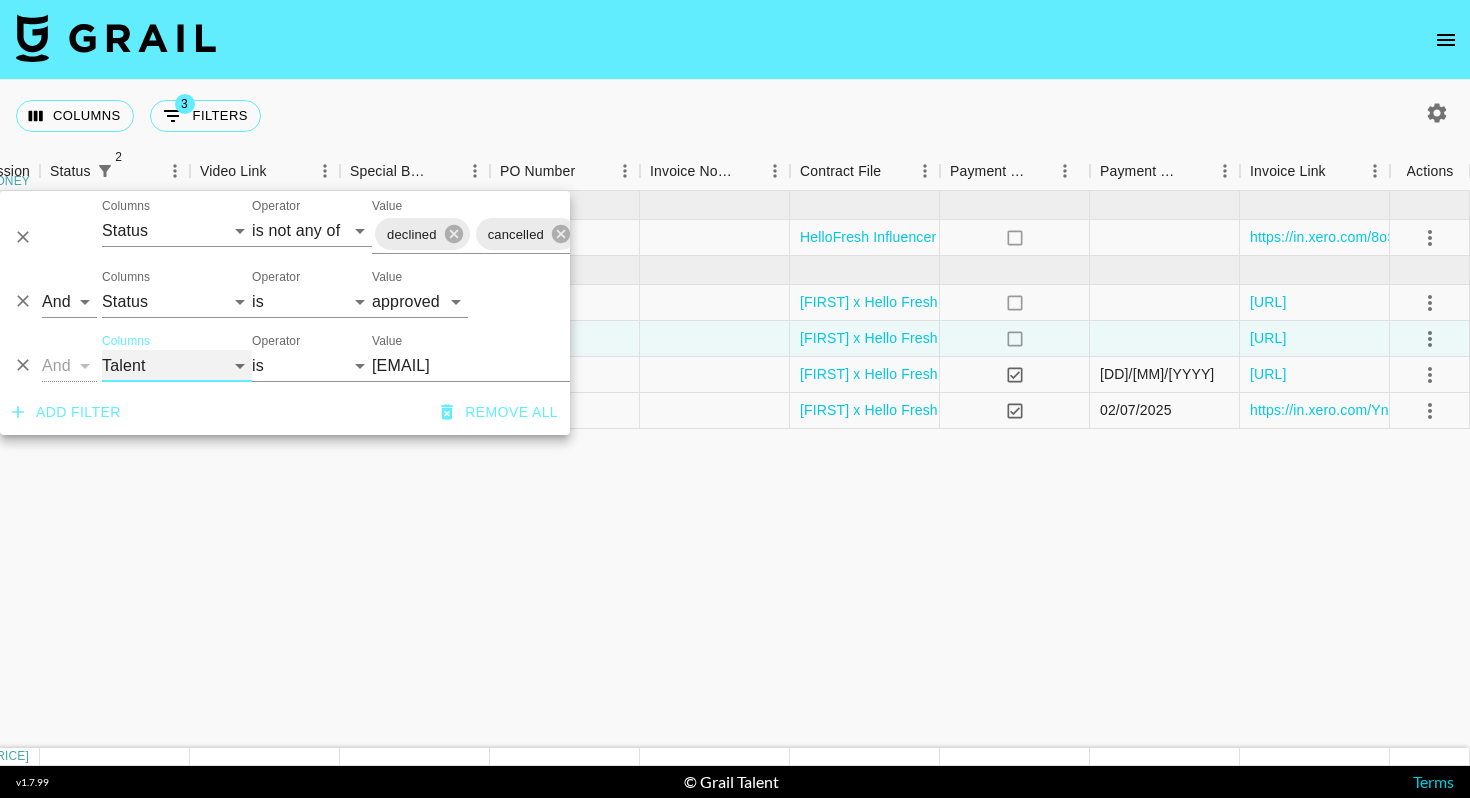 select on "contains" 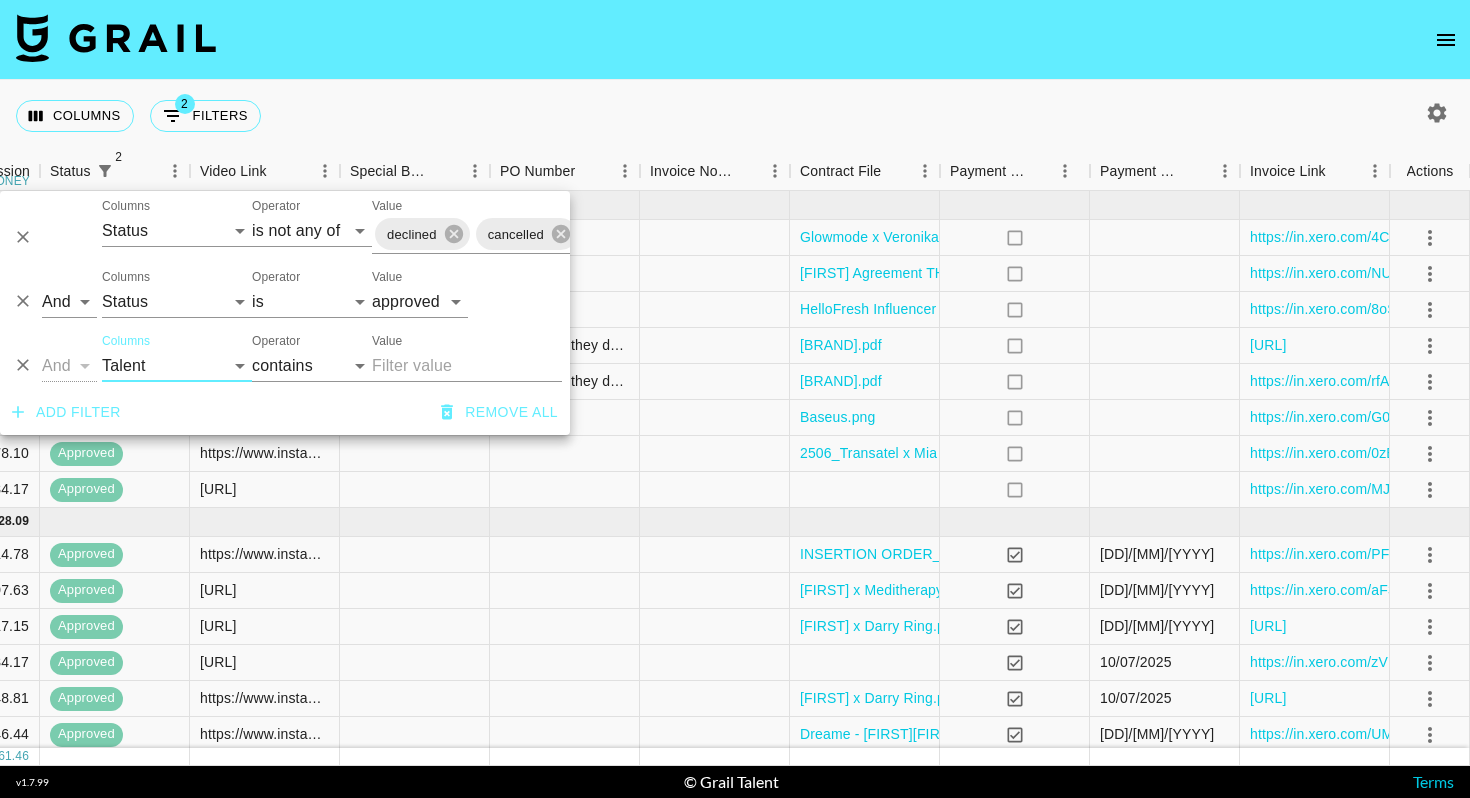 click on "Value" at bounding box center [467, 366] 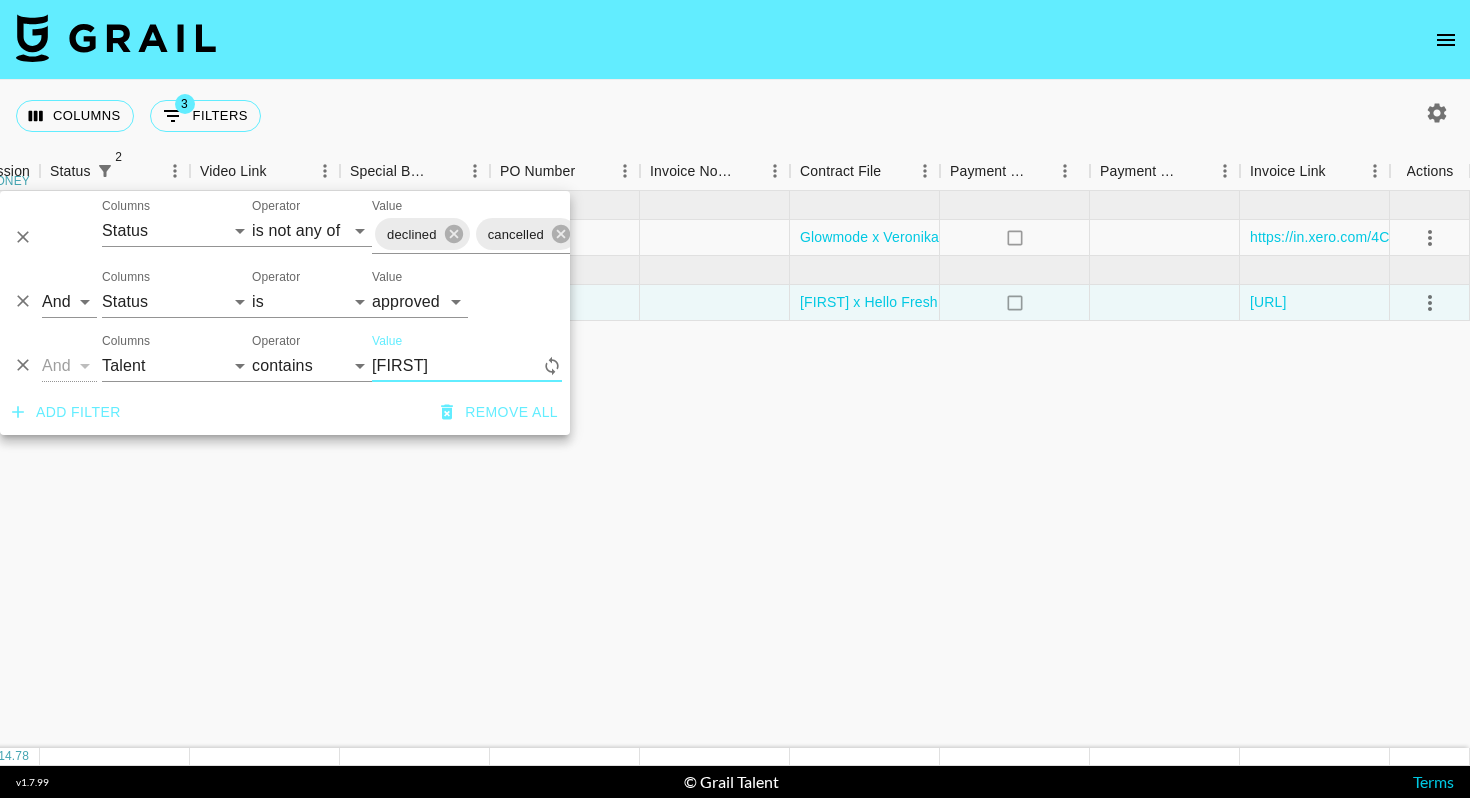 type on "[FIRST]" 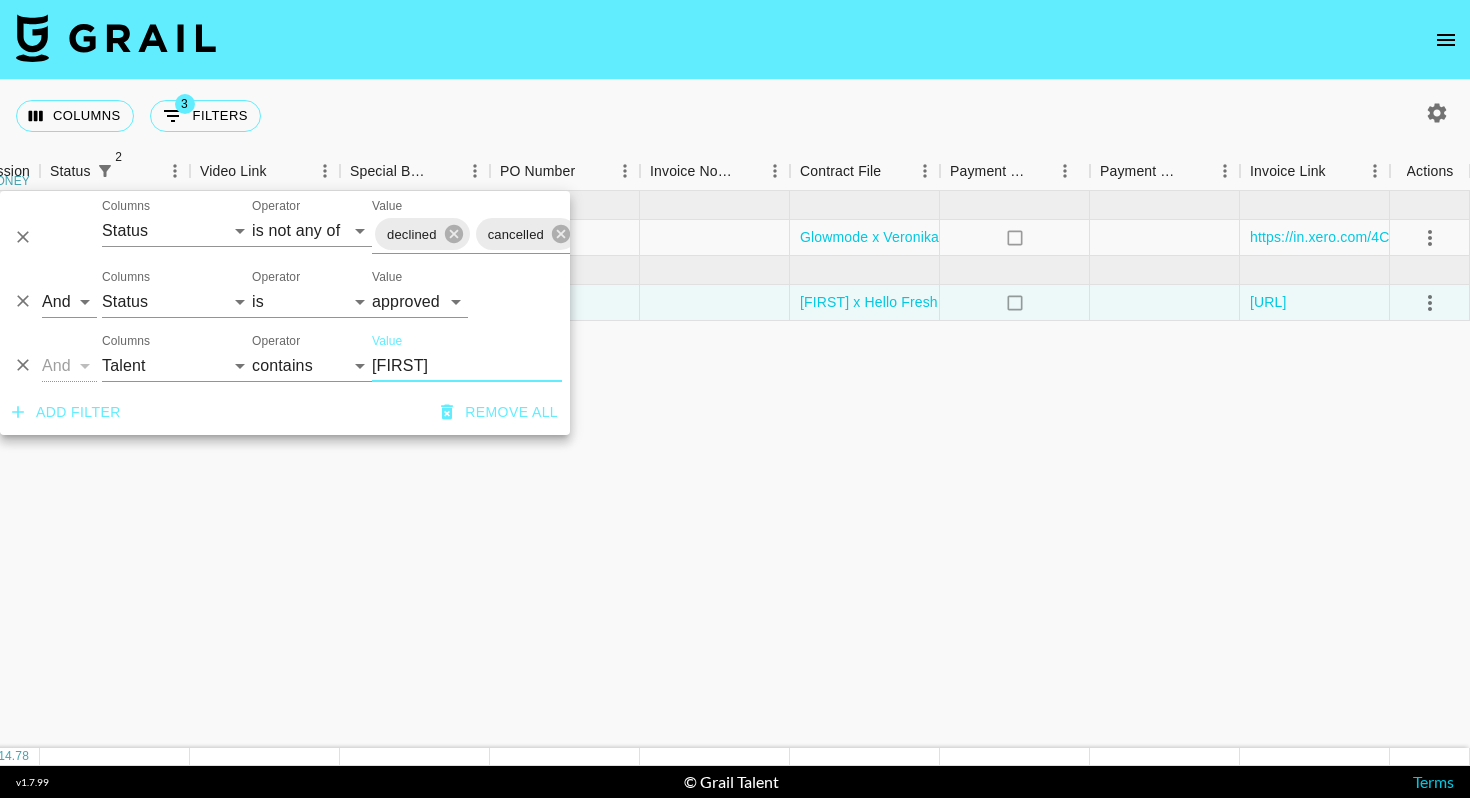 click on "[MONTH] '[YY] ( 1 ) $ [PRICE] $ [PRICE] rec3gXT4qb5RMKwVW [FIRST] [BRAND] [EMAIL] [BRAND] x [FIRST] ([MONTH] '[YY]) [PRICE] [PRICE] approved [URL] [BRAND] x [FIRST].png no [URL]" at bounding box center (-28, 469) 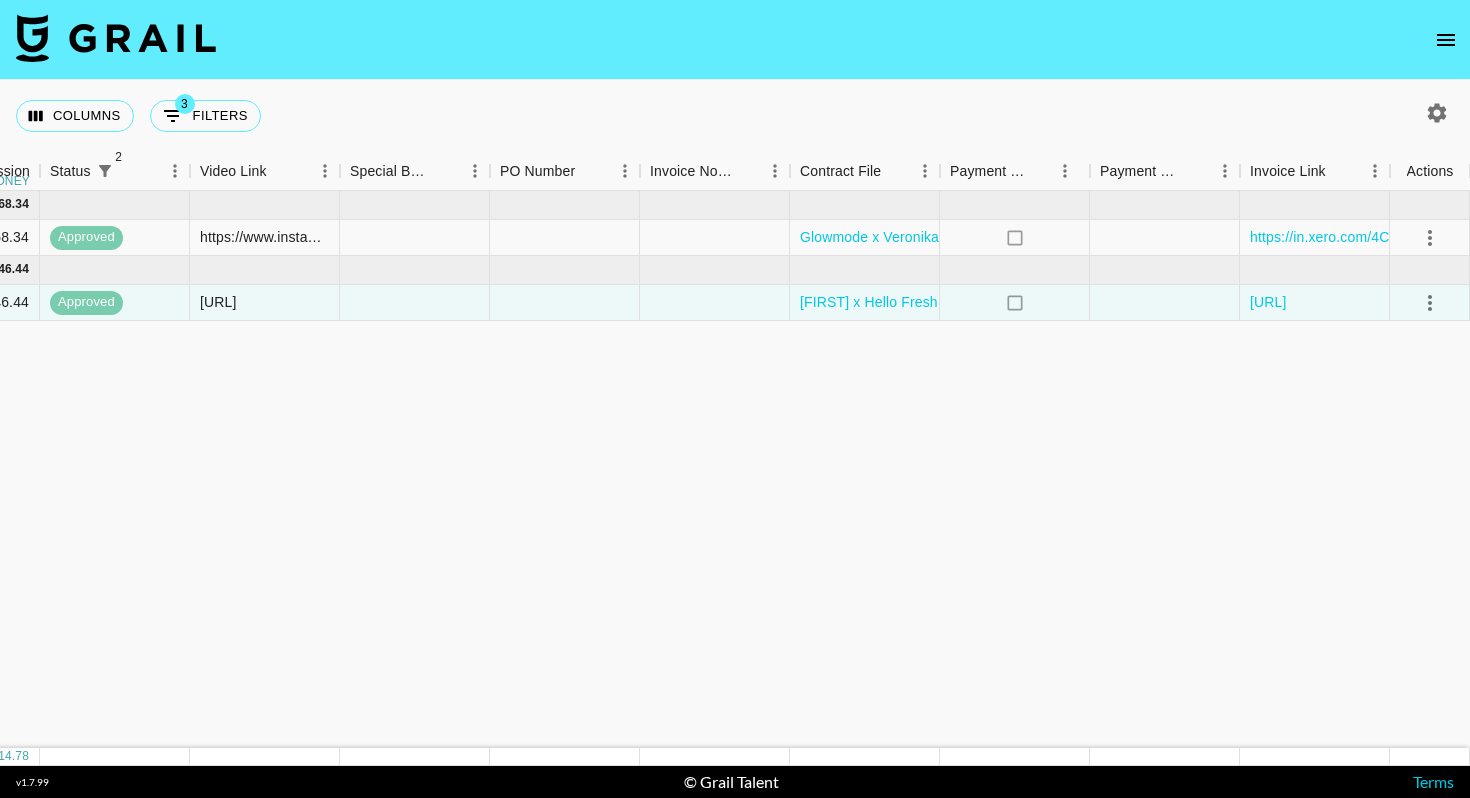 scroll, scrollTop: 0, scrollLeft: 1130, axis: horizontal 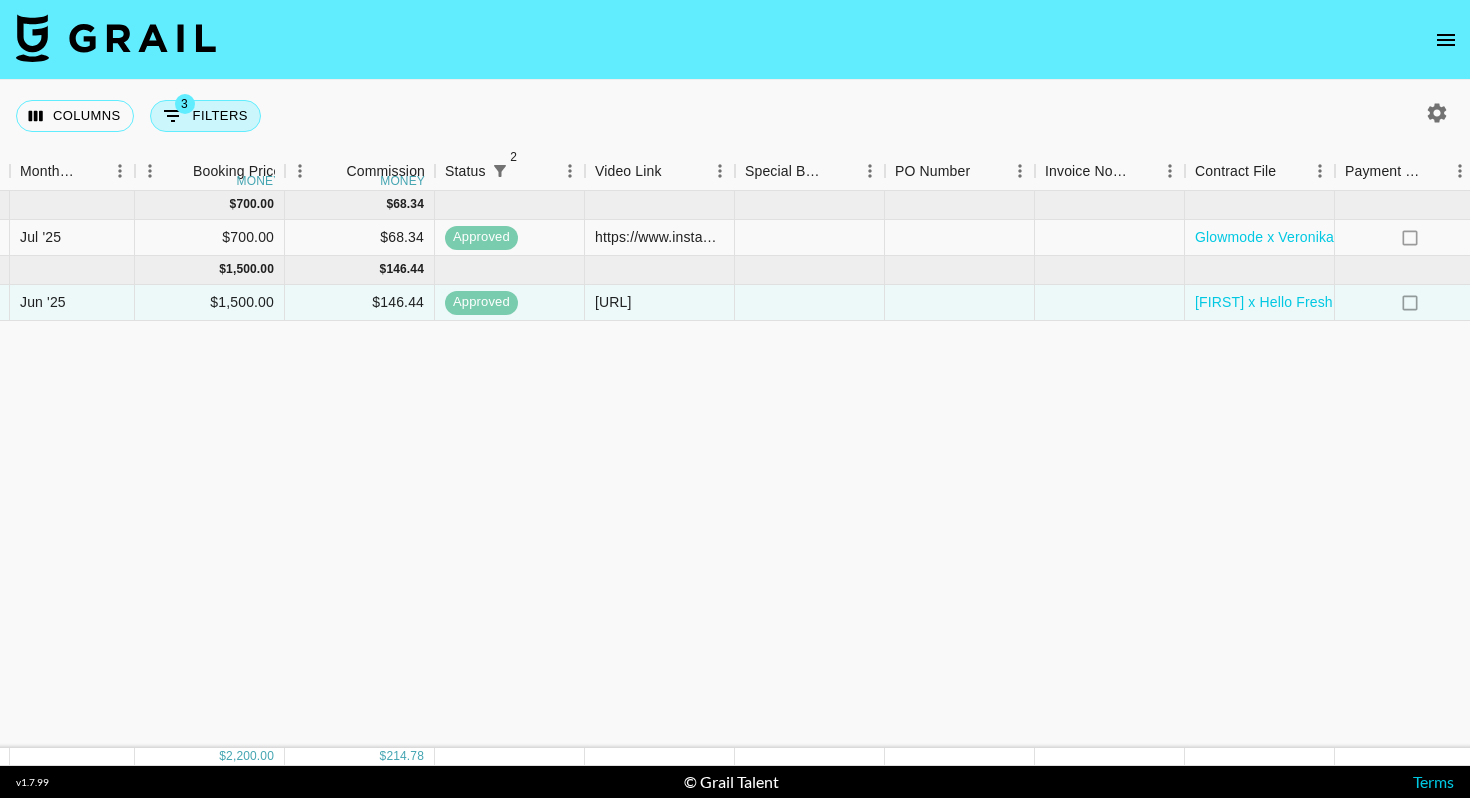click on "3 Filters" at bounding box center (205, 116) 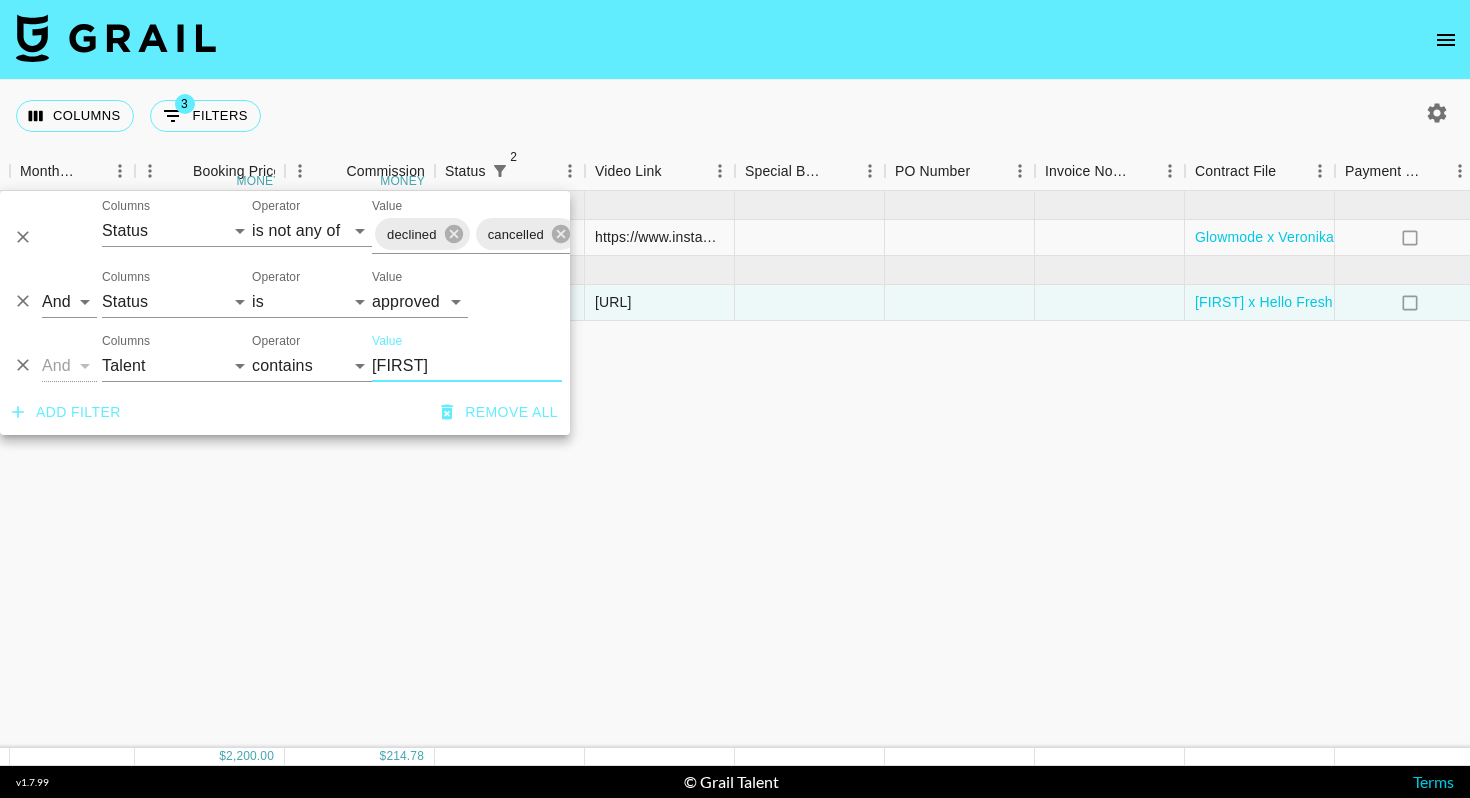 click on "[FIRST]" at bounding box center (467, 366) 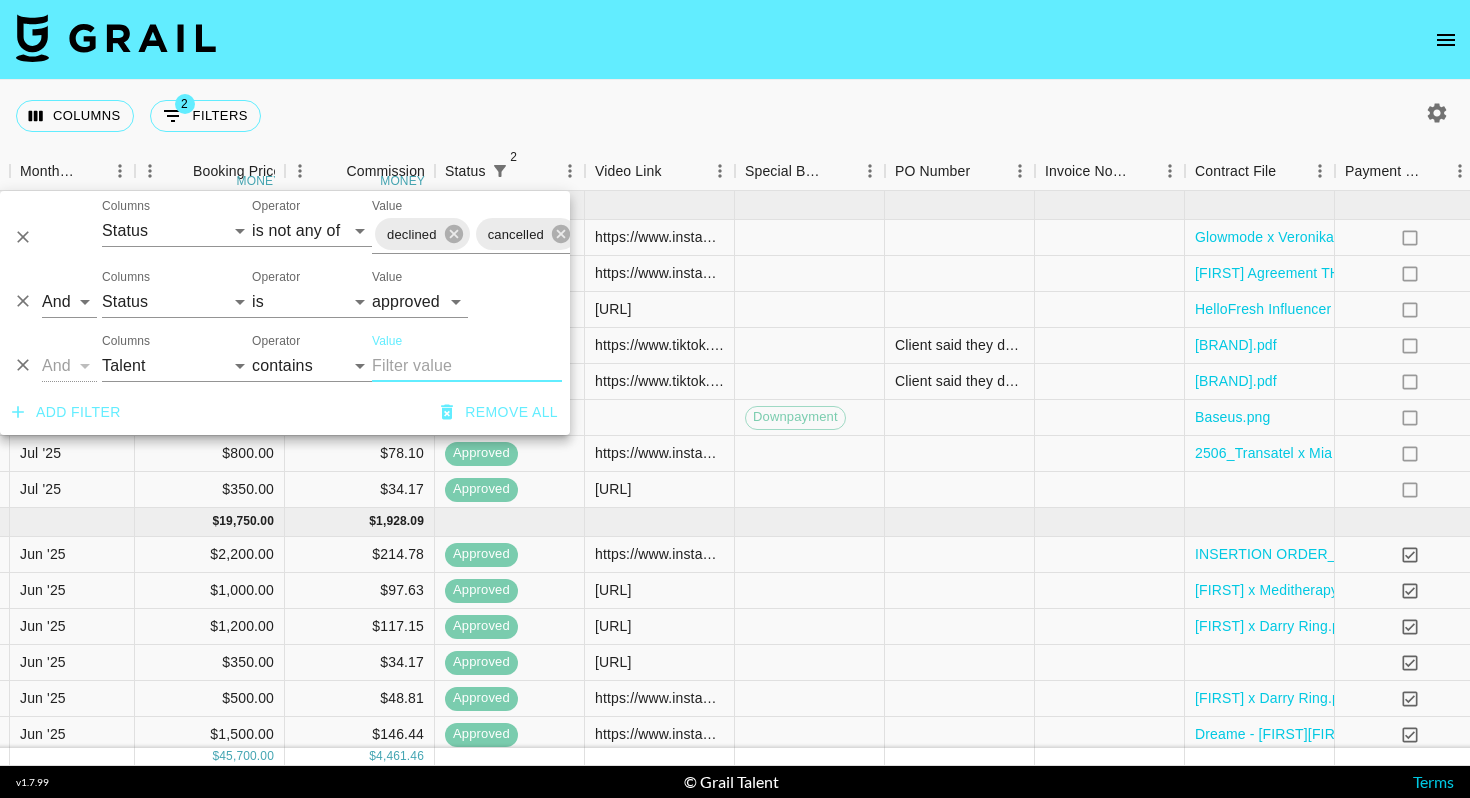 type 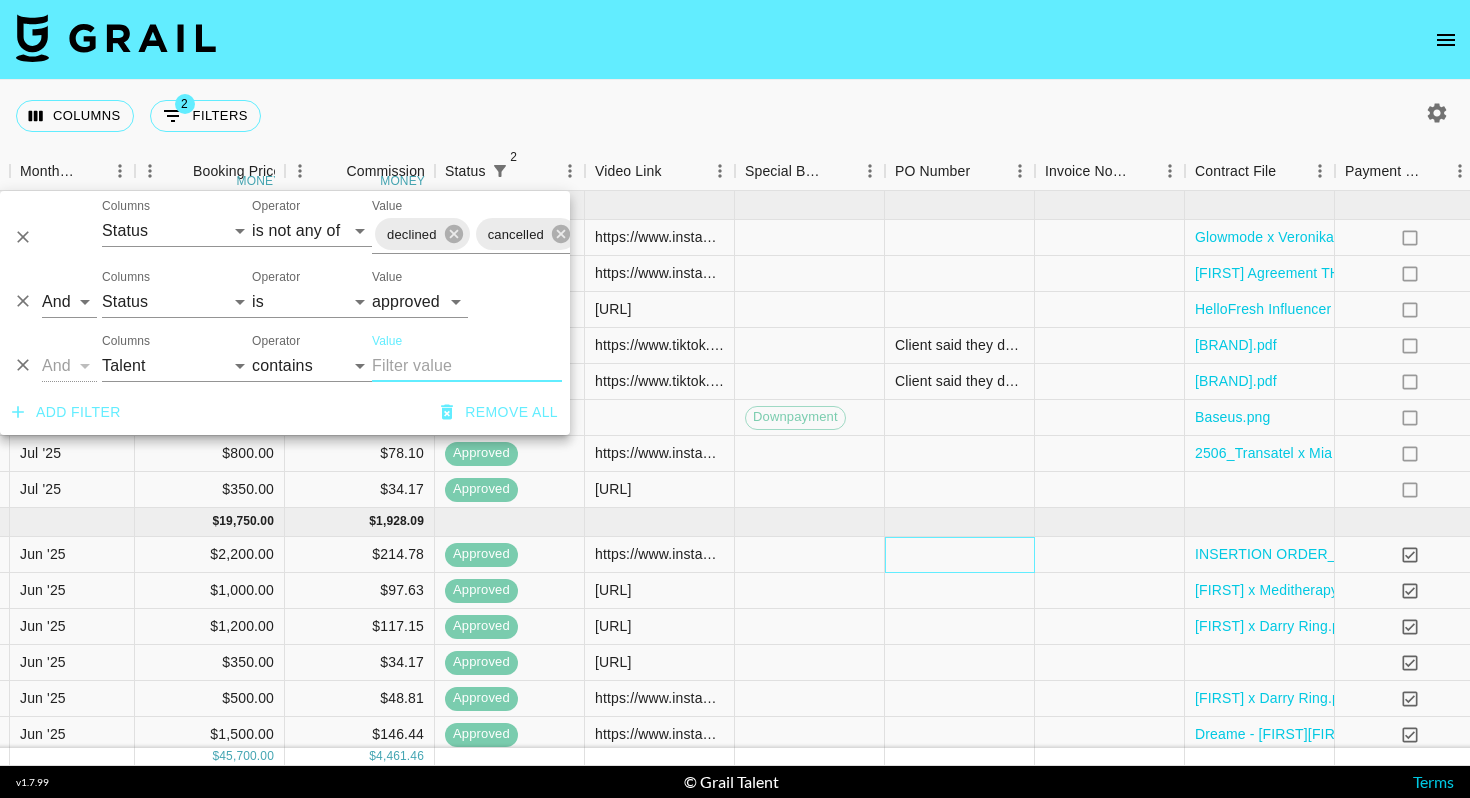 click at bounding box center [960, 555] 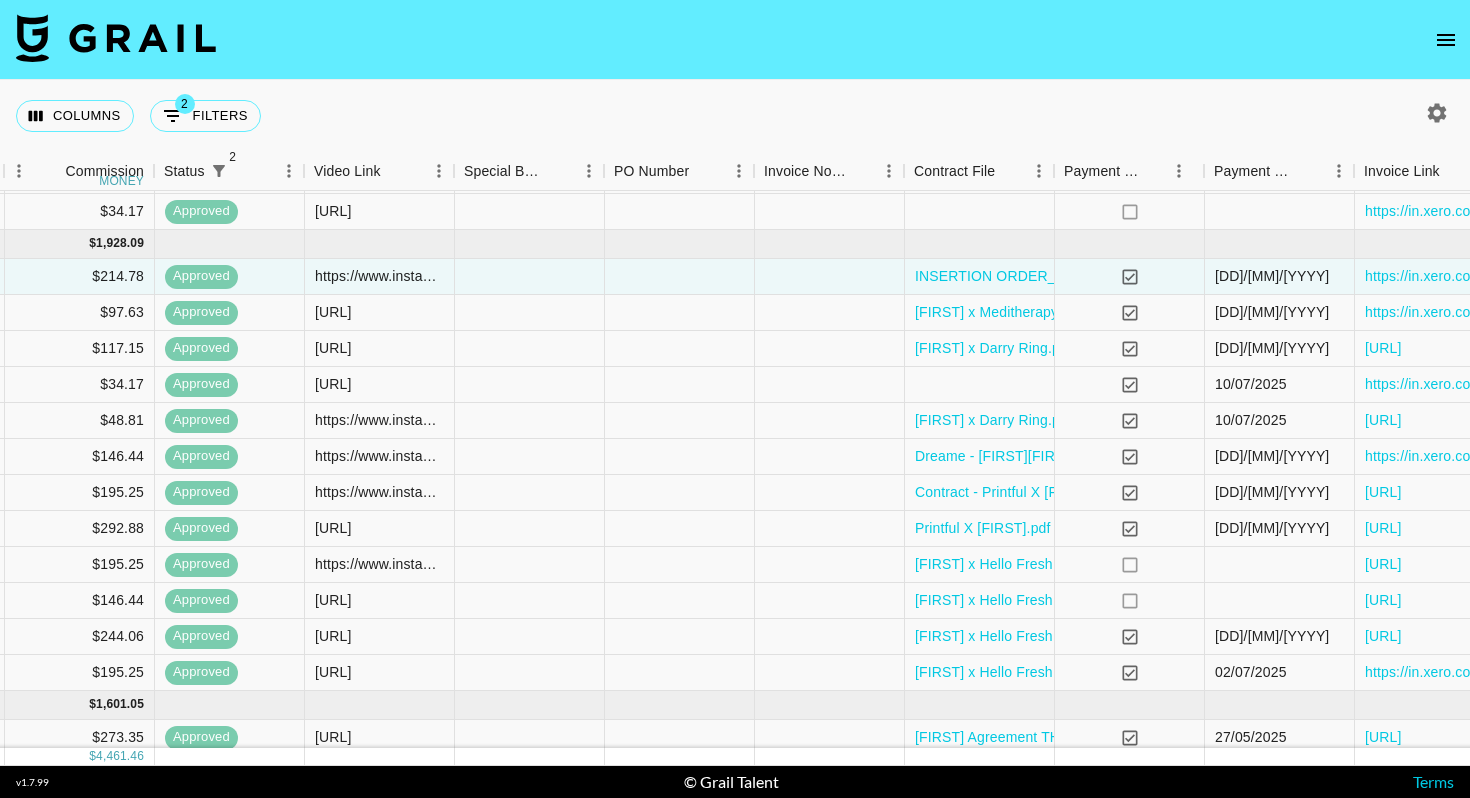 scroll, scrollTop: 278, scrollLeft: 1525, axis: both 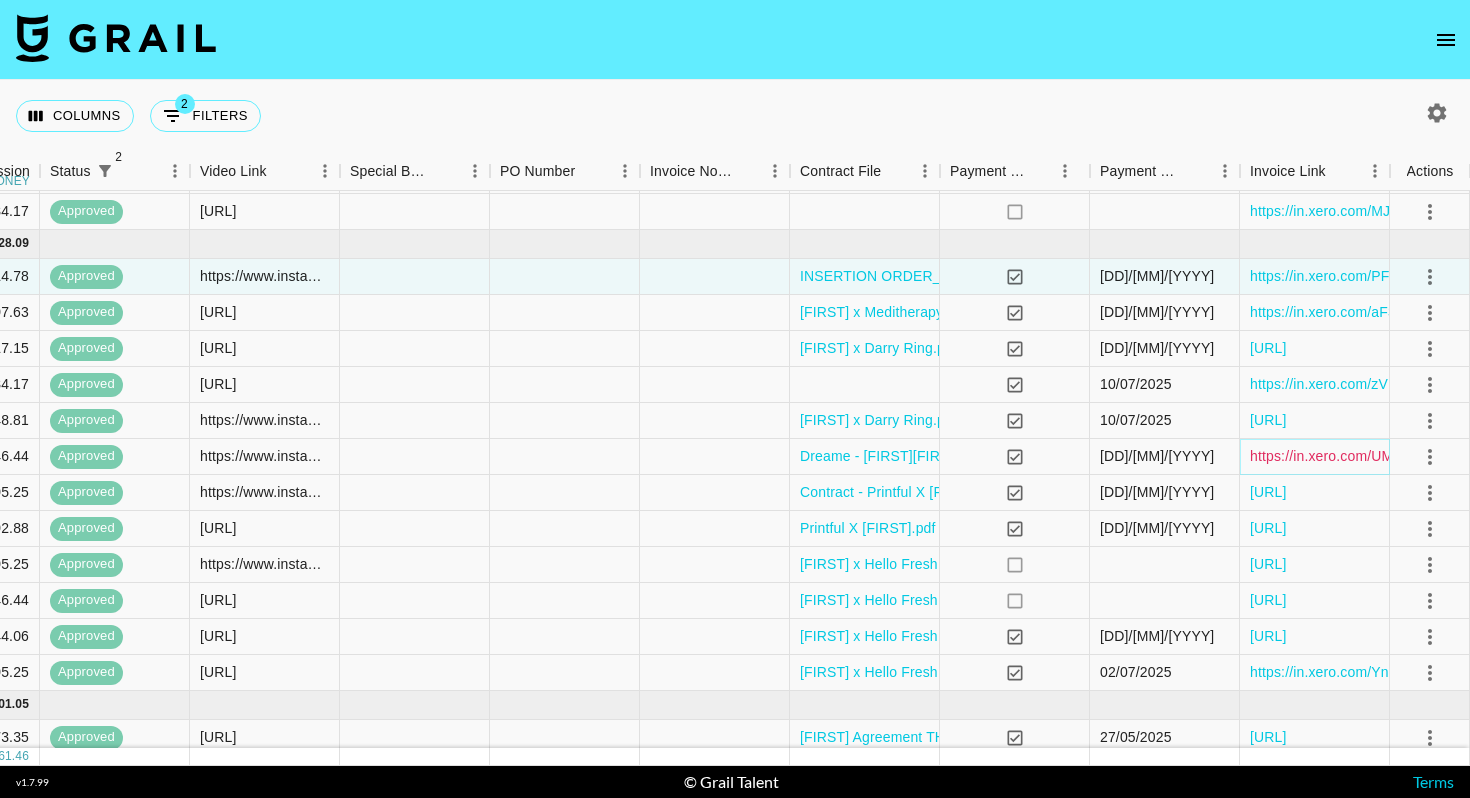 click on "https://in.xero.com/UMed6pbvnQadpKRUsDlPMDr94zrFcARkJVzdhUop" at bounding box center (1478, 456) 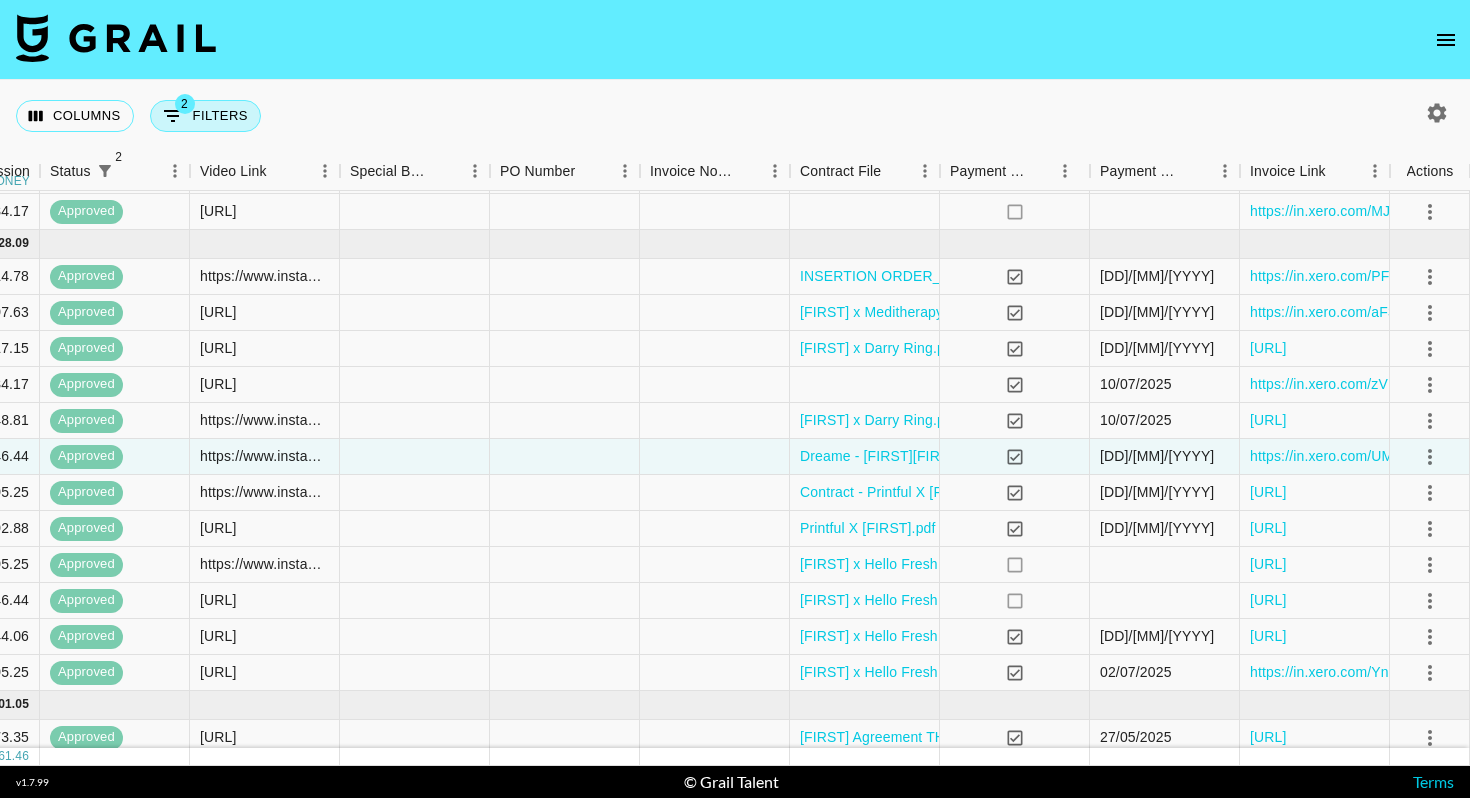 click on "2 Filters" at bounding box center [205, 116] 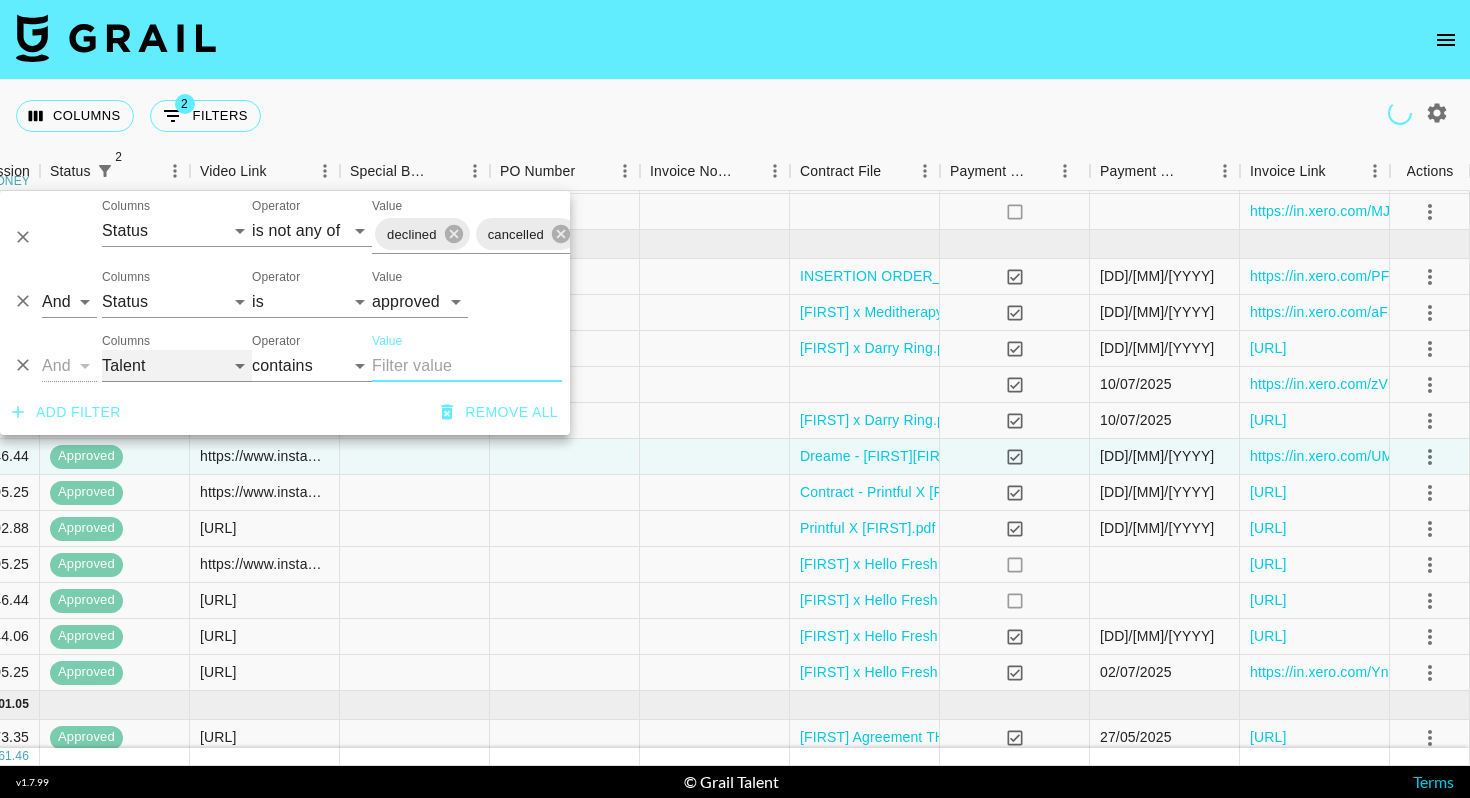click on "Grail Platform ID Airtable ID Talent Manager Client Booker Campaign (Type) Date Created Created by Grail Team Month Due Currency Booking Price Creator Commmission Override External Commission Expenses: Remove Commission? Commission Status Video Link Boost Code Special Booking Type PO Number Invoice Notes Uniport Contact Email Contract File Payment Sent Payment Sent Date Invoice Link" at bounding box center (177, 366) 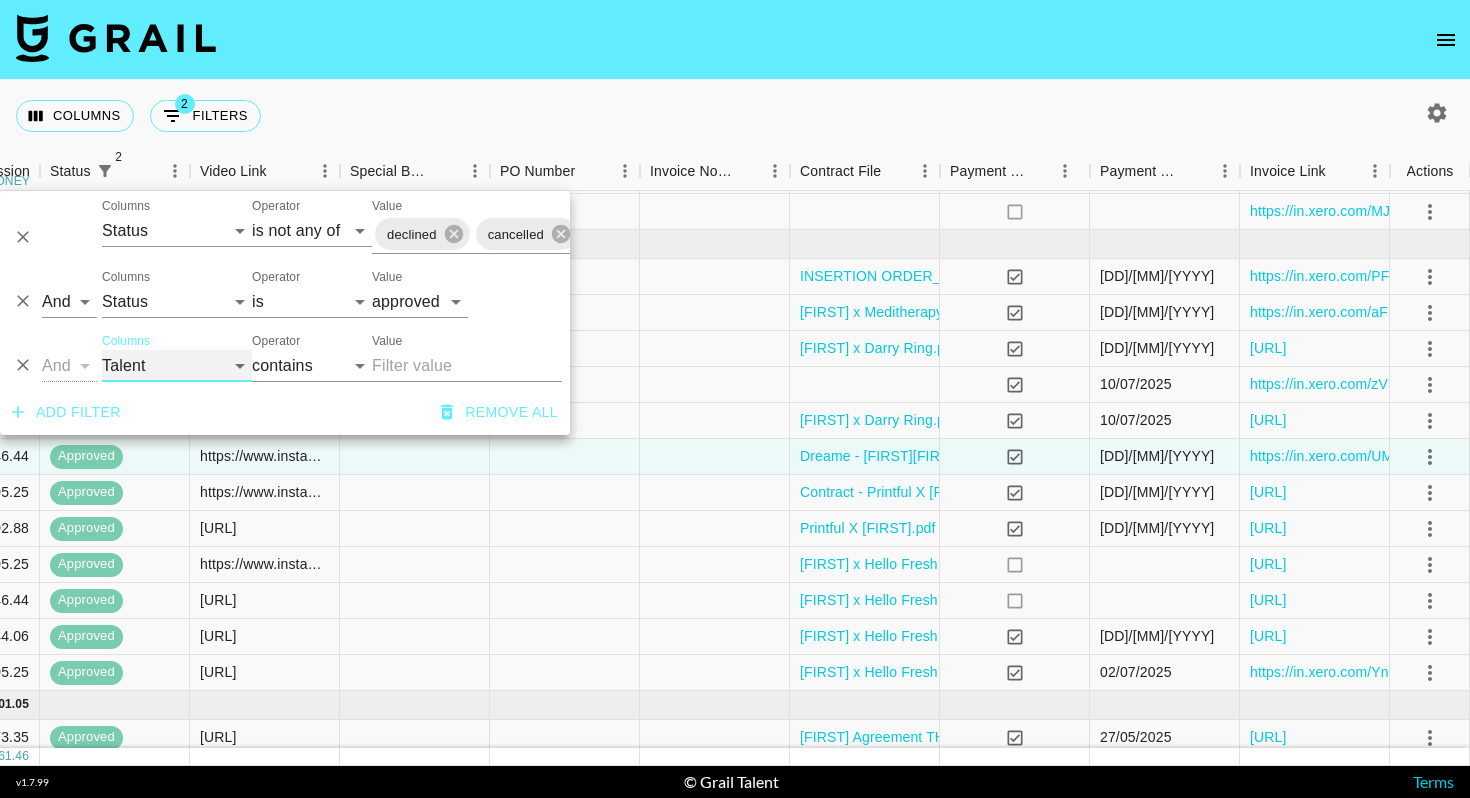 select on "bookerId" 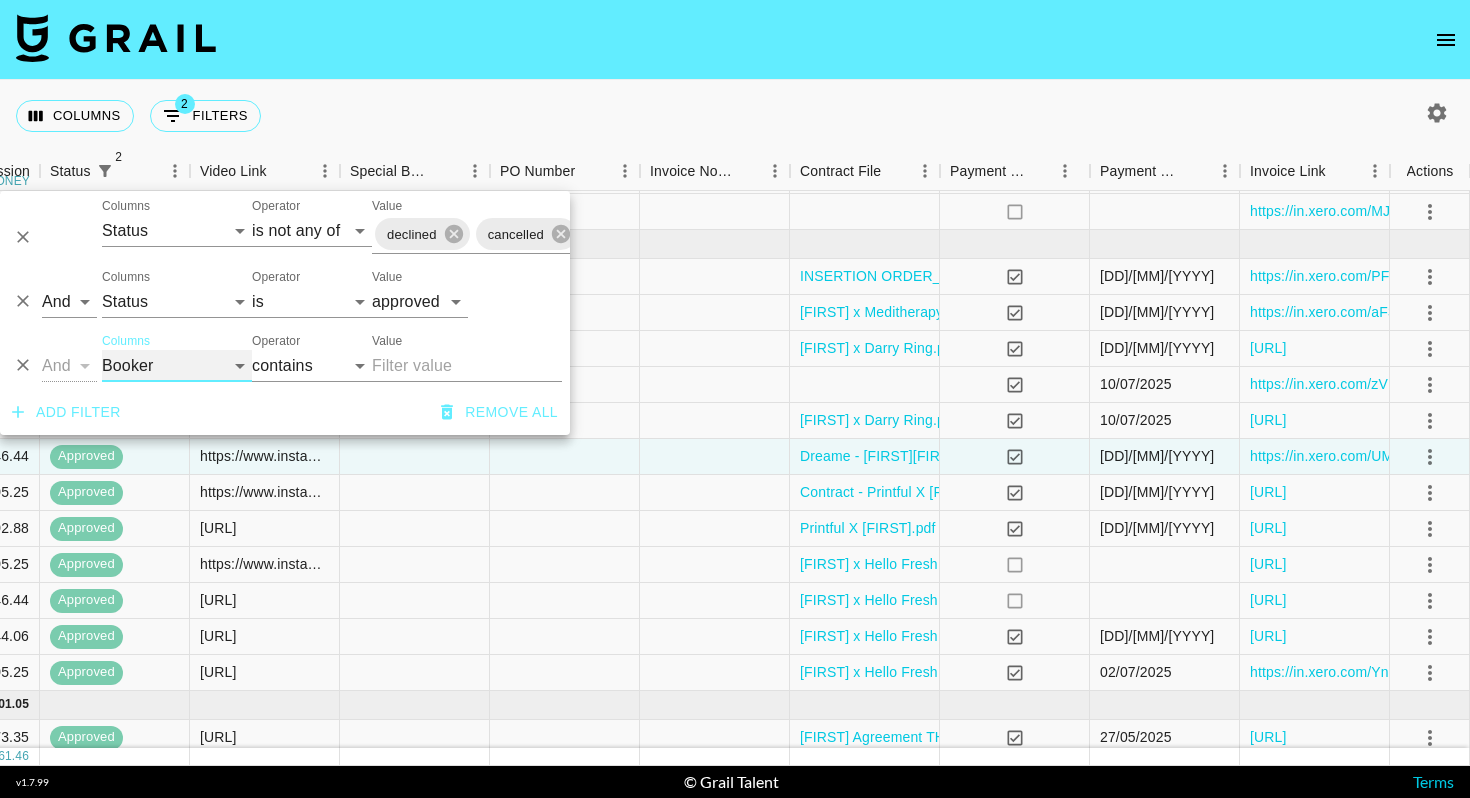 select on "is" 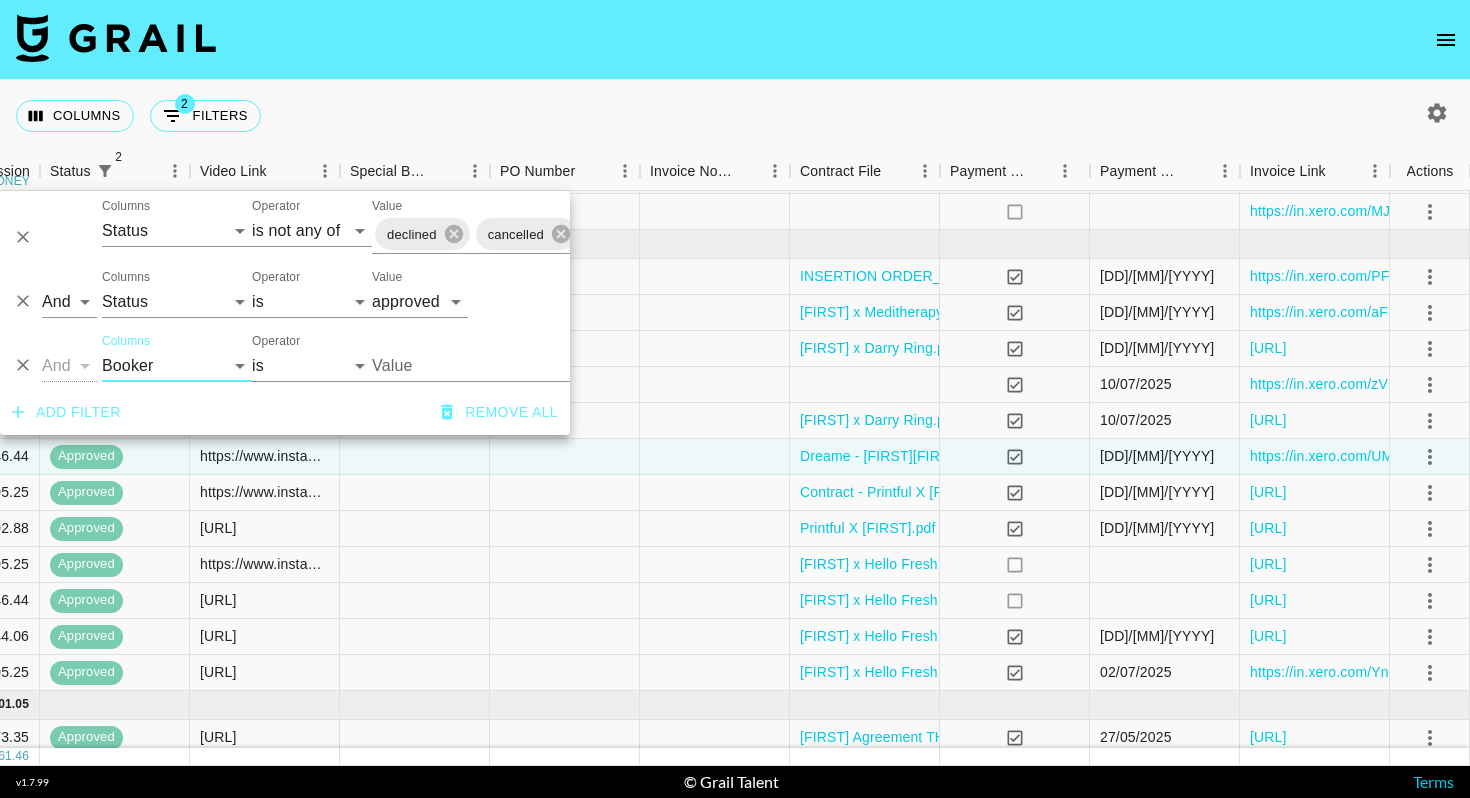 click on "Value" at bounding box center [507, 365] 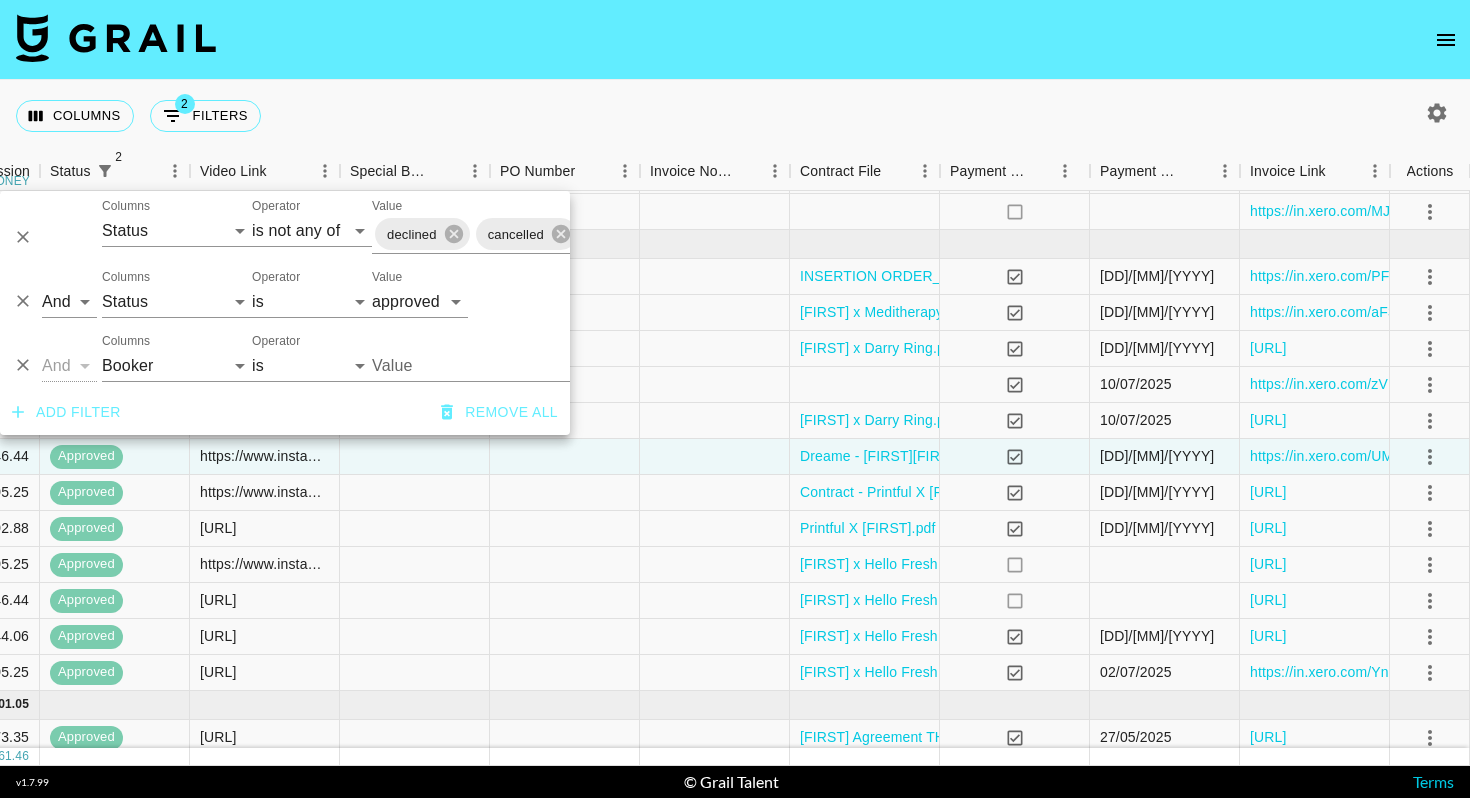 click on "Value" at bounding box center (507, 365) 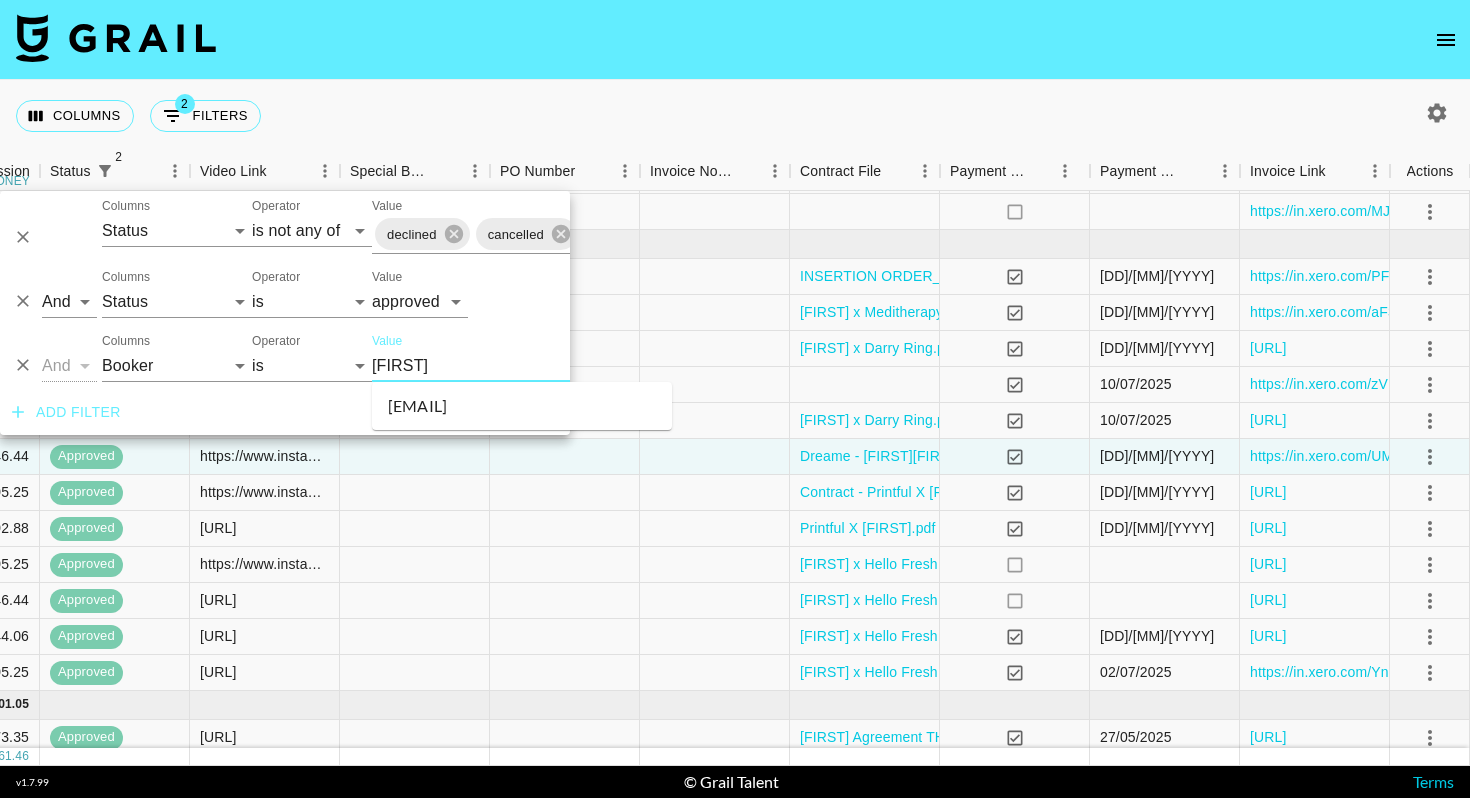 type on "[FIRST]" 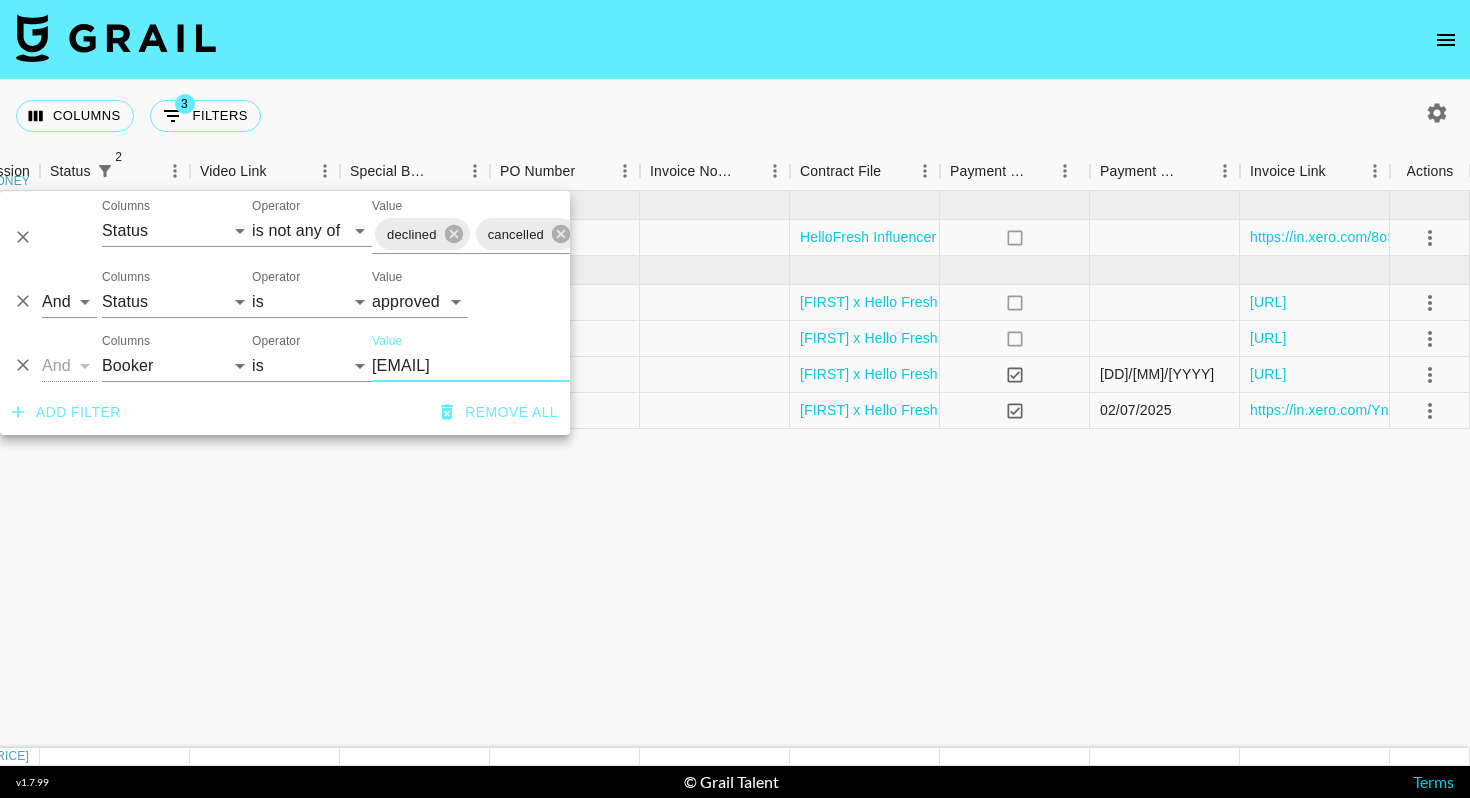 scroll, scrollTop: 0, scrollLeft: 1525, axis: horizontal 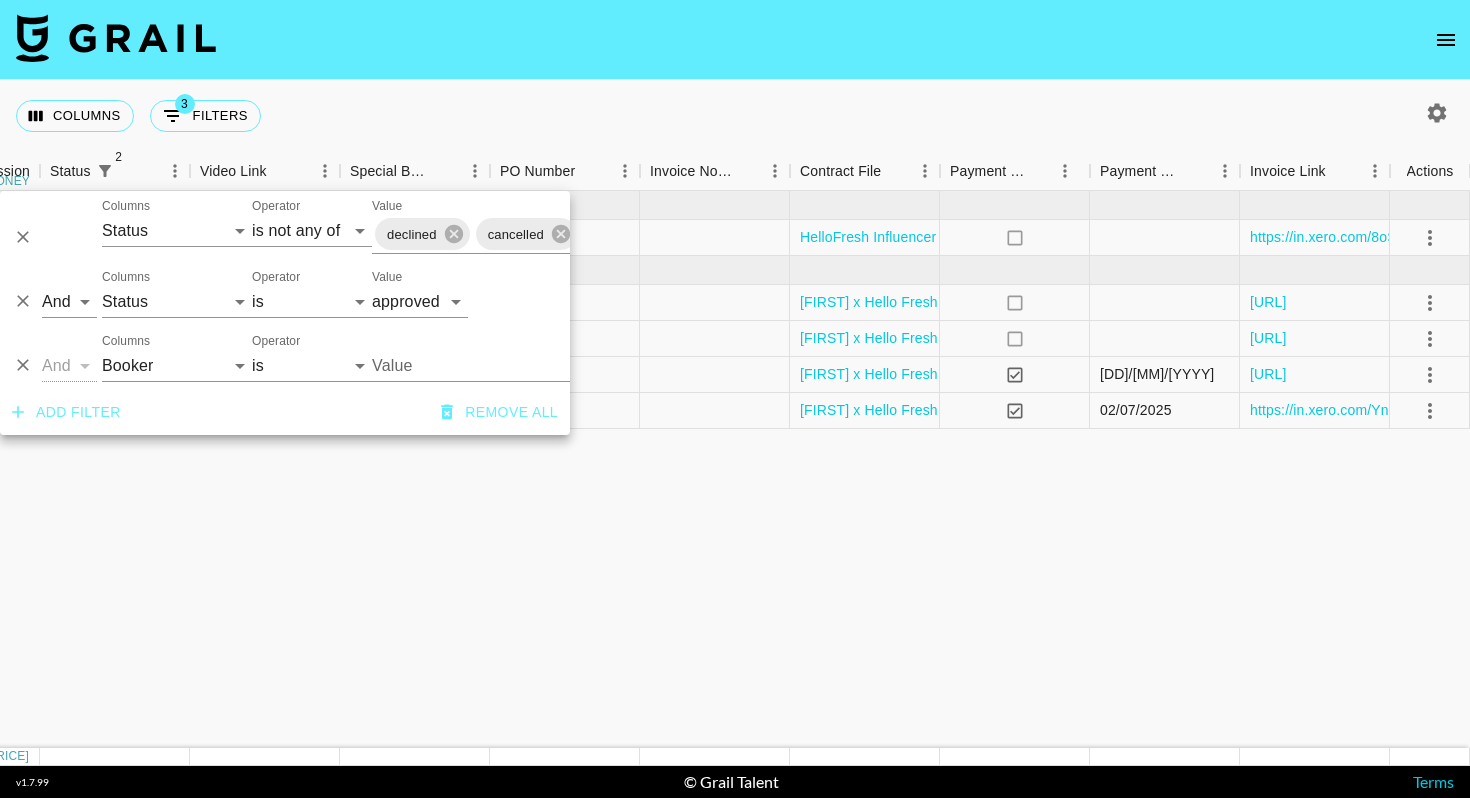 type on "[EMAIL]" 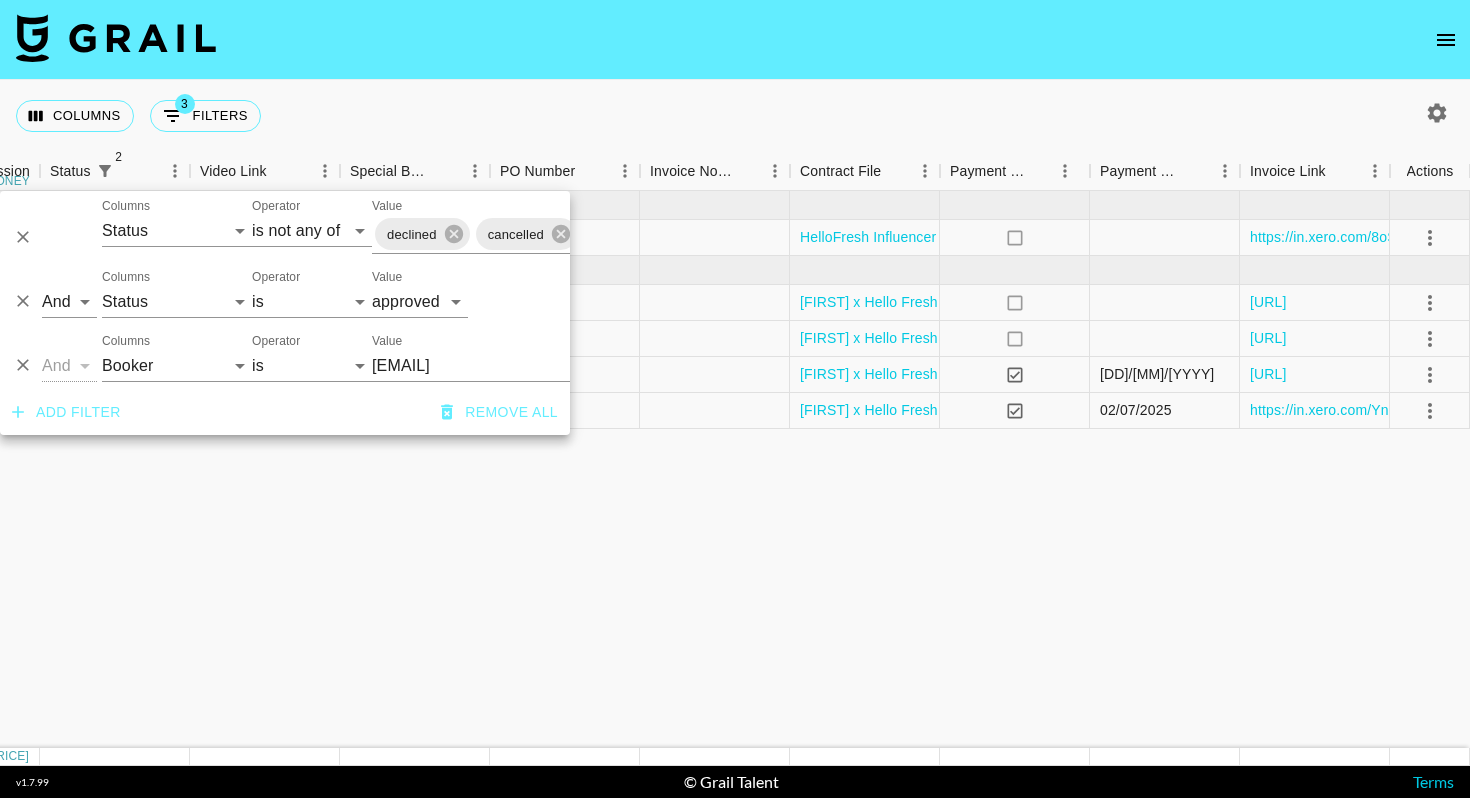 click on "Columns 3 Filters + Booking" at bounding box center [735, 116] 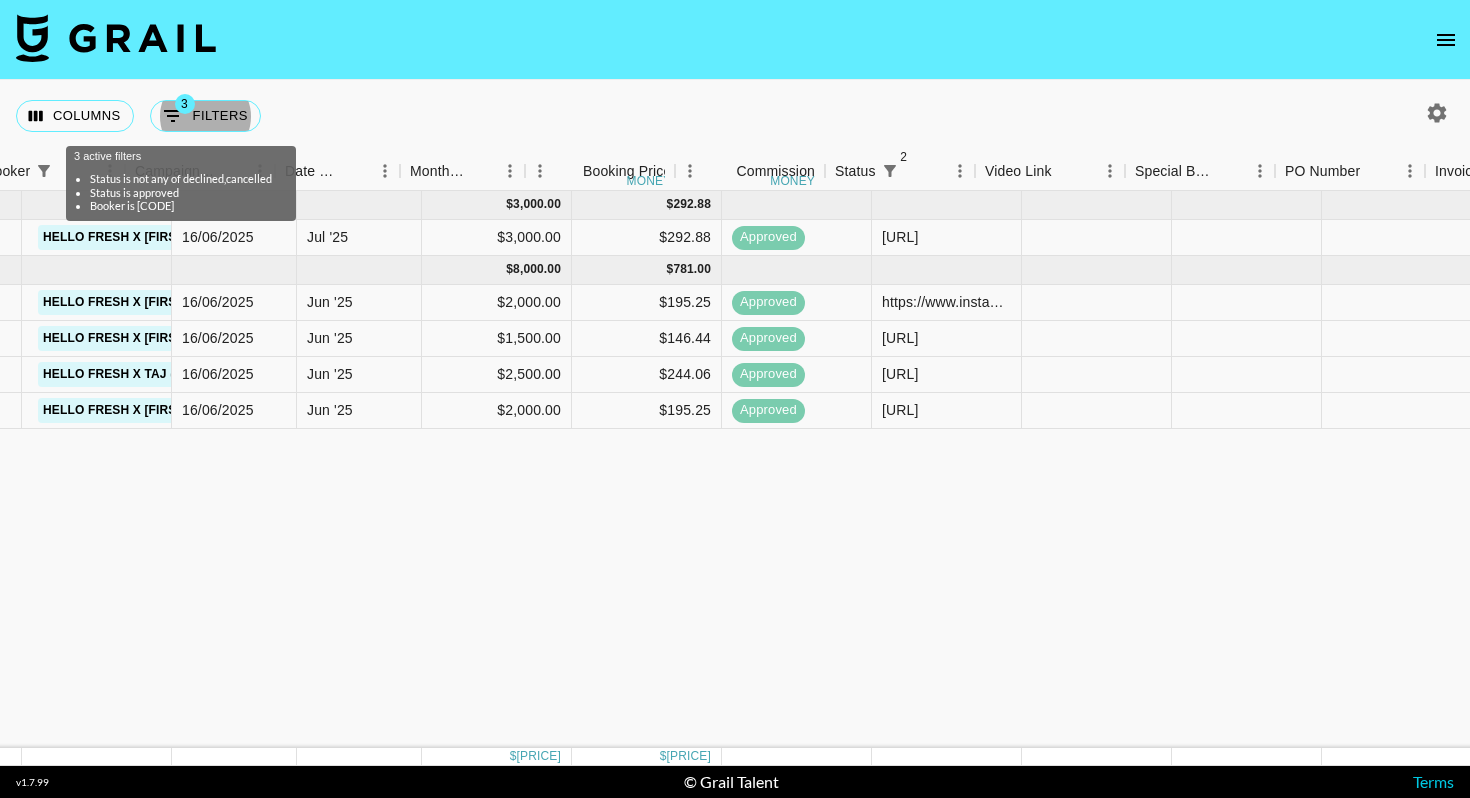 scroll, scrollTop: 0, scrollLeft: 720, axis: horizontal 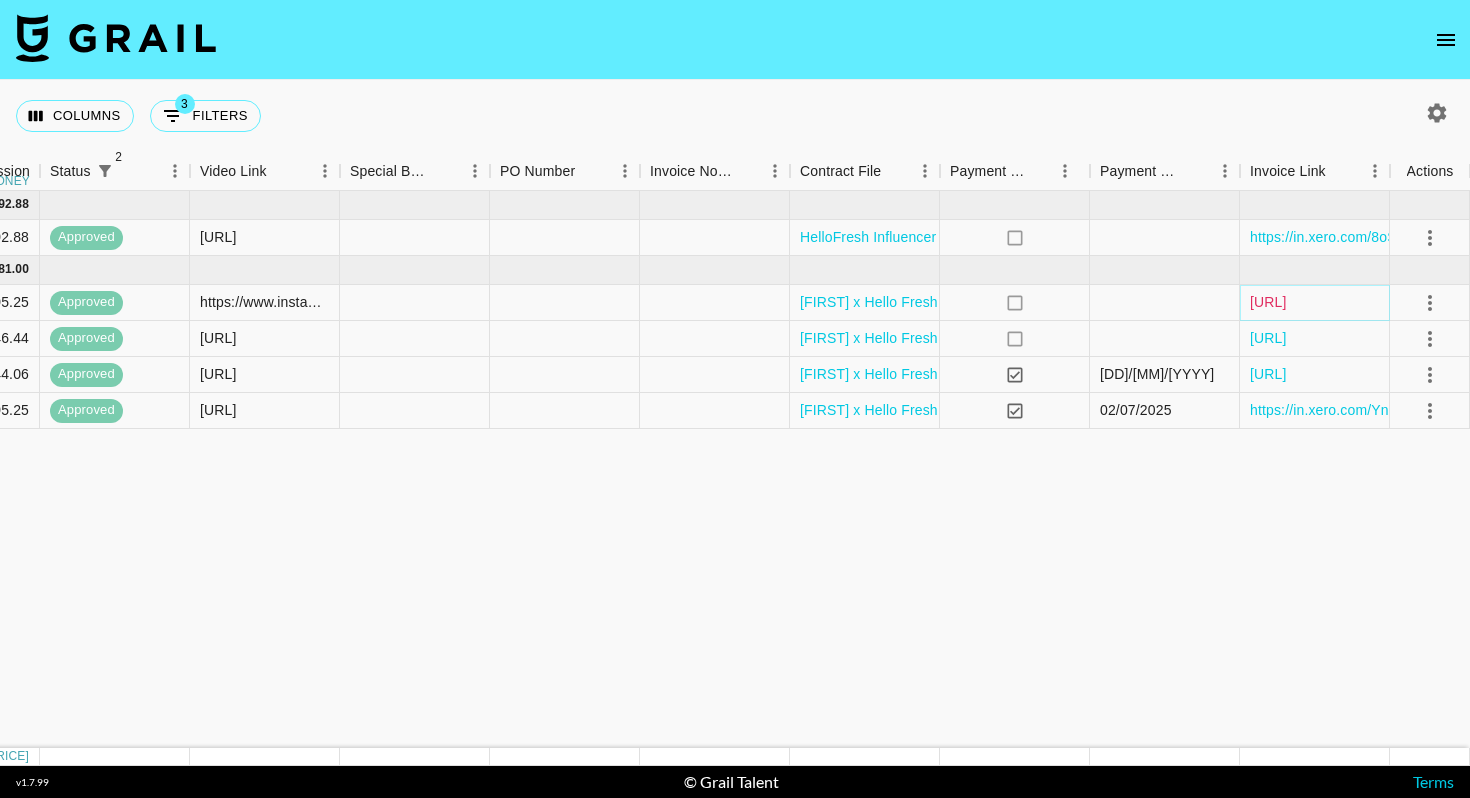 click on "[URL]" at bounding box center [1268, 302] 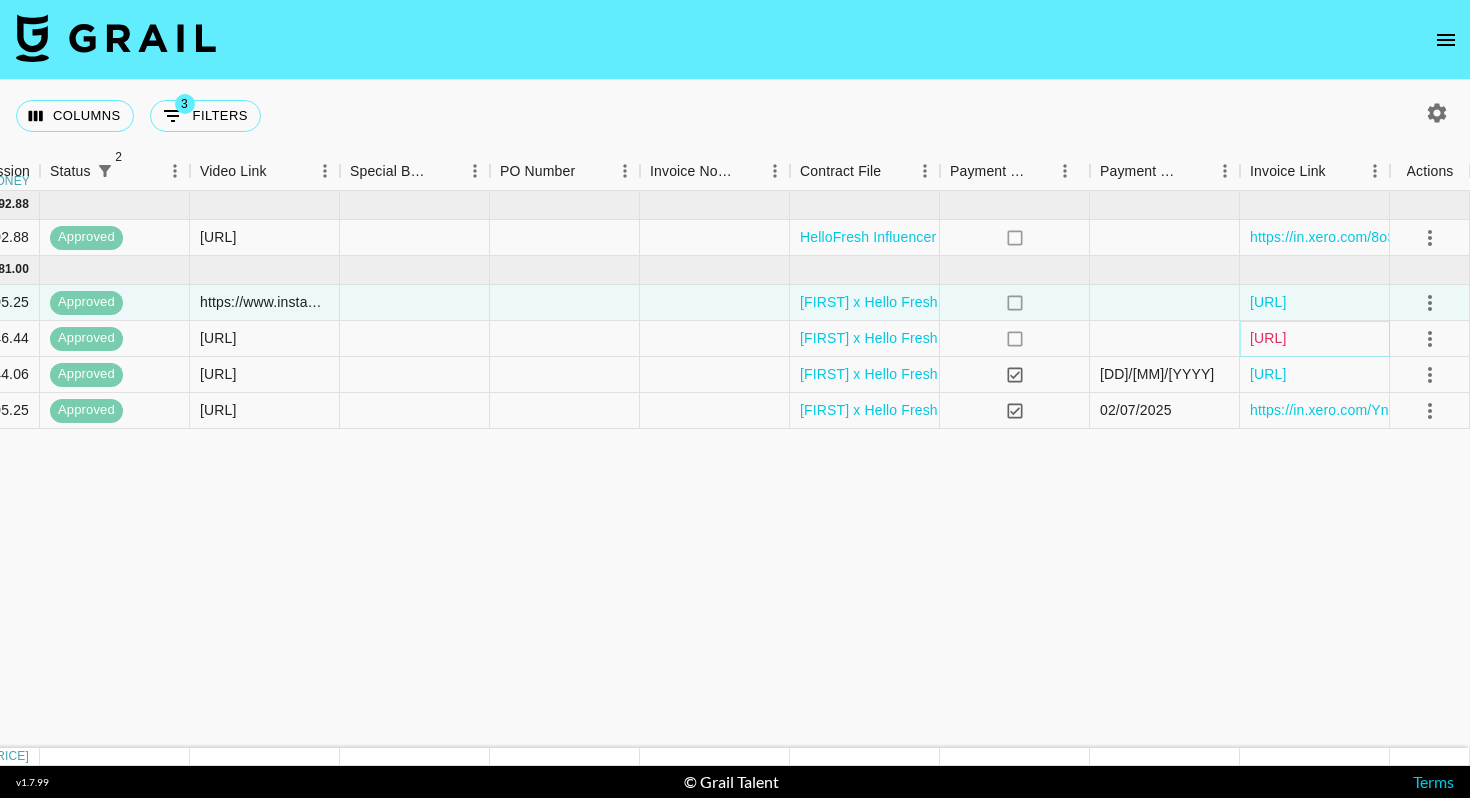 click on "[URL]" at bounding box center (1268, 338) 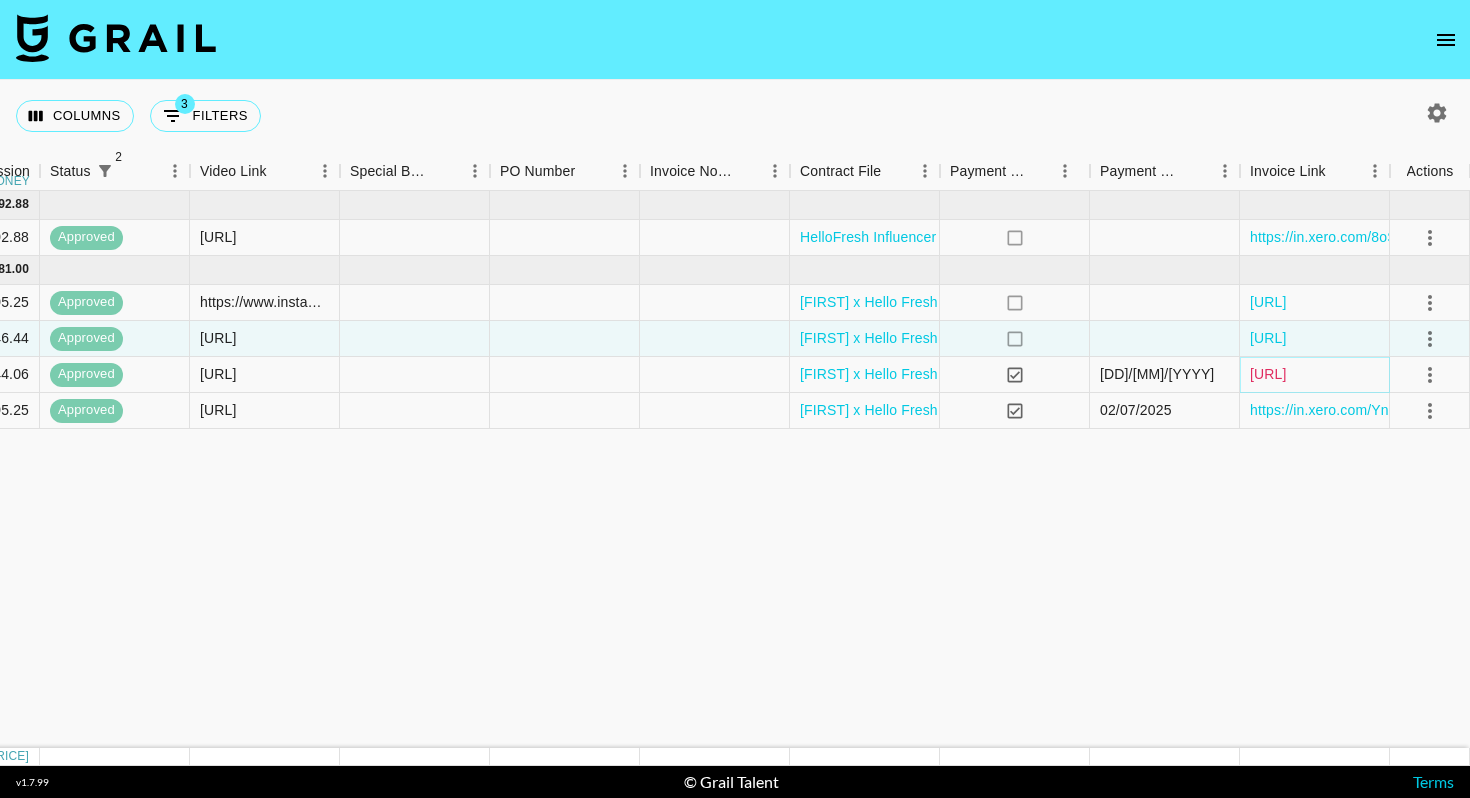 click on "[URL]" at bounding box center [1268, 374] 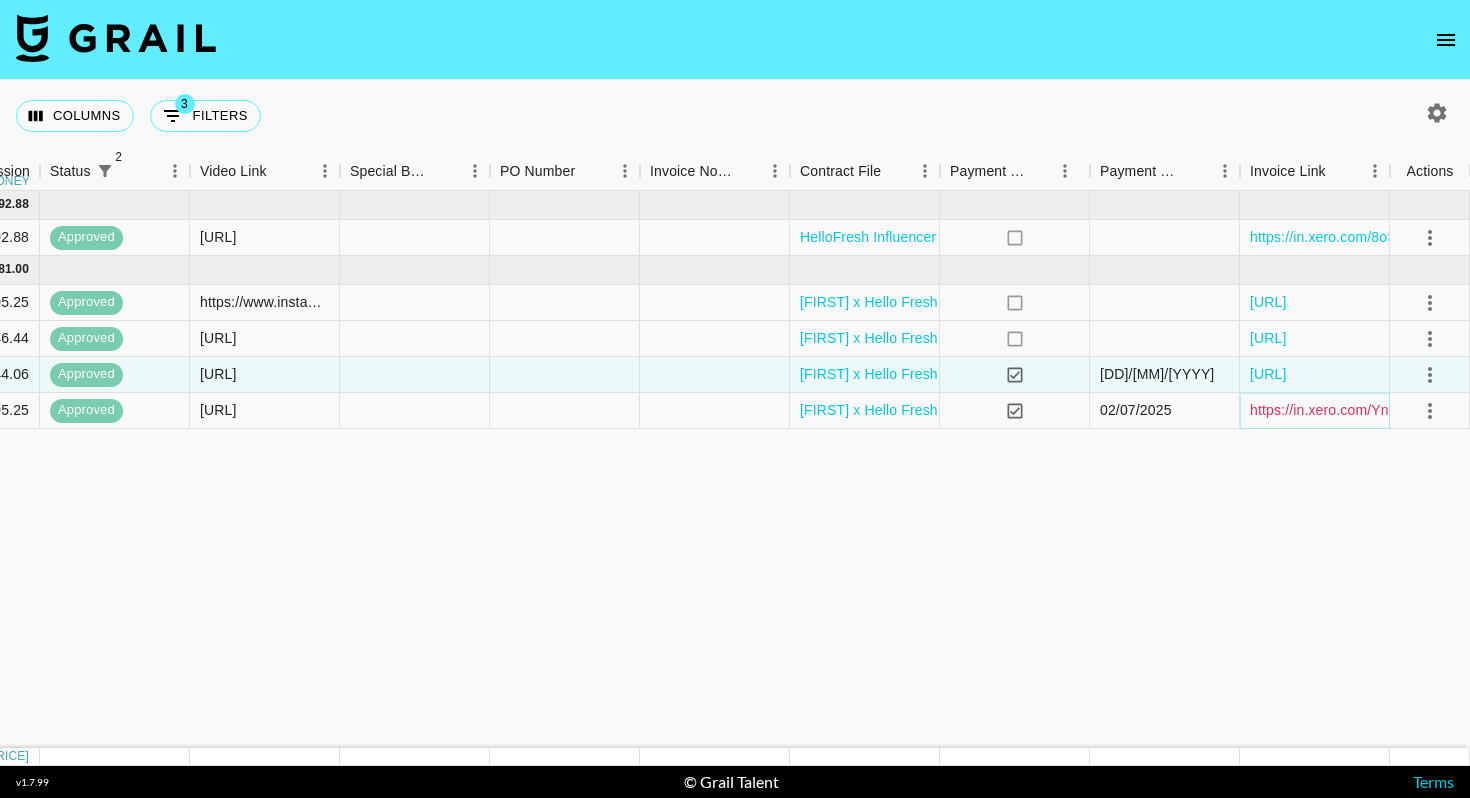 click on "https://in.xero.com/Ynen8YQaSRQCZfIp0zHZDECsDEIf9EB9EaDLlD9P" at bounding box center (1478, 410) 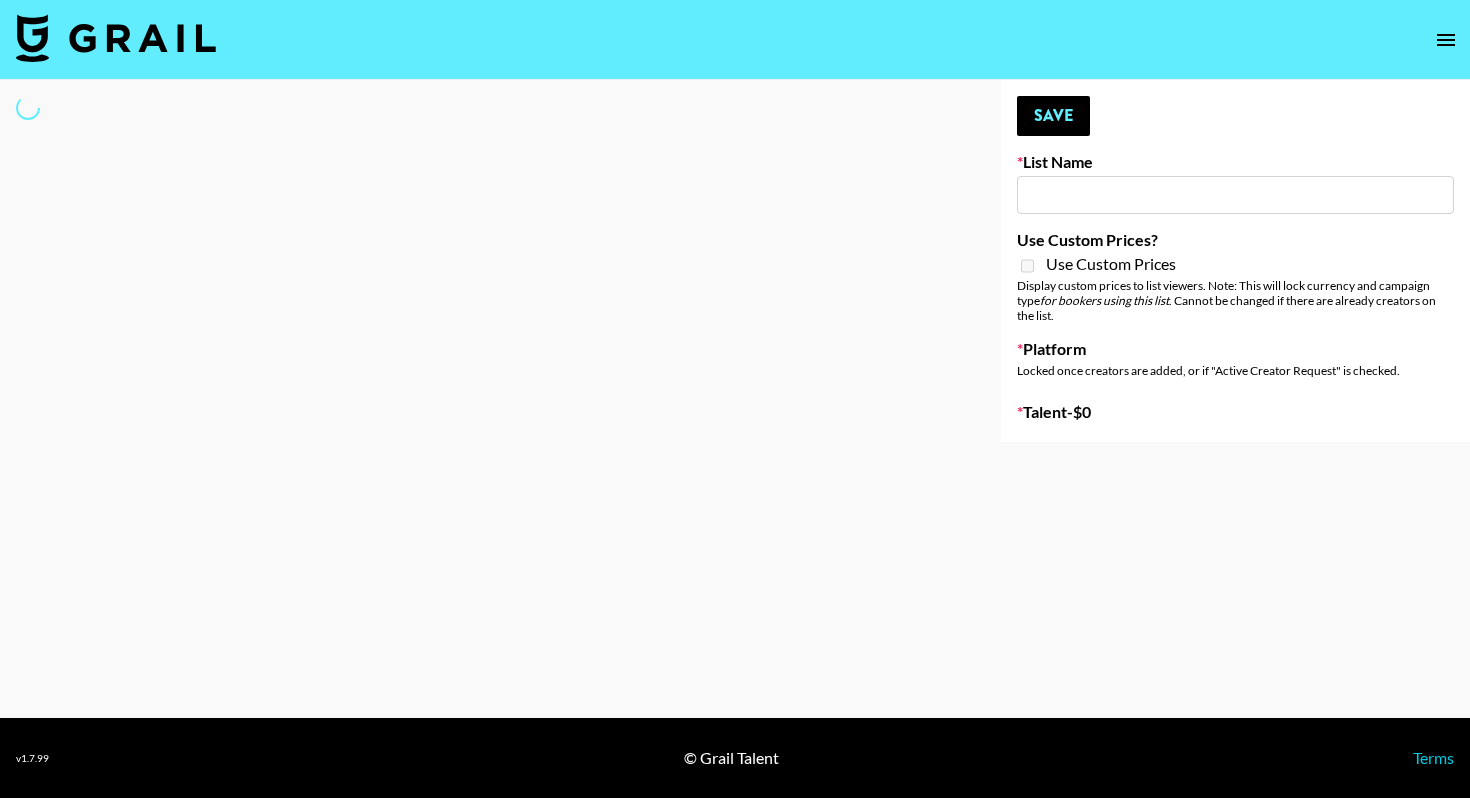 scroll, scrollTop: 0, scrollLeft: 0, axis: both 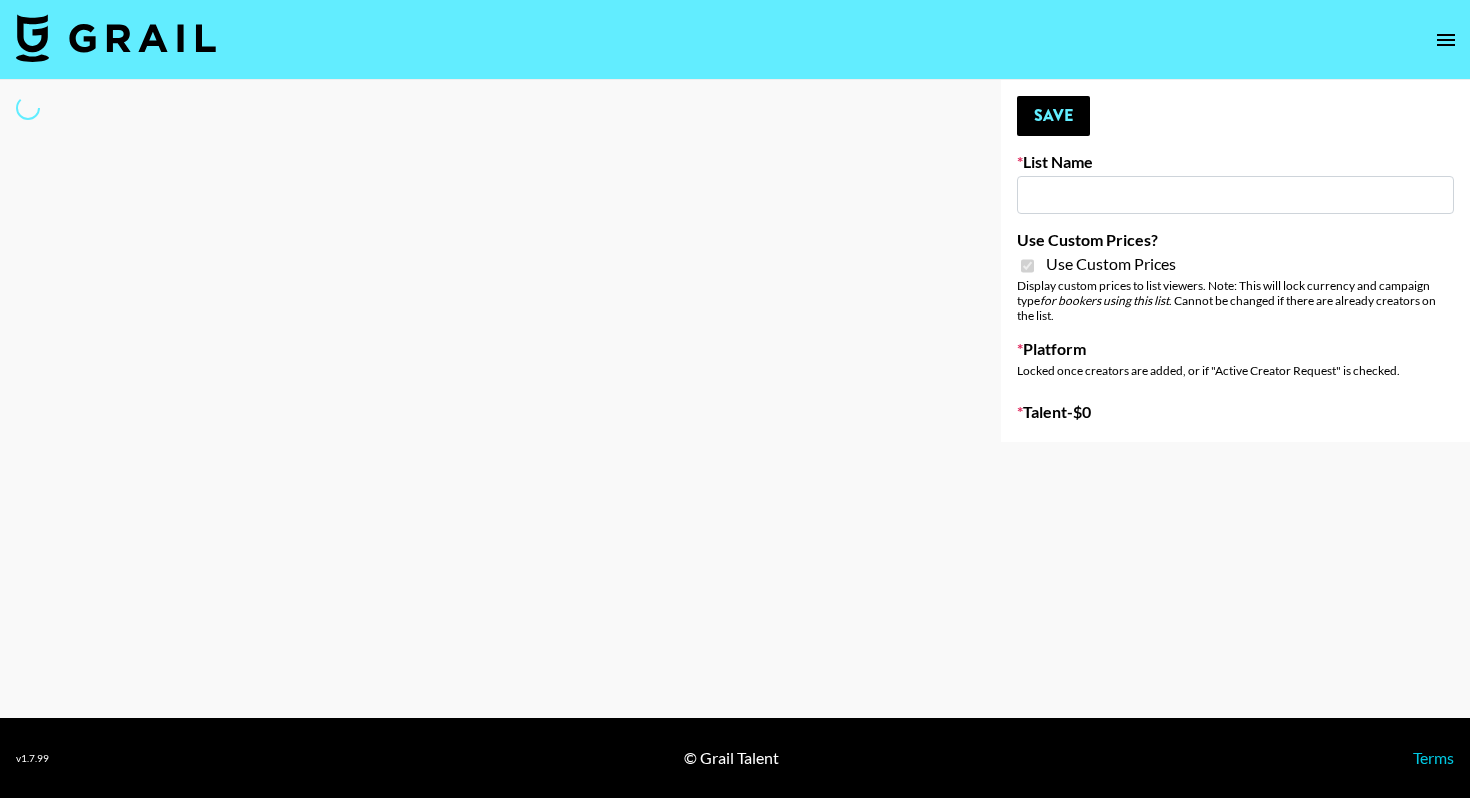 type on "Pretty Up App" 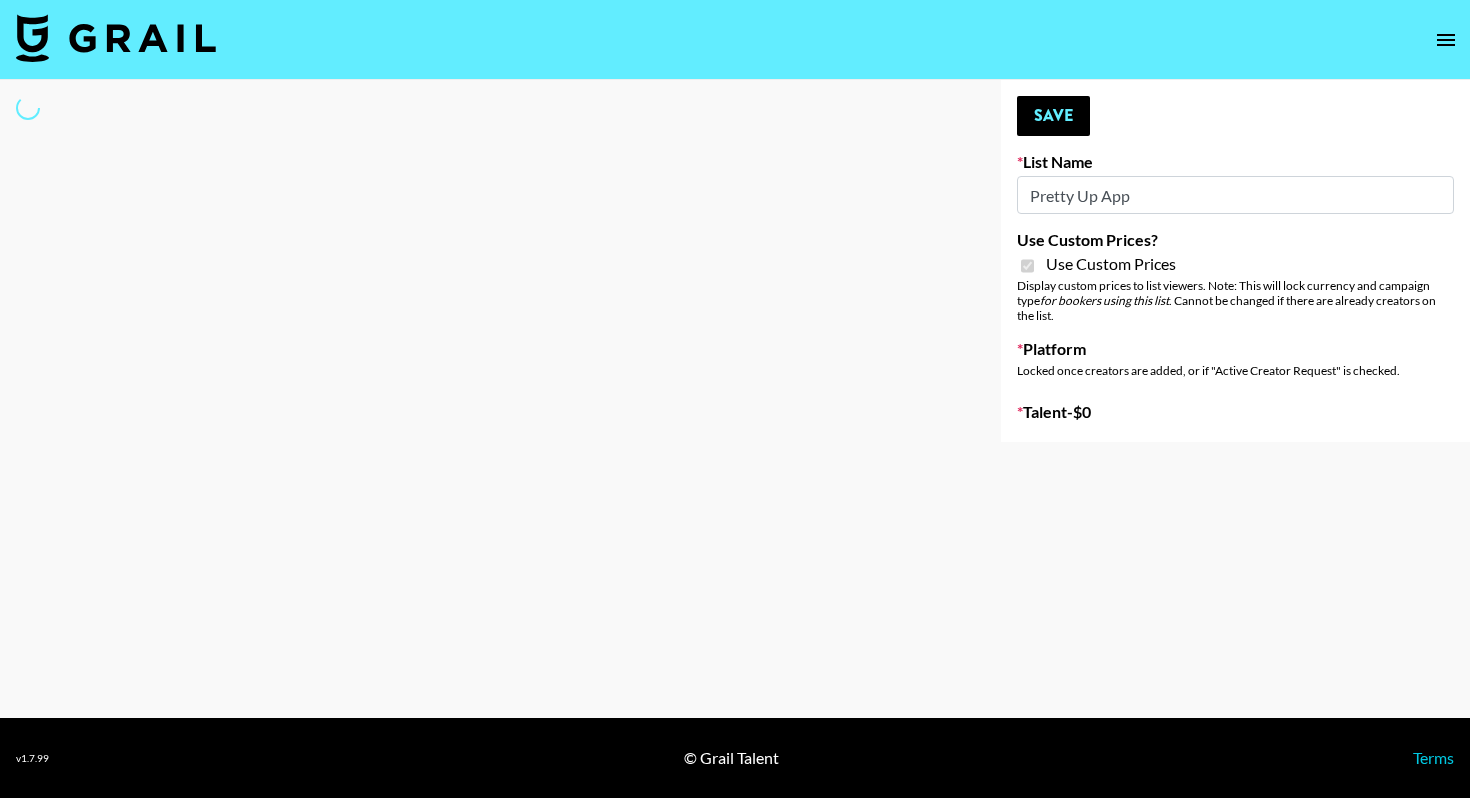 select on "Brand" 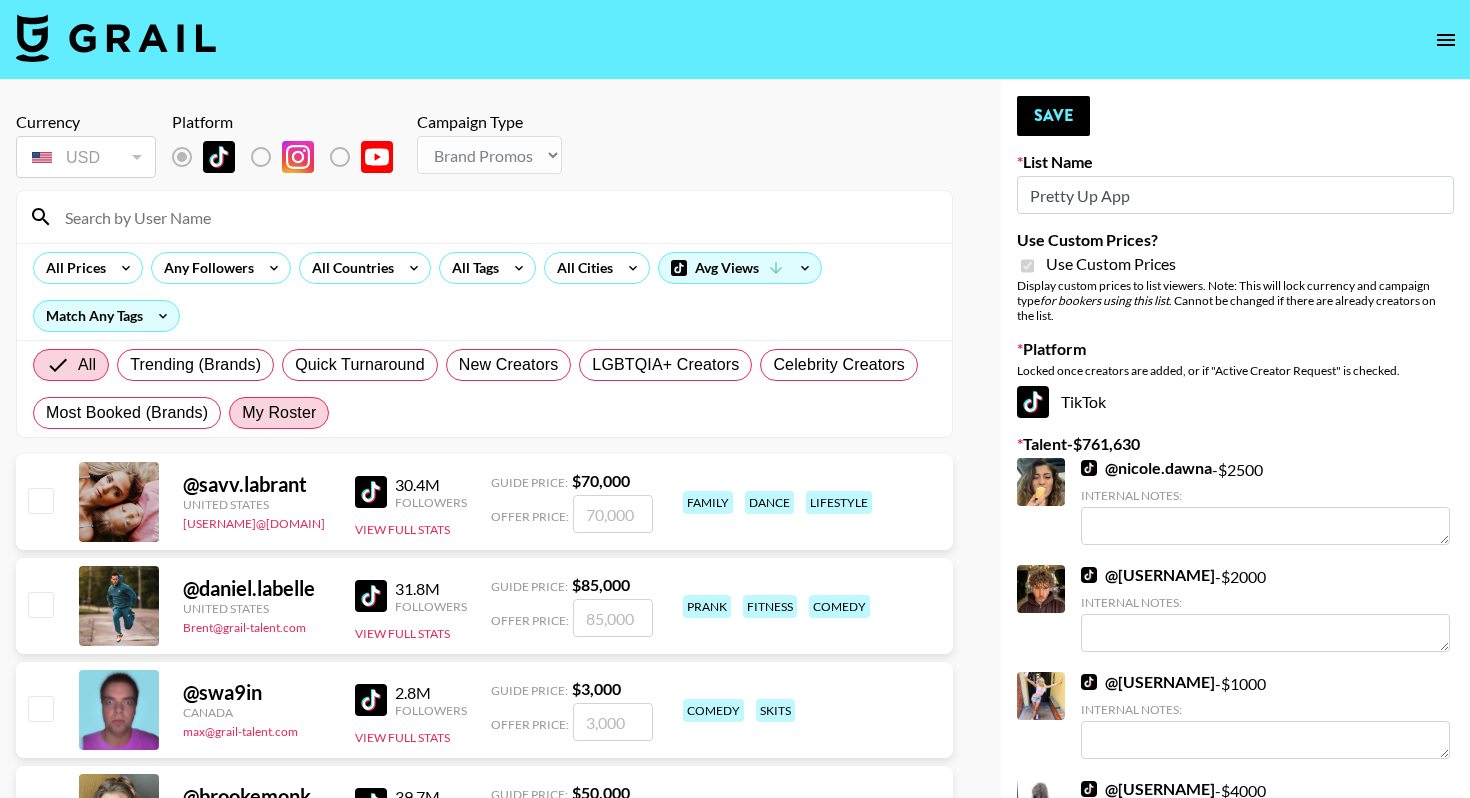 click on "My Roster" at bounding box center [279, 413] 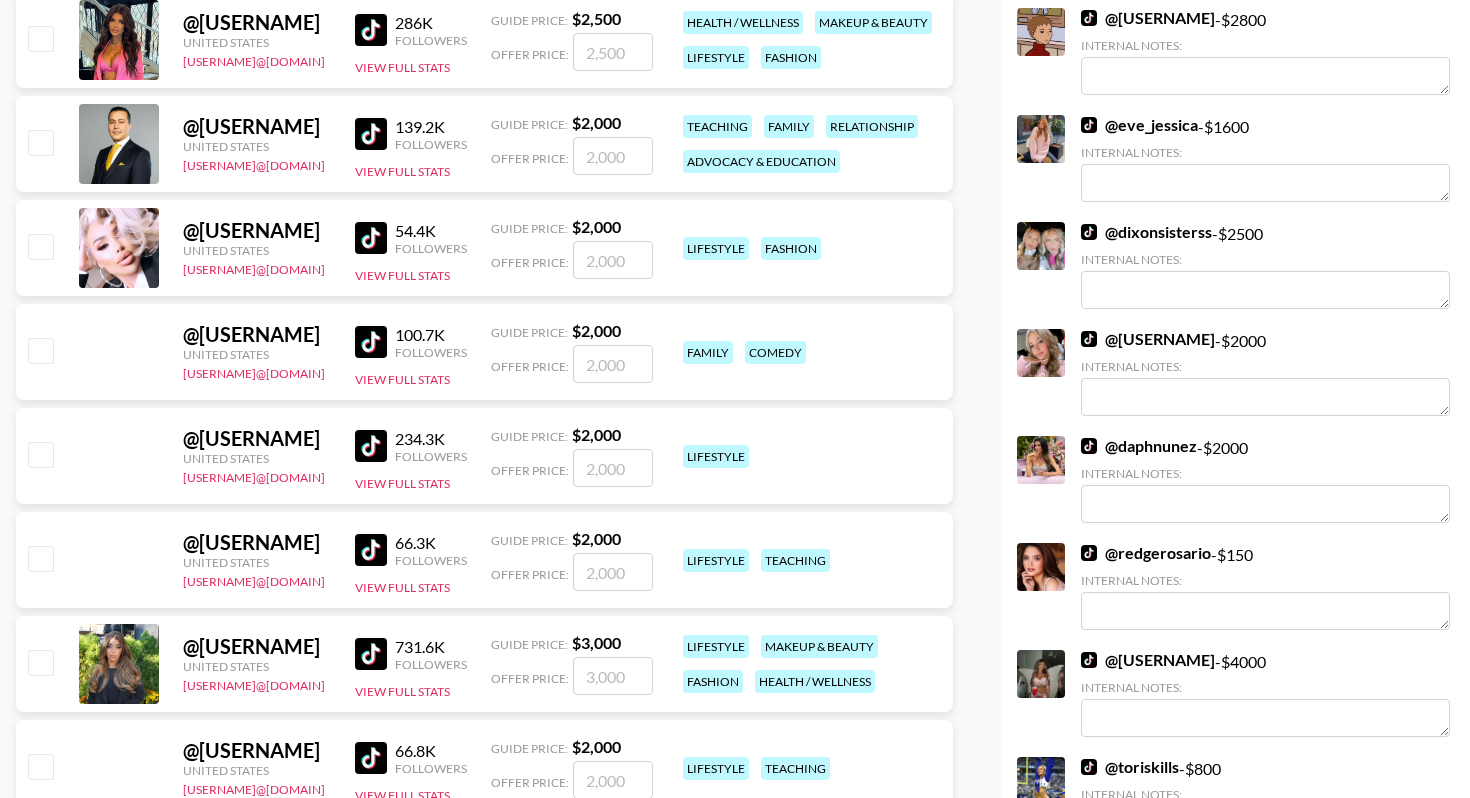 scroll, scrollTop: 994, scrollLeft: 0, axis: vertical 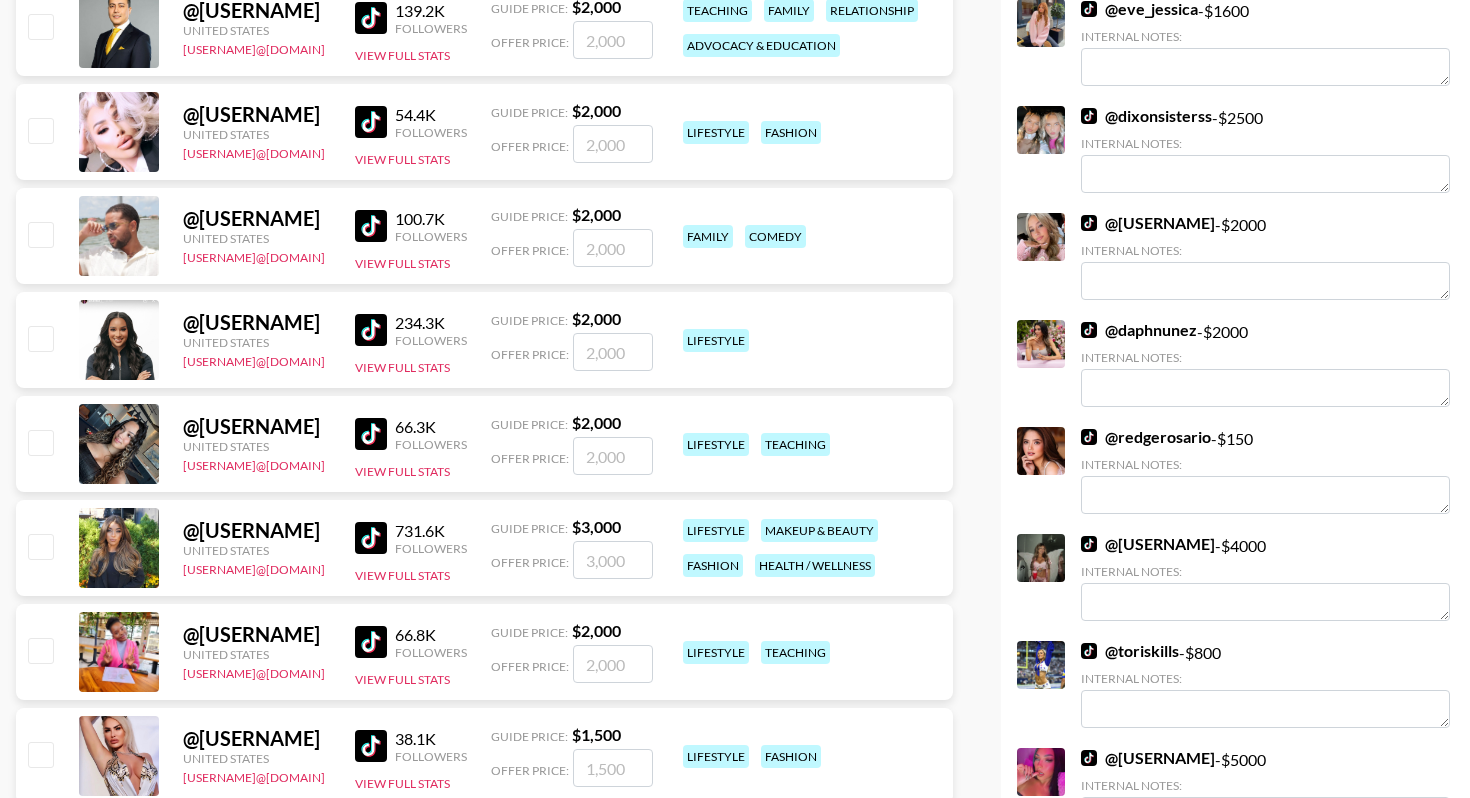 click at bounding box center [40, 234] 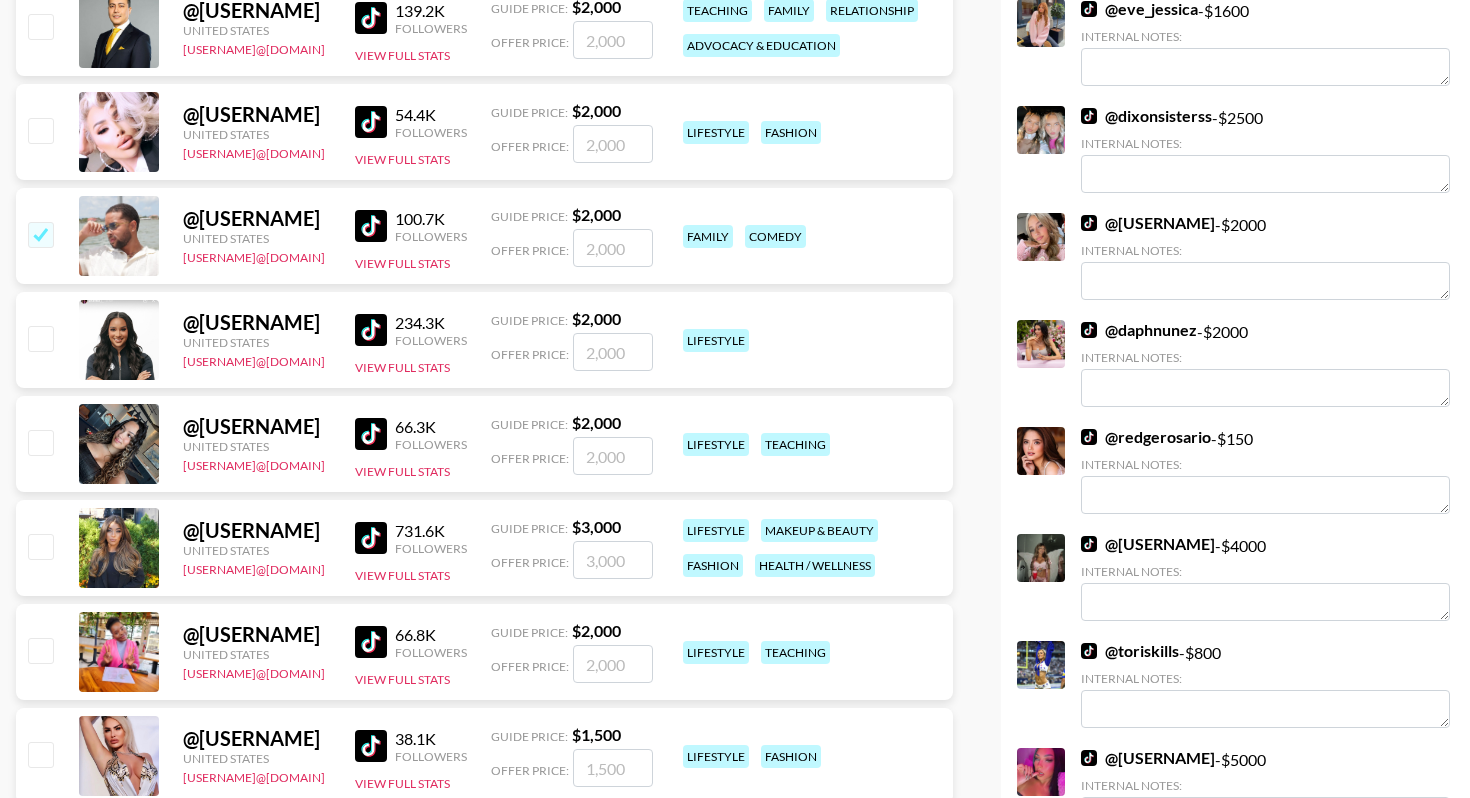 checkbox on "true" 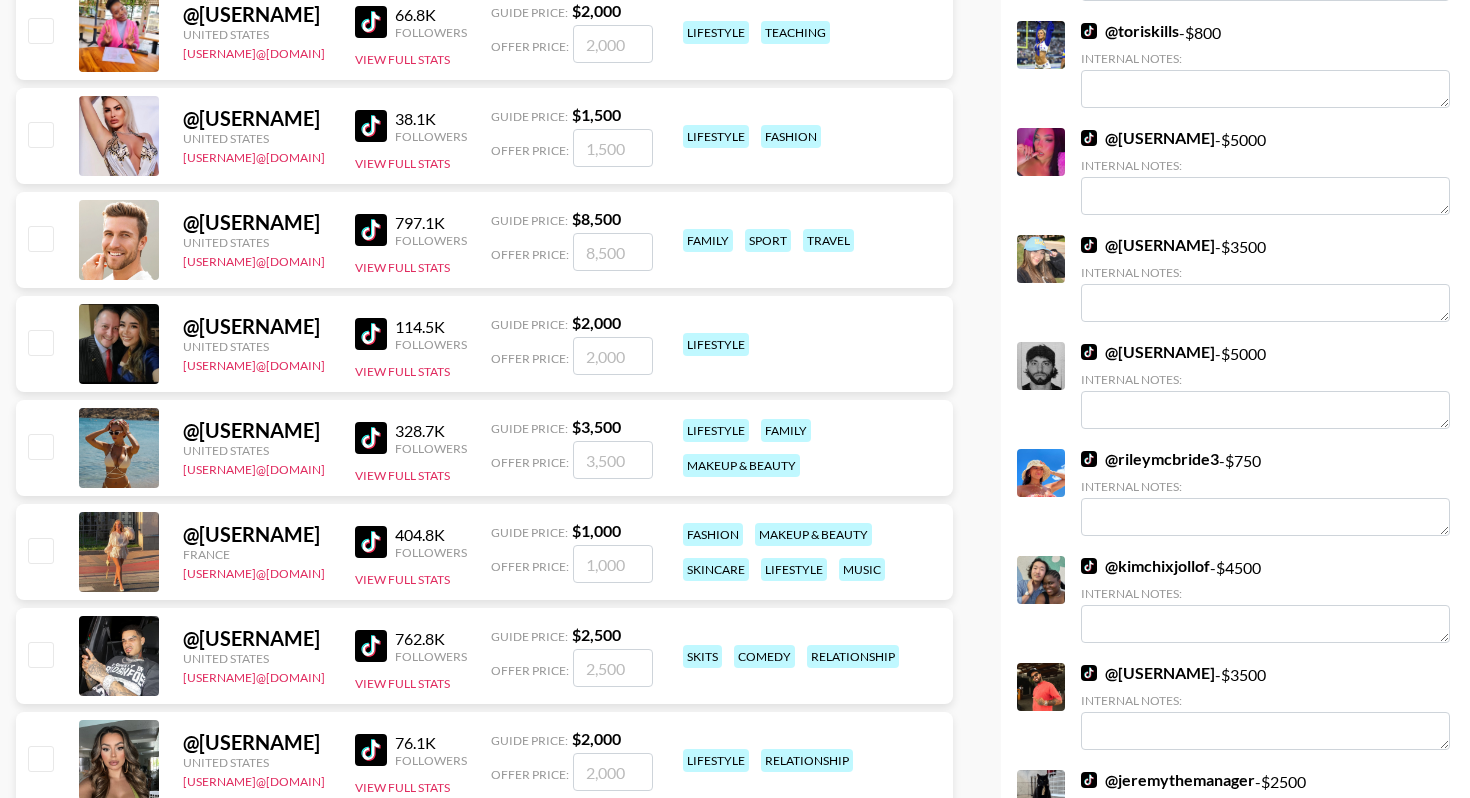 scroll, scrollTop: 1656, scrollLeft: 0, axis: vertical 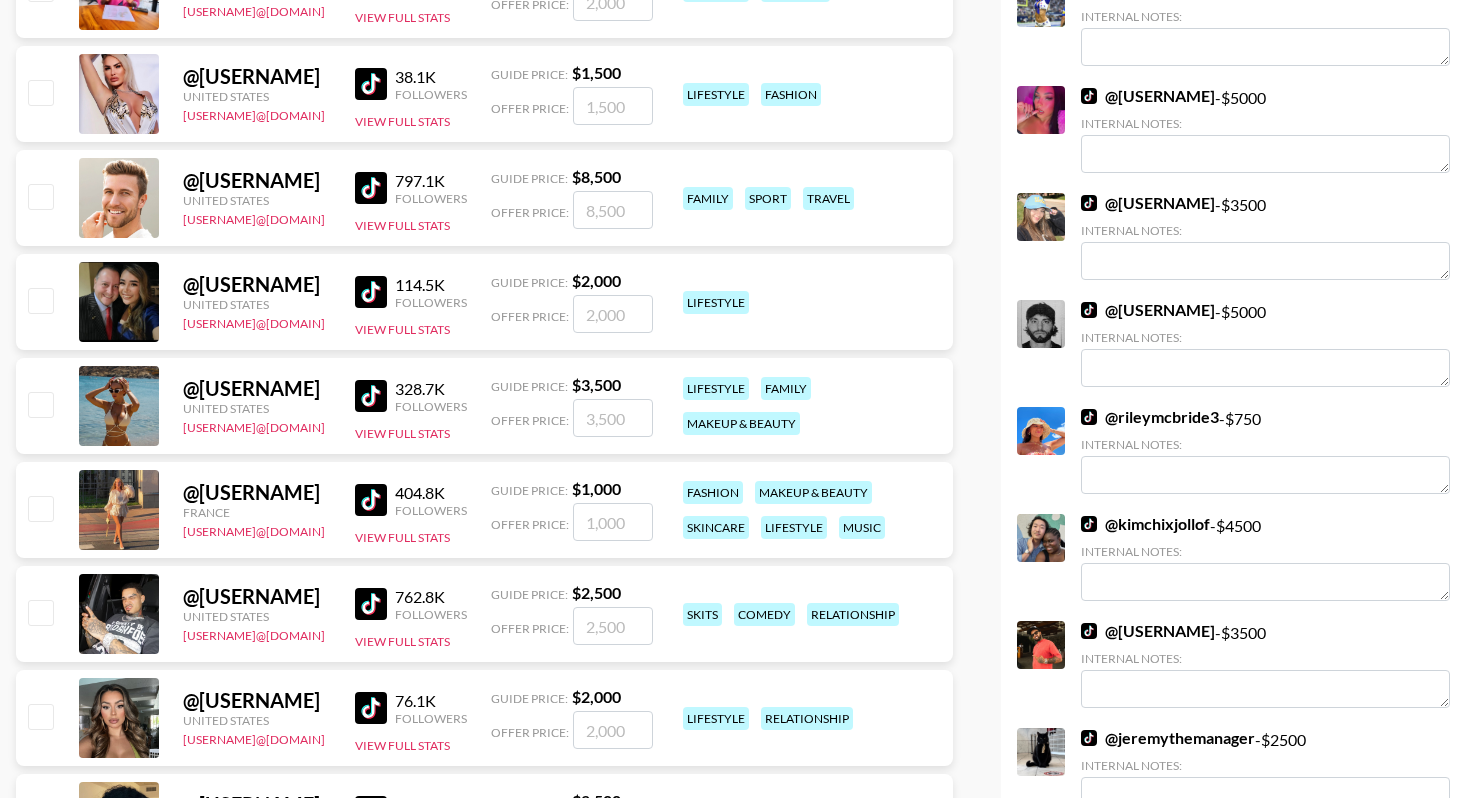 click at bounding box center (40, 404) 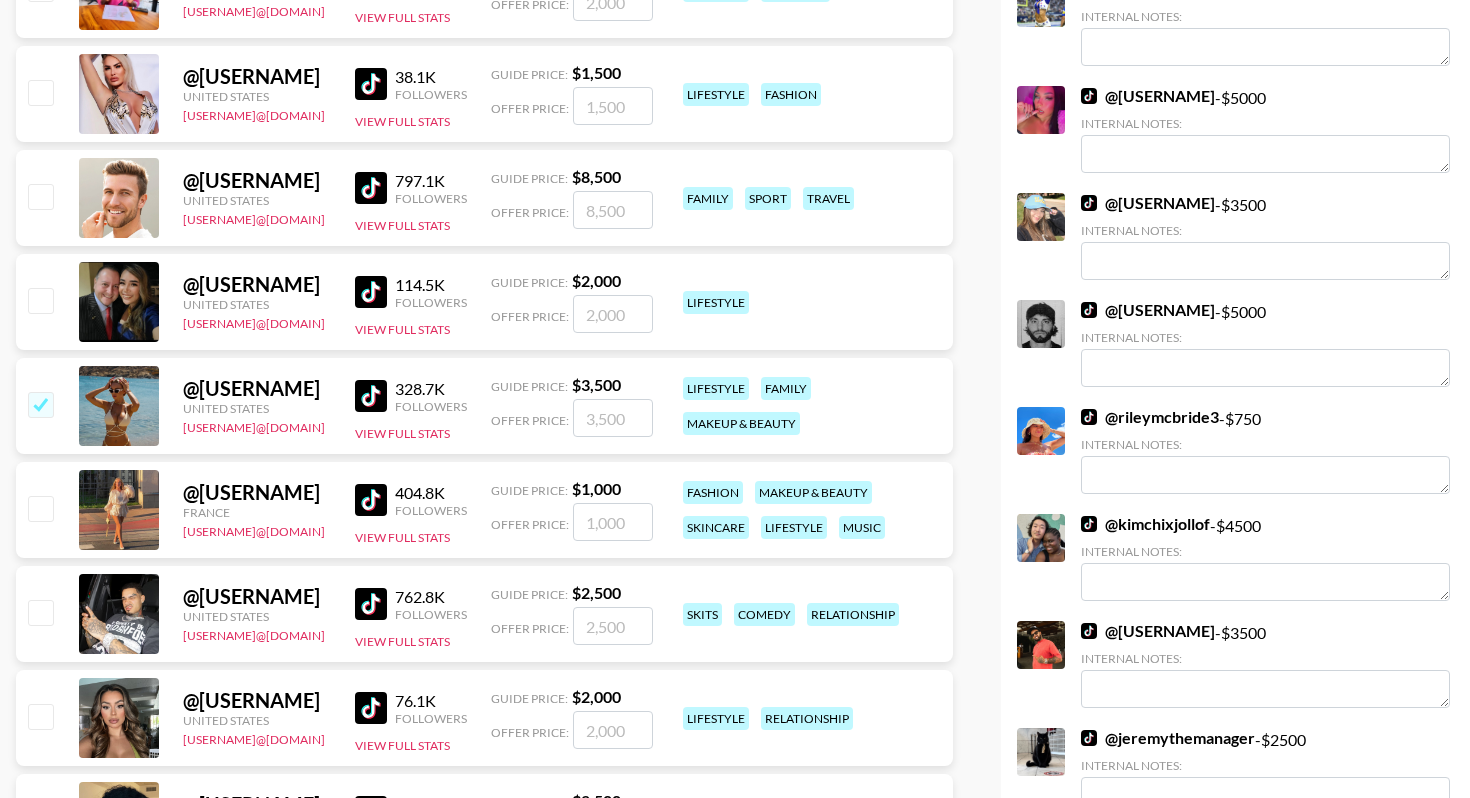 checkbox on "true" 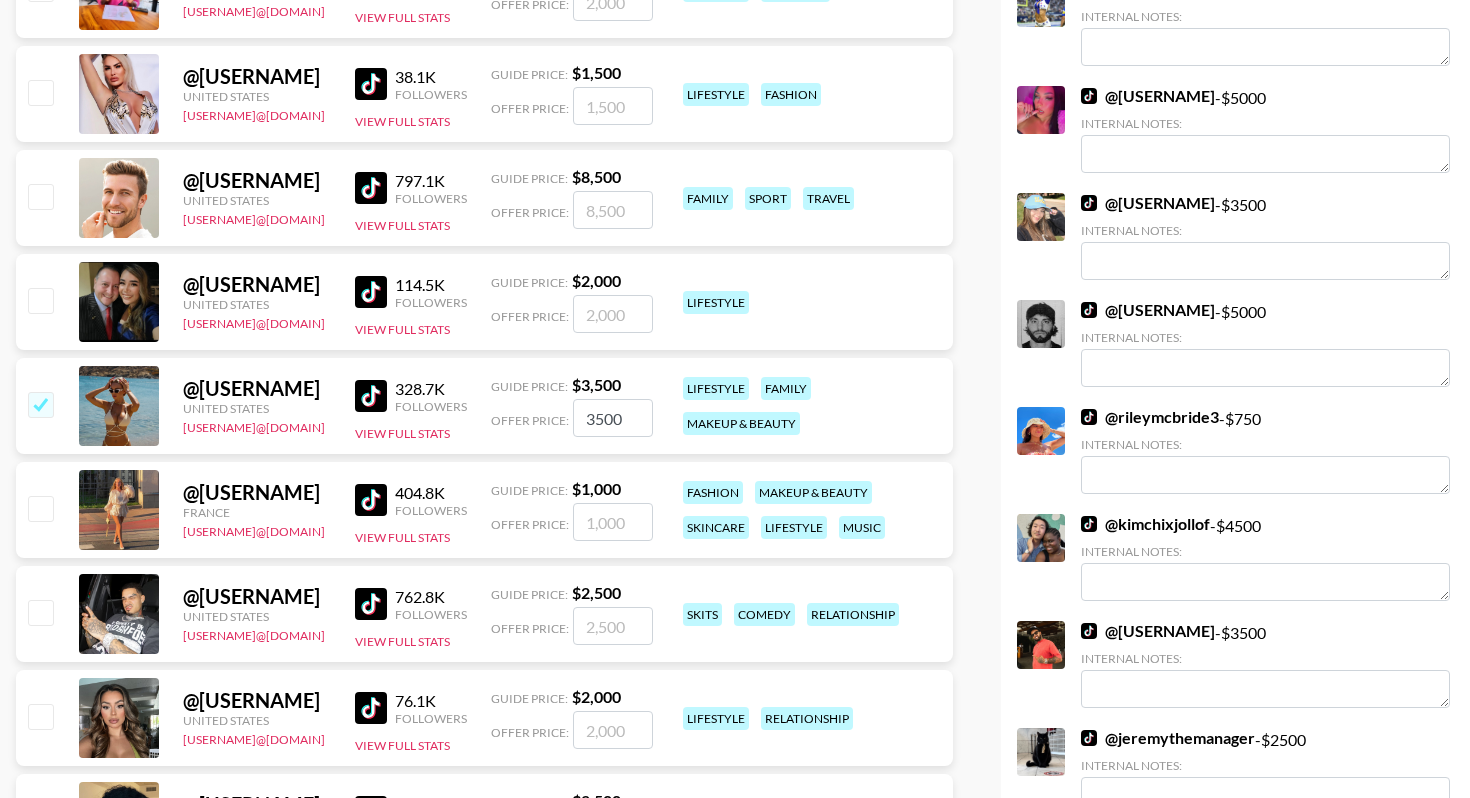 click at bounding box center [40, 508] 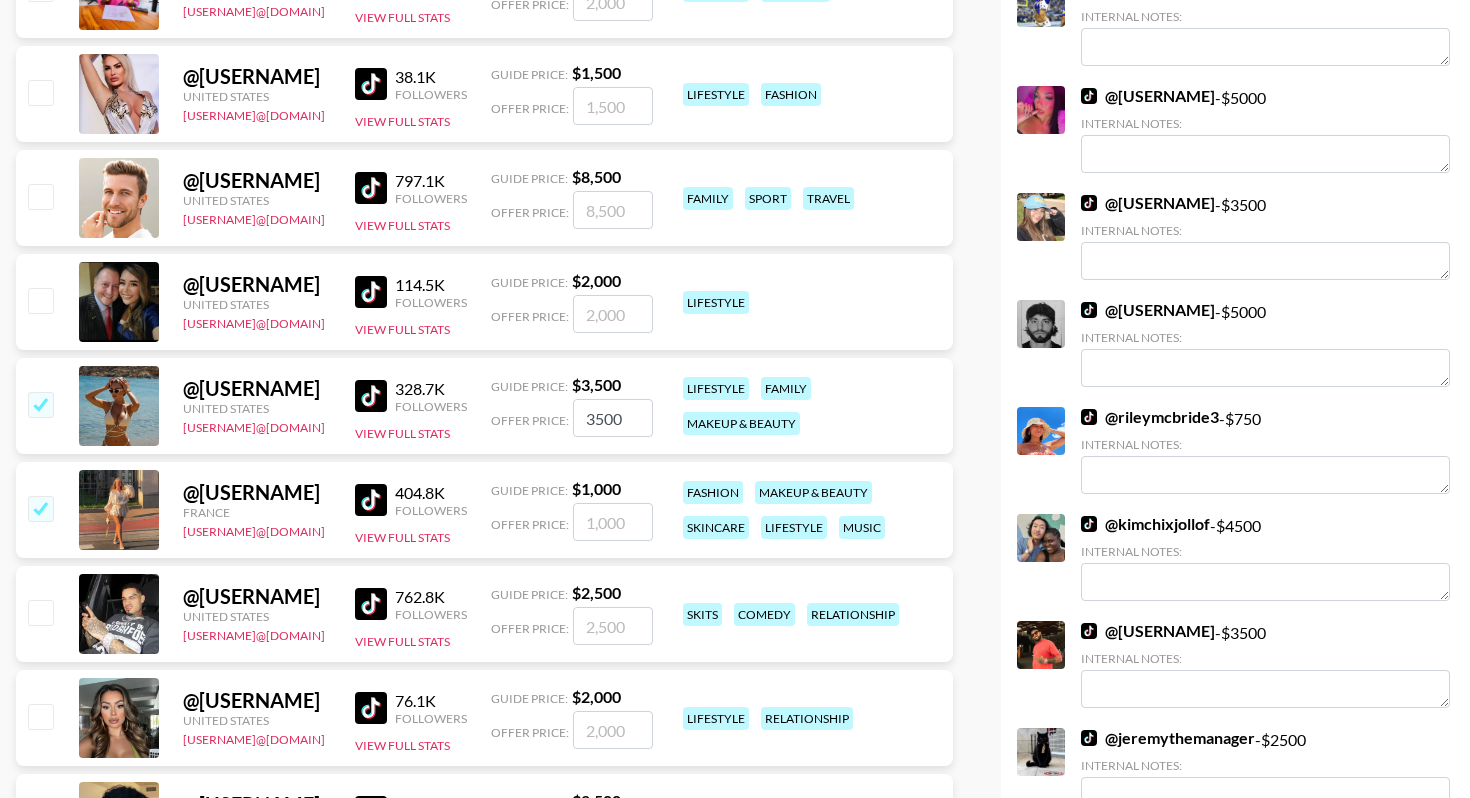 checkbox on "true" 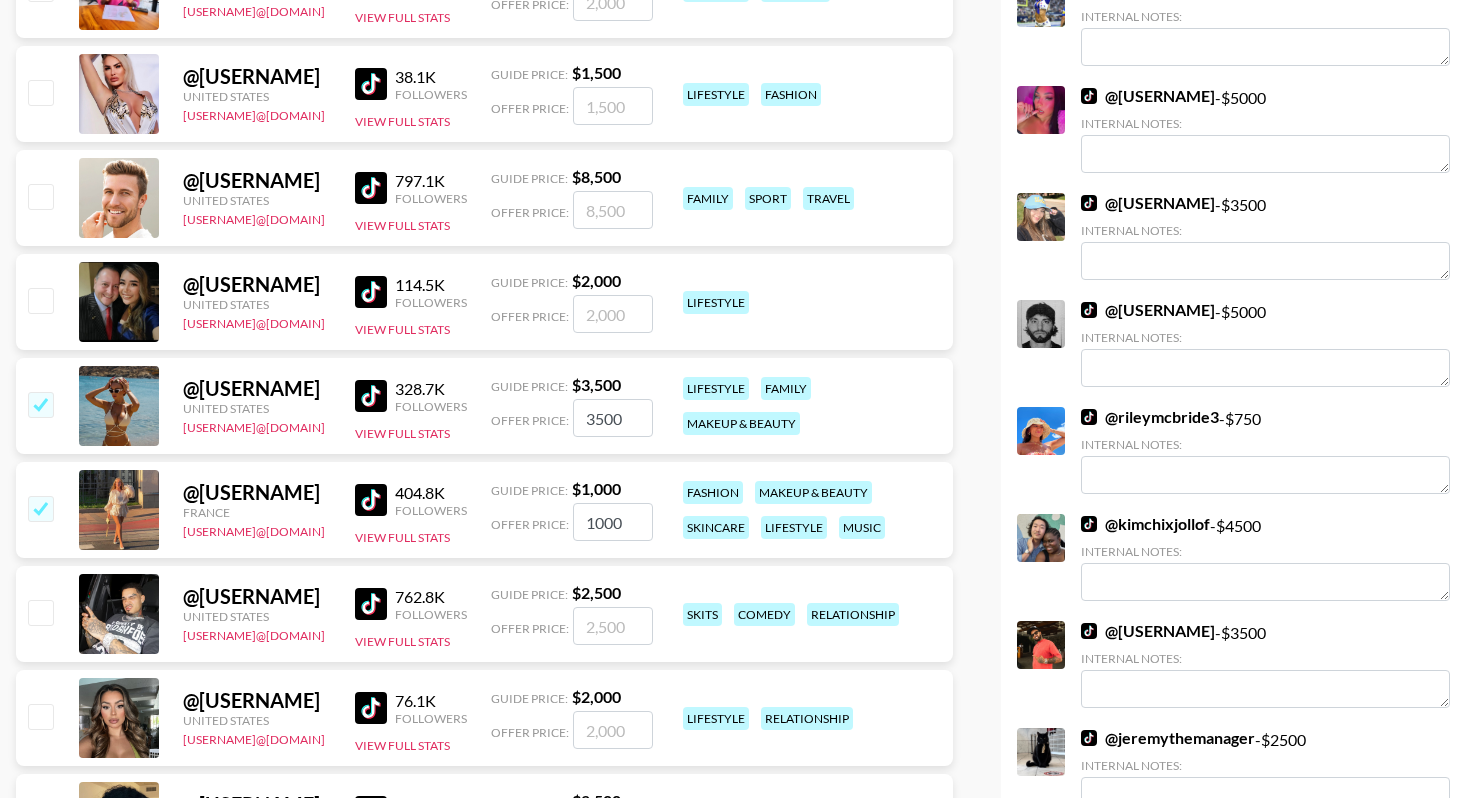 click at bounding box center [40, 612] 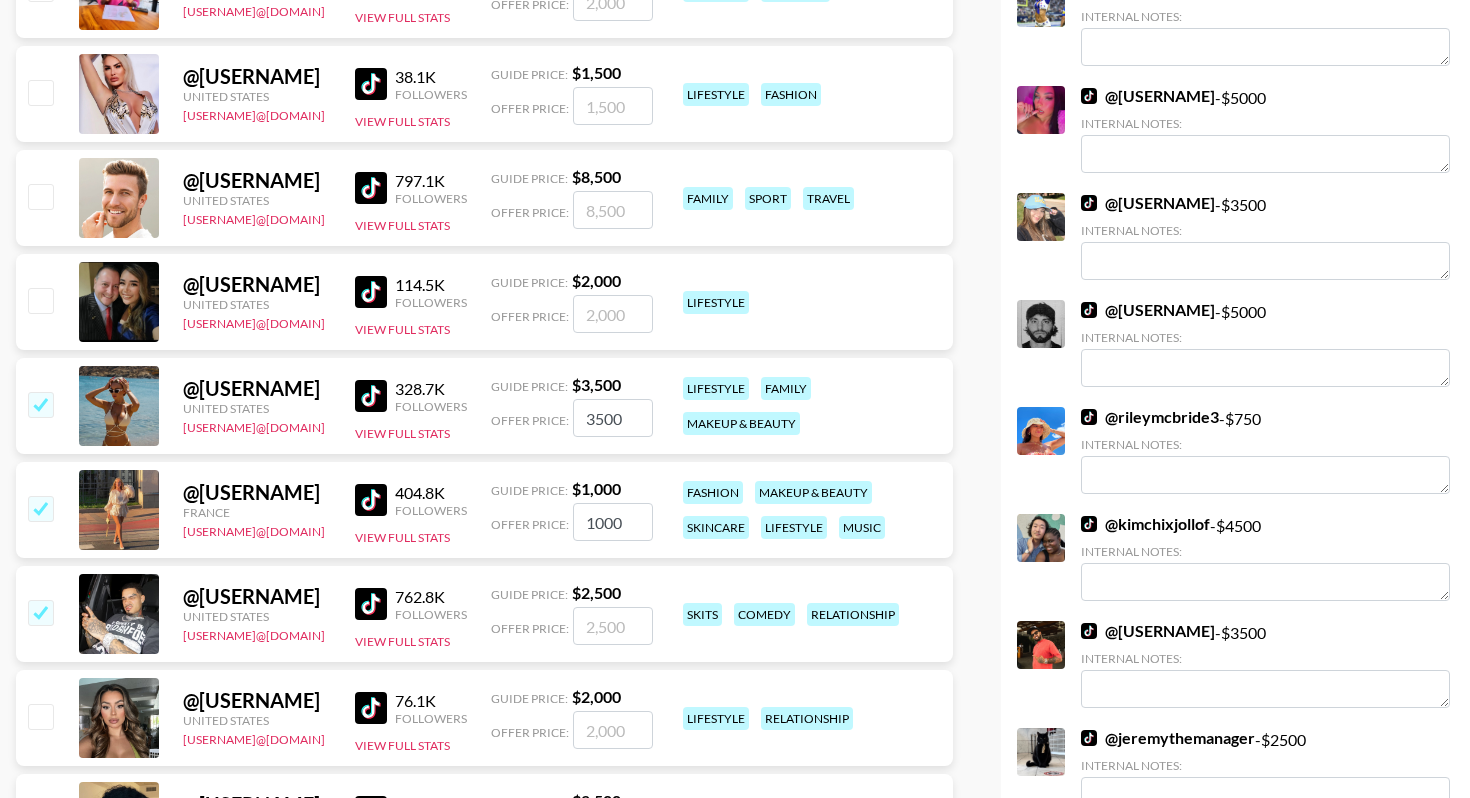 checkbox on "true" 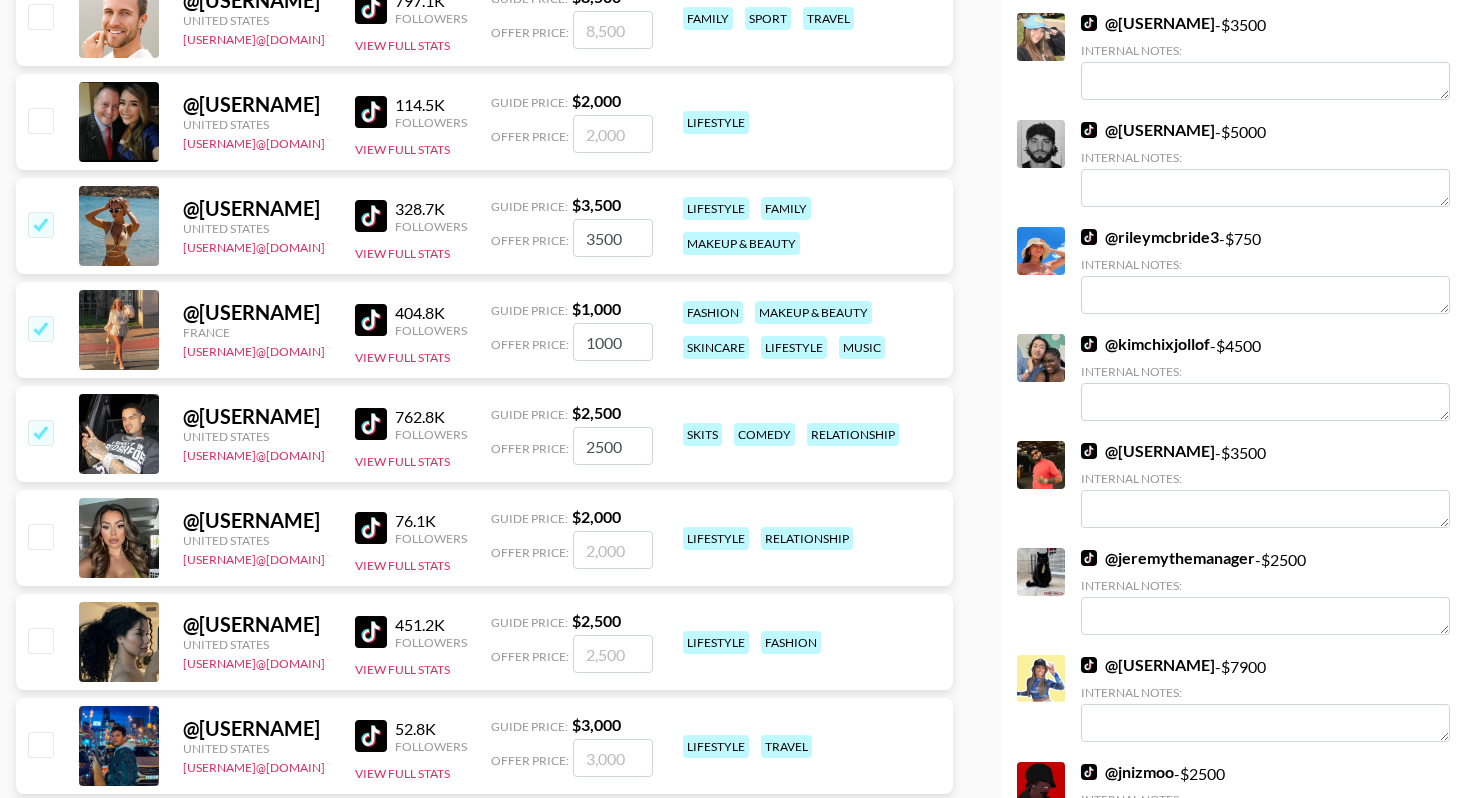scroll, scrollTop: 1987, scrollLeft: 0, axis: vertical 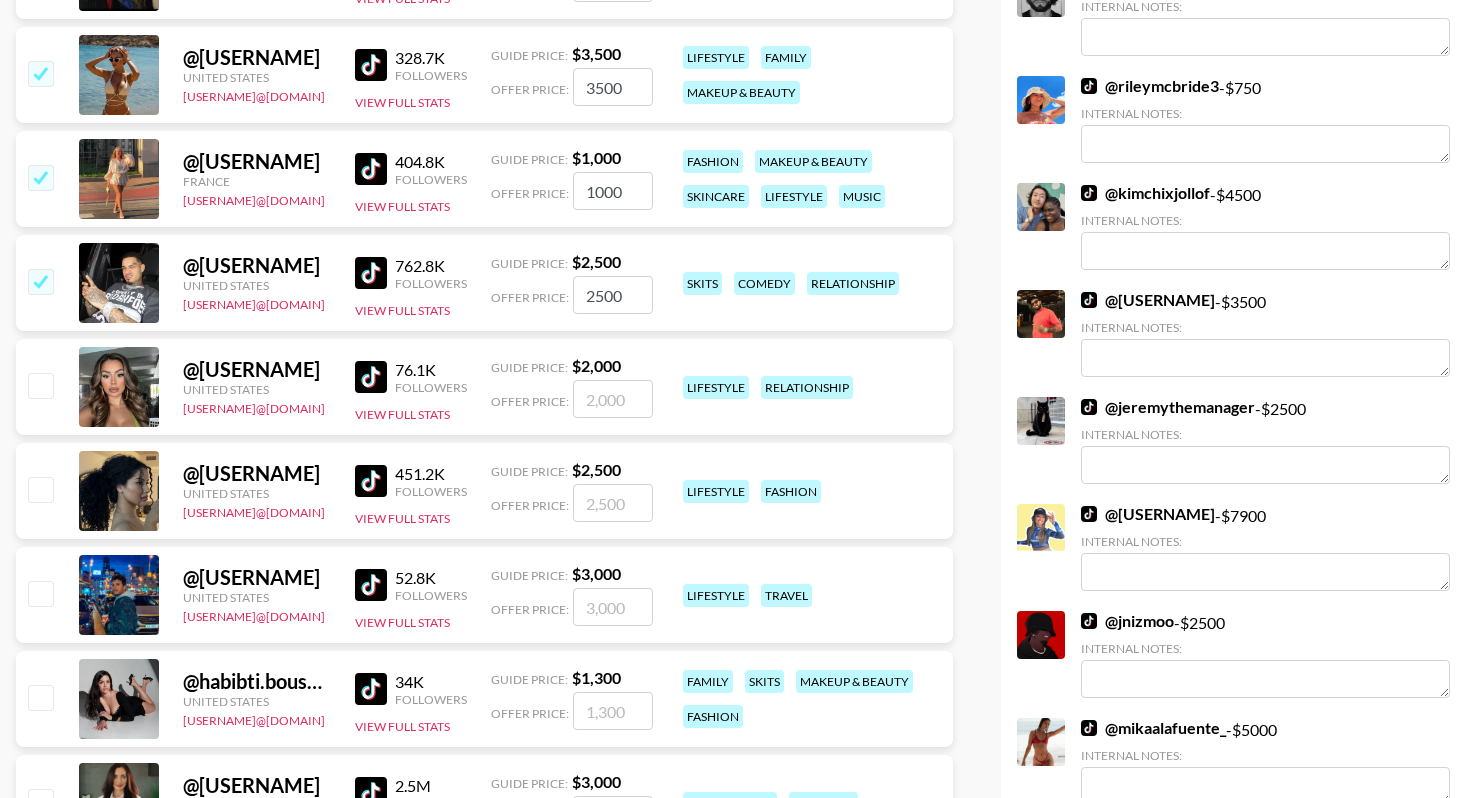 click at bounding box center [40, 385] 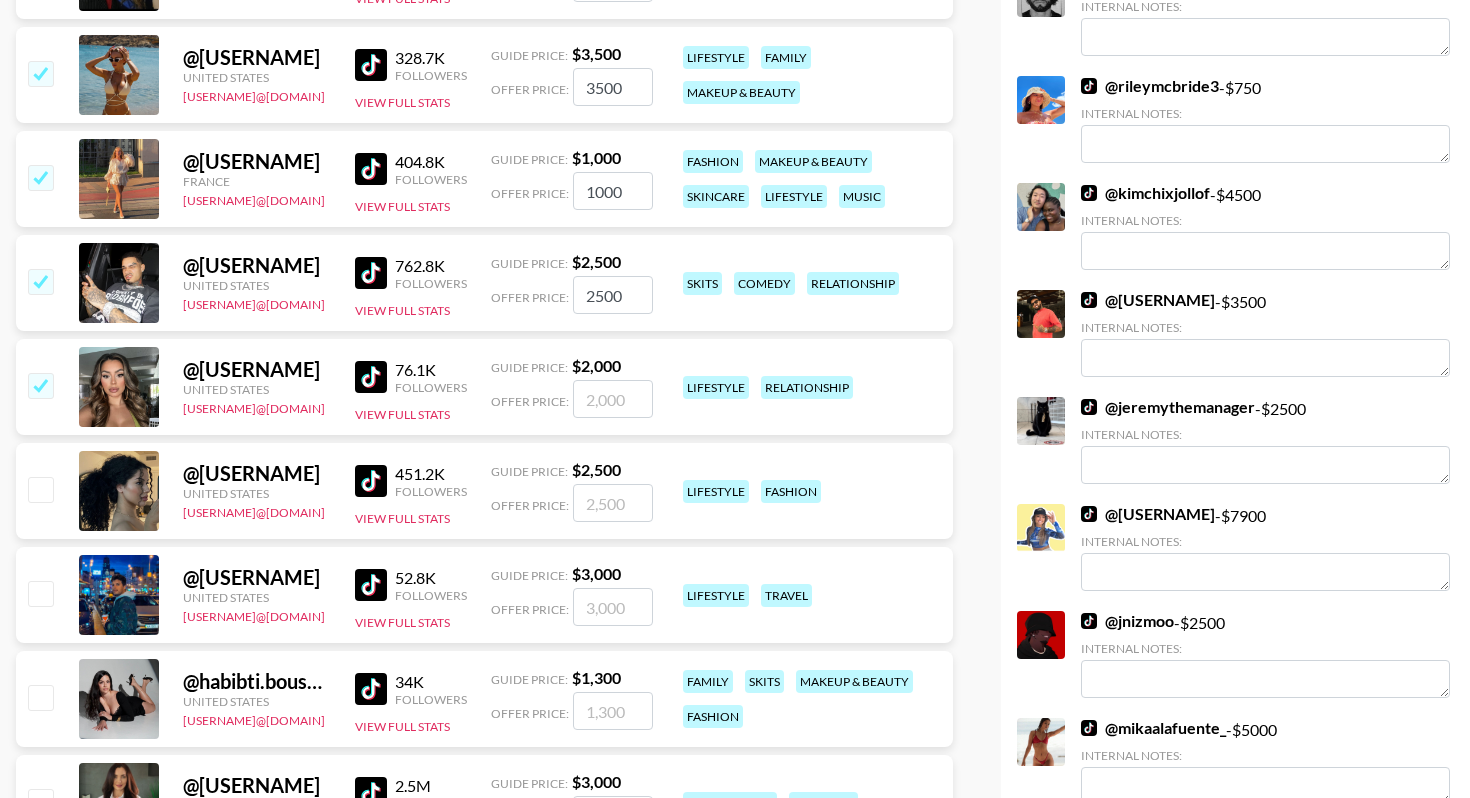 checkbox on "true" 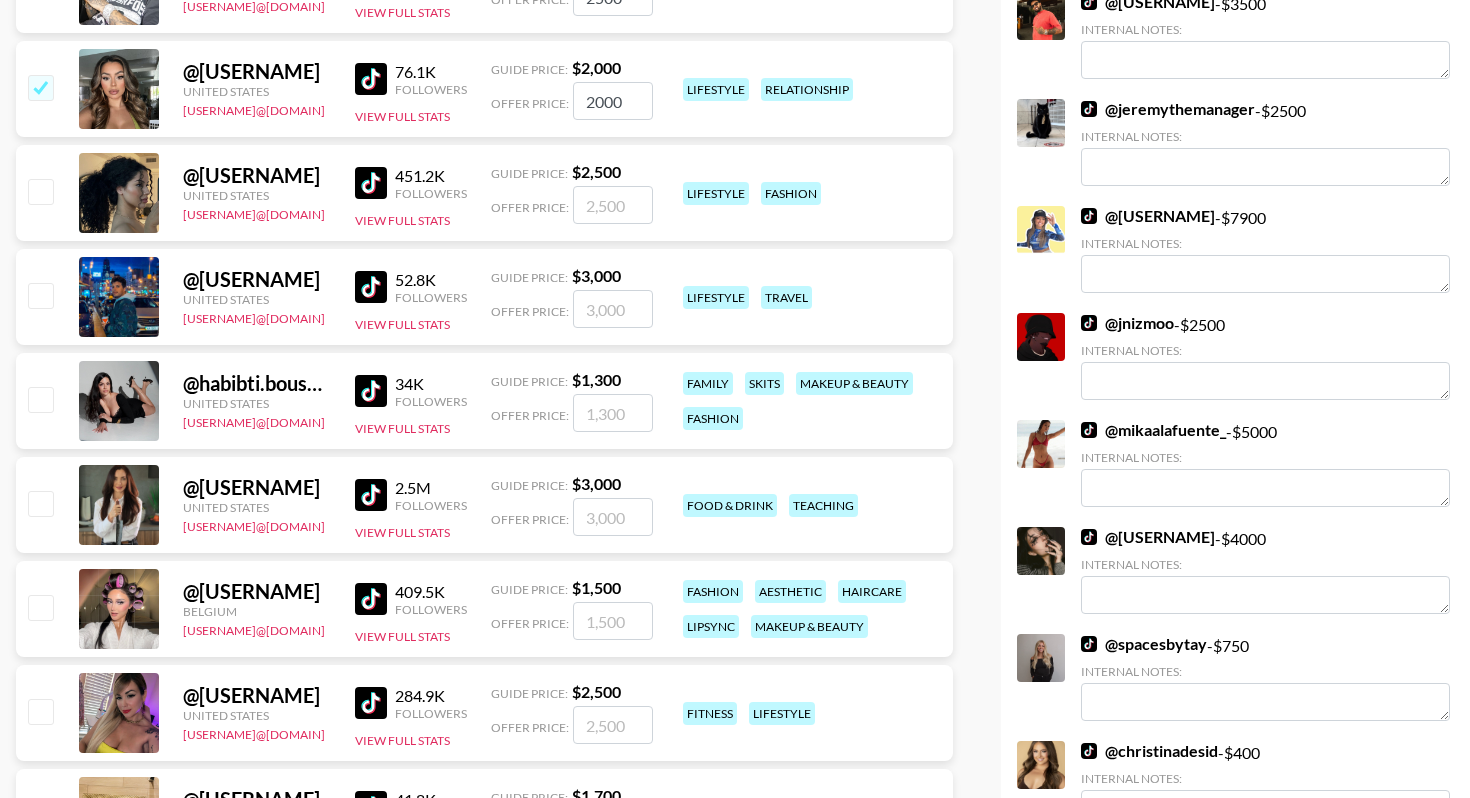 scroll, scrollTop: 2301, scrollLeft: 0, axis: vertical 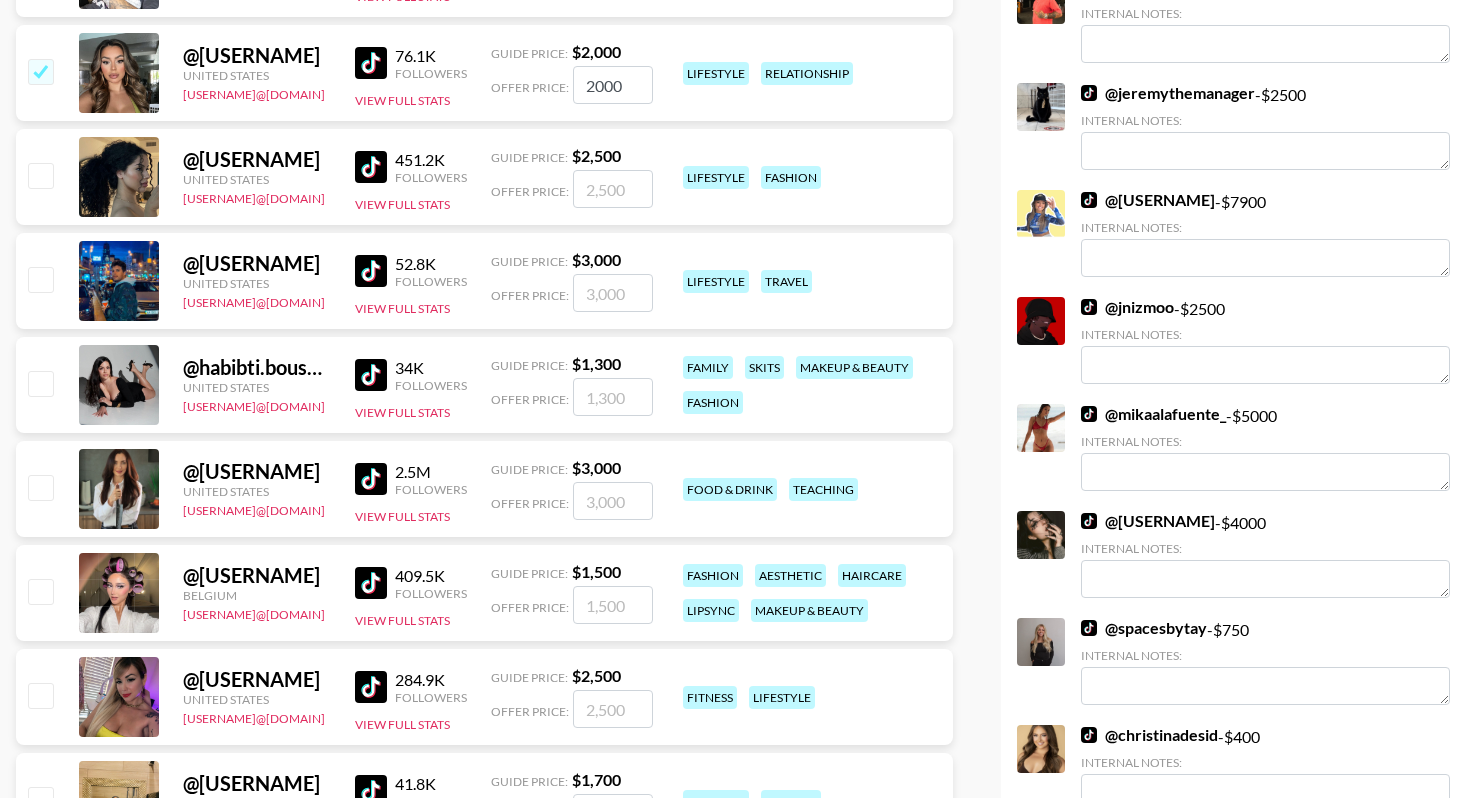 click at bounding box center [40, 383] 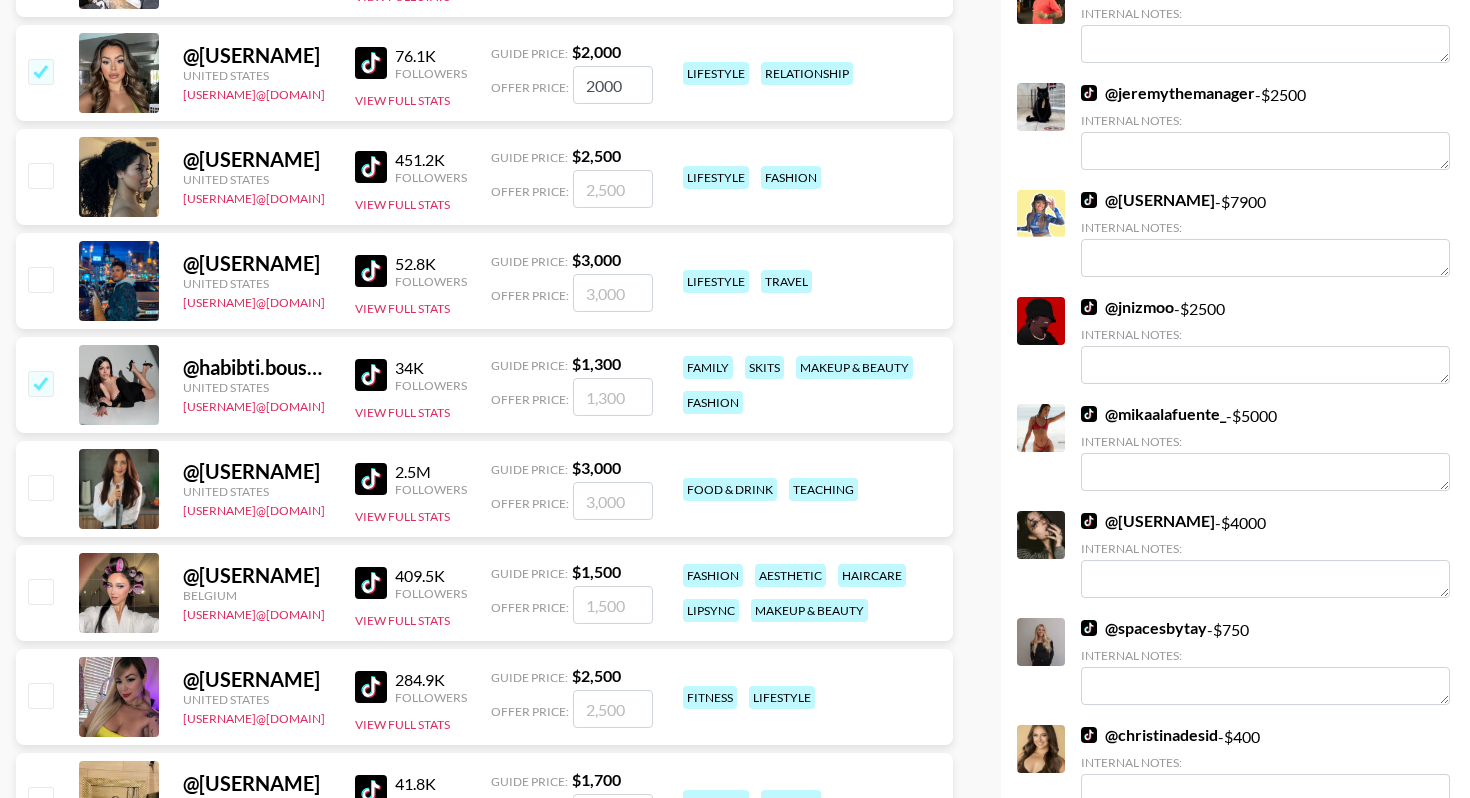 checkbox on "true" 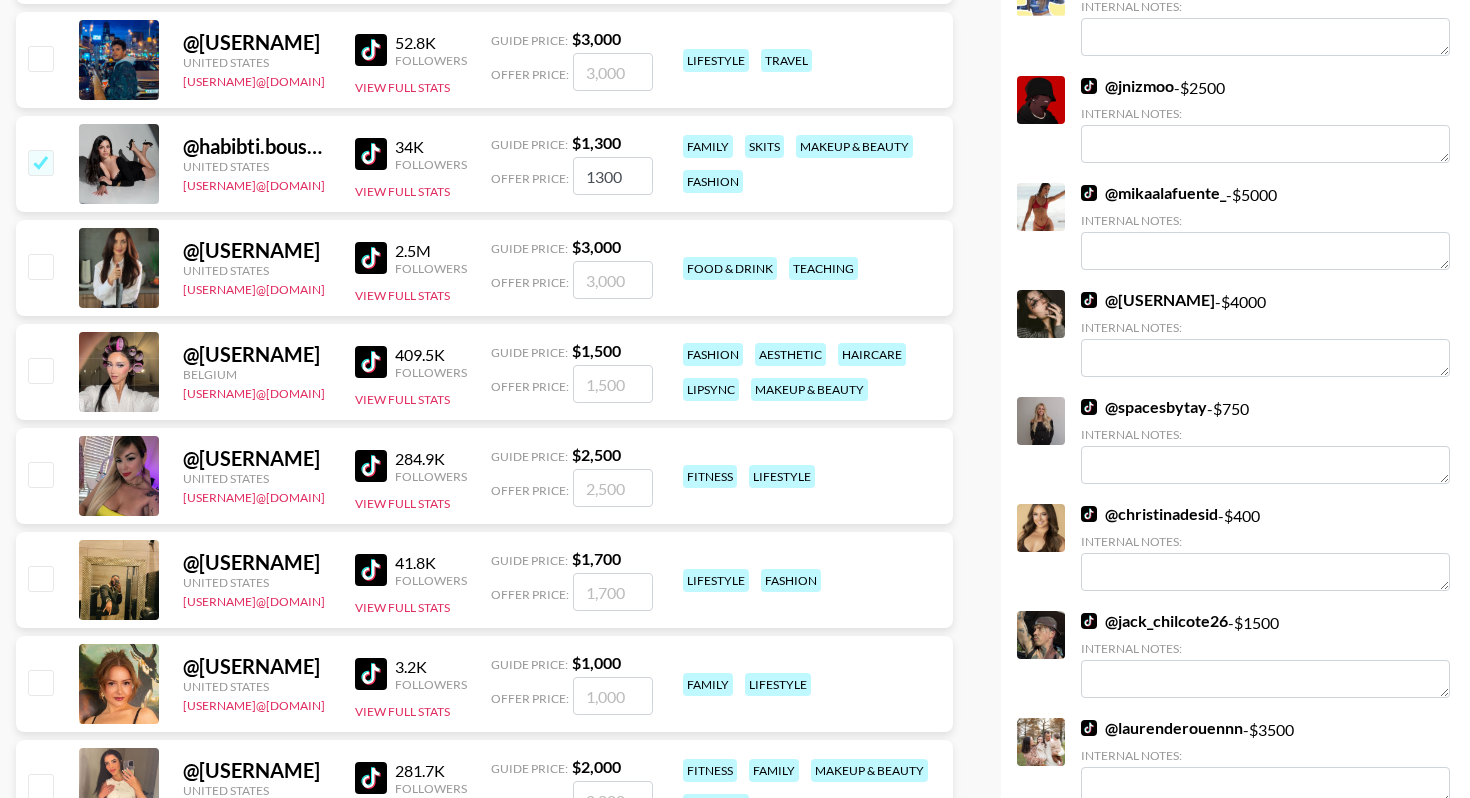 scroll, scrollTop: 2541, scrollLeft: 0, axis: vertical 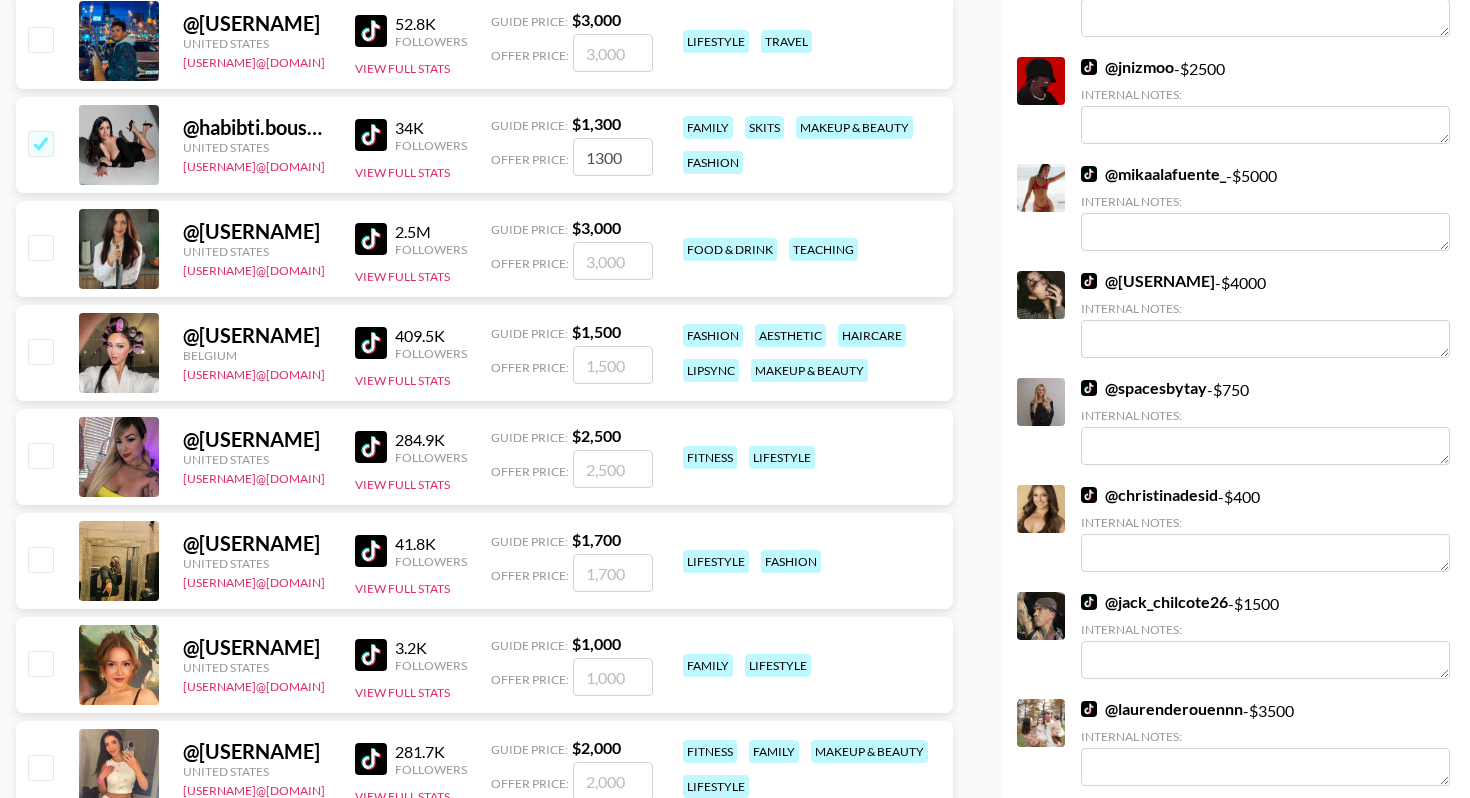 click at bounding box center [40, 351] 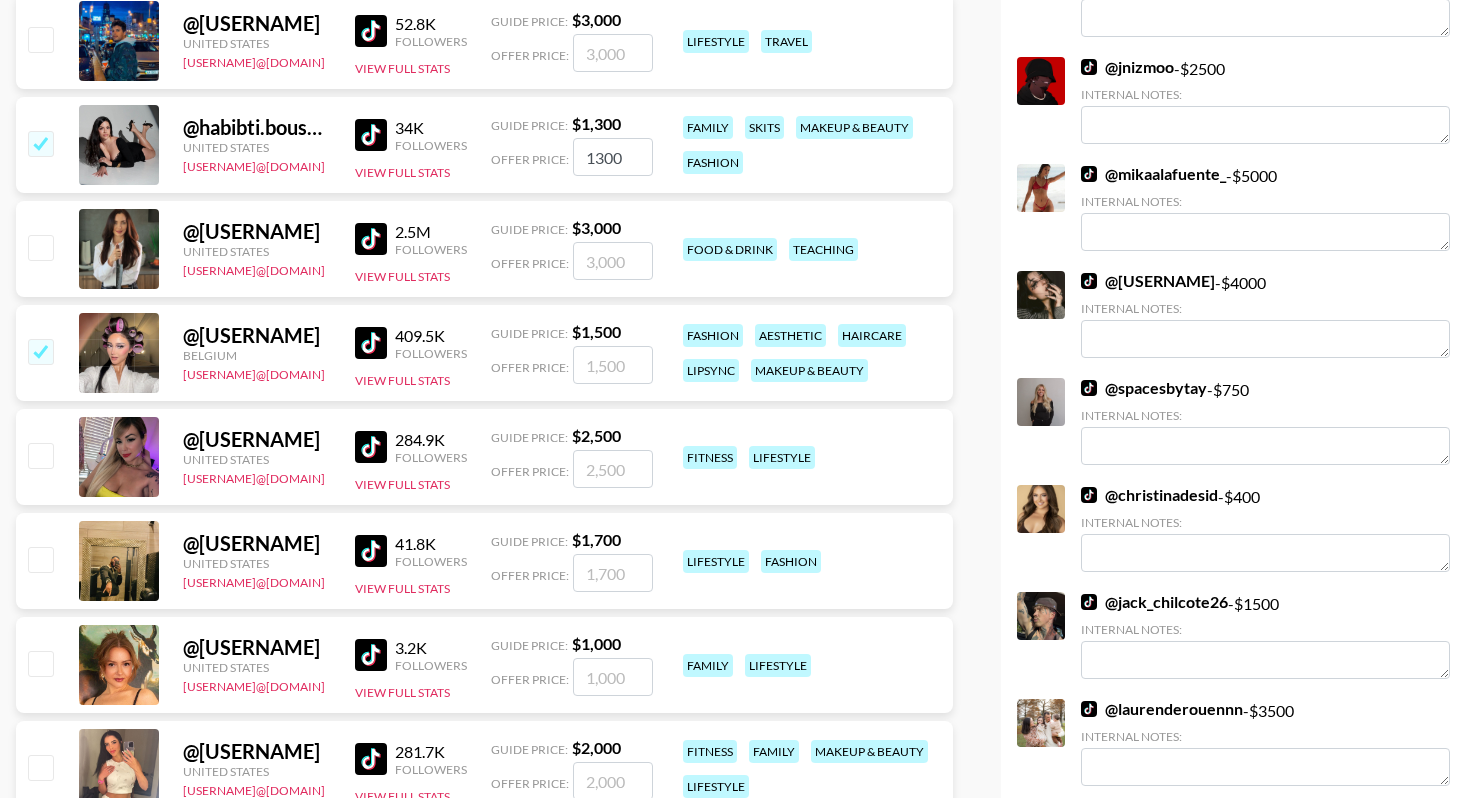 checkbox on "true" 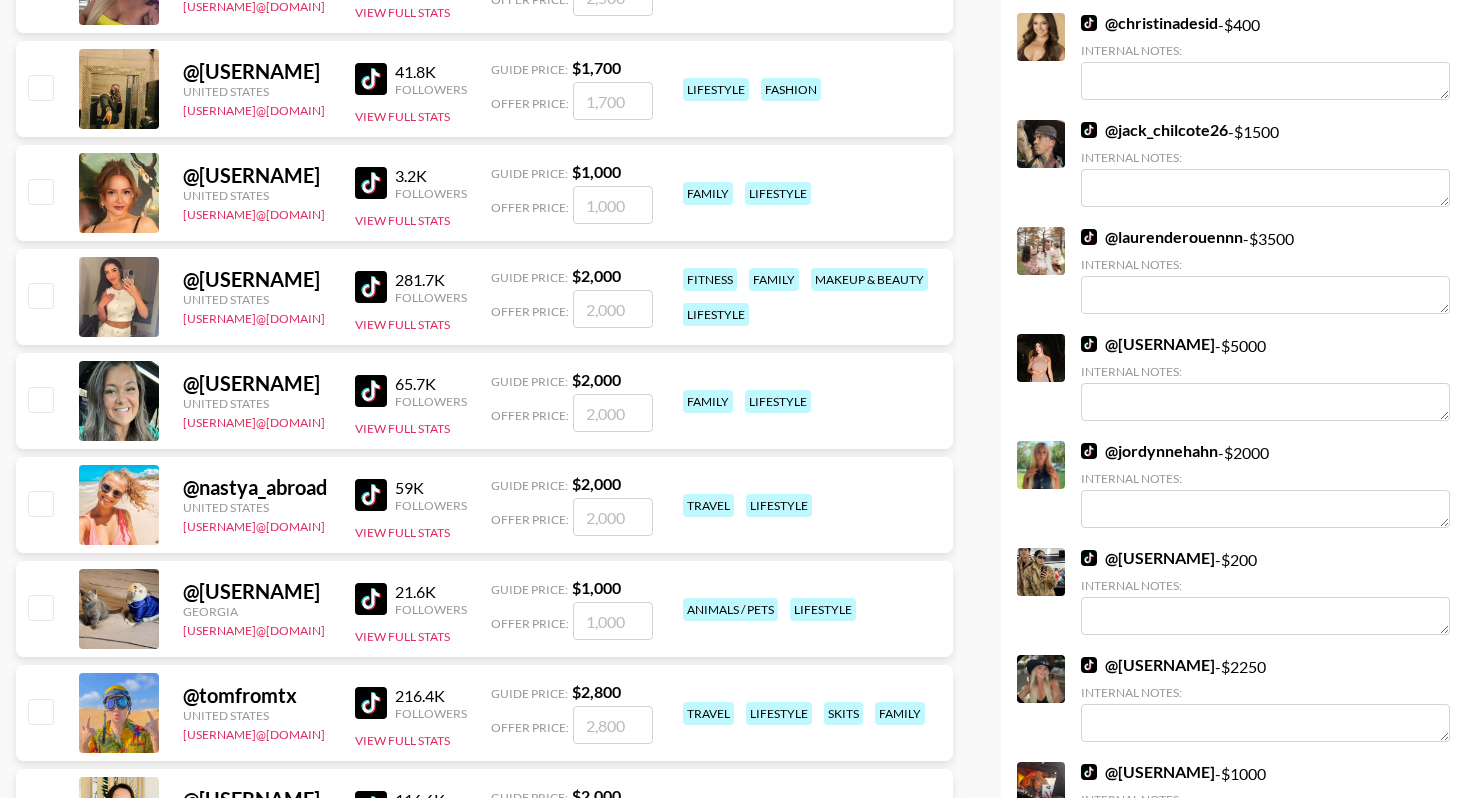 click at bounding box center (40, 503) 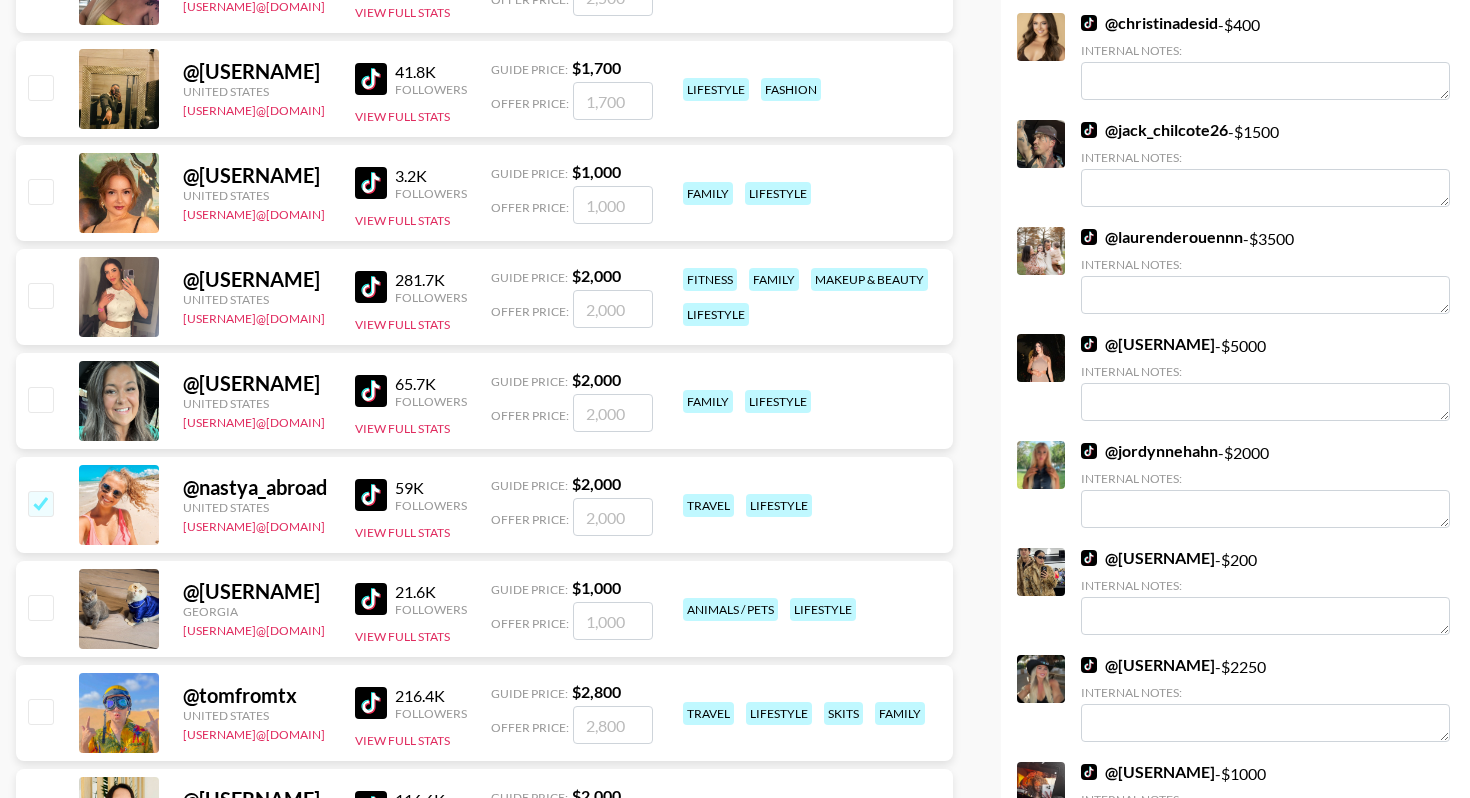 checkbox on "true" 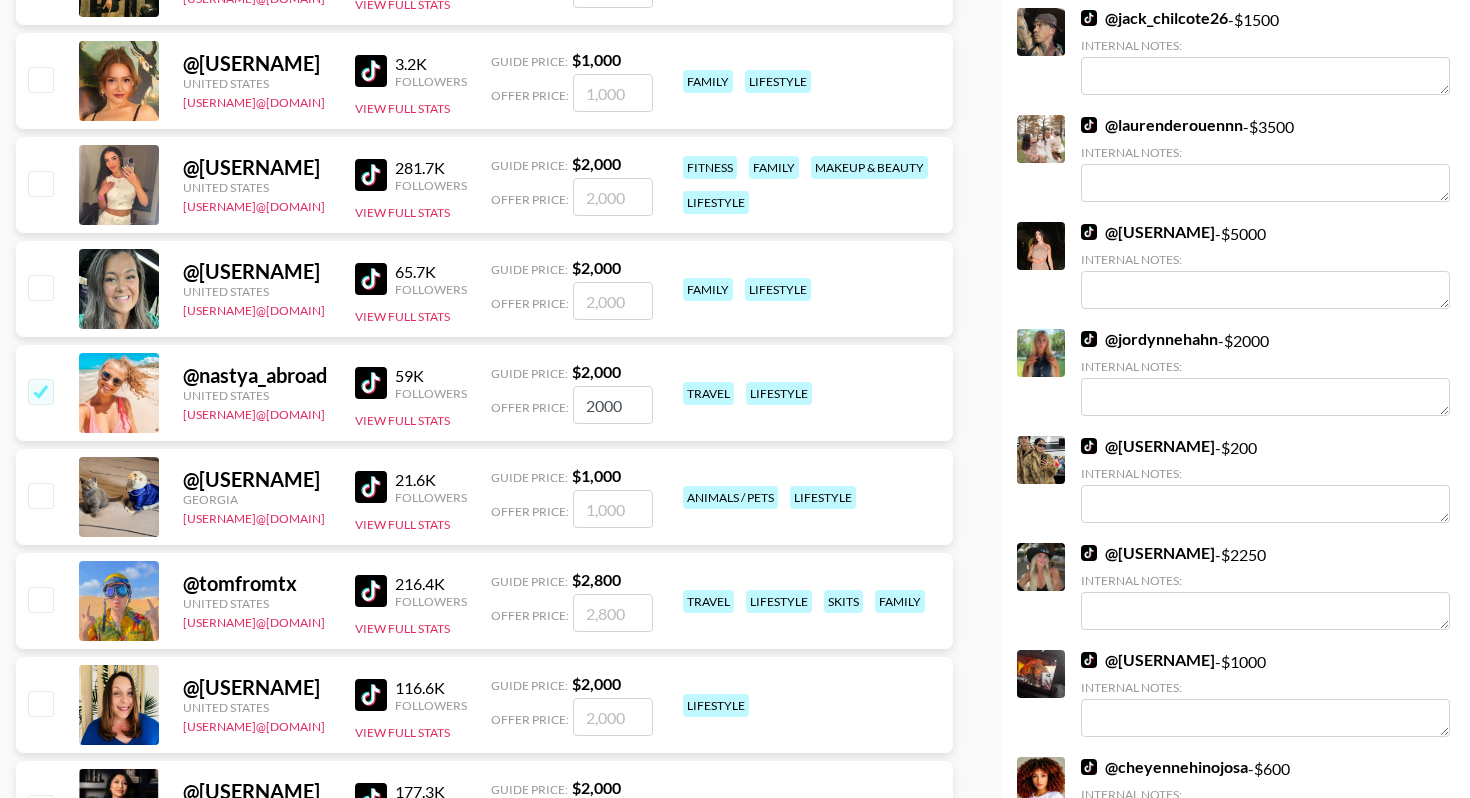 scroll, scrollTop: 3267, scrollLeft: 0, axis: vertical 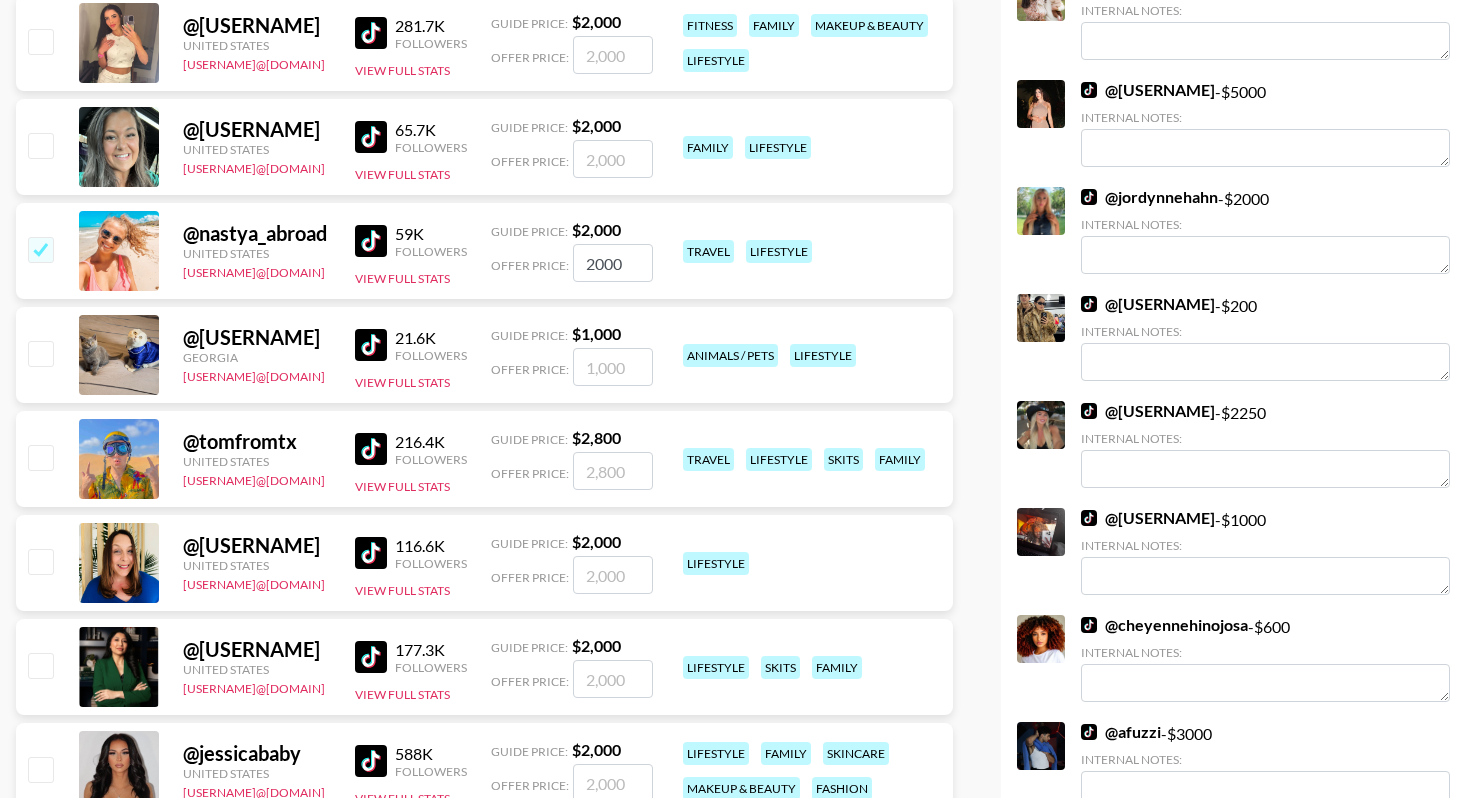 click at bounding box center [40, 457] 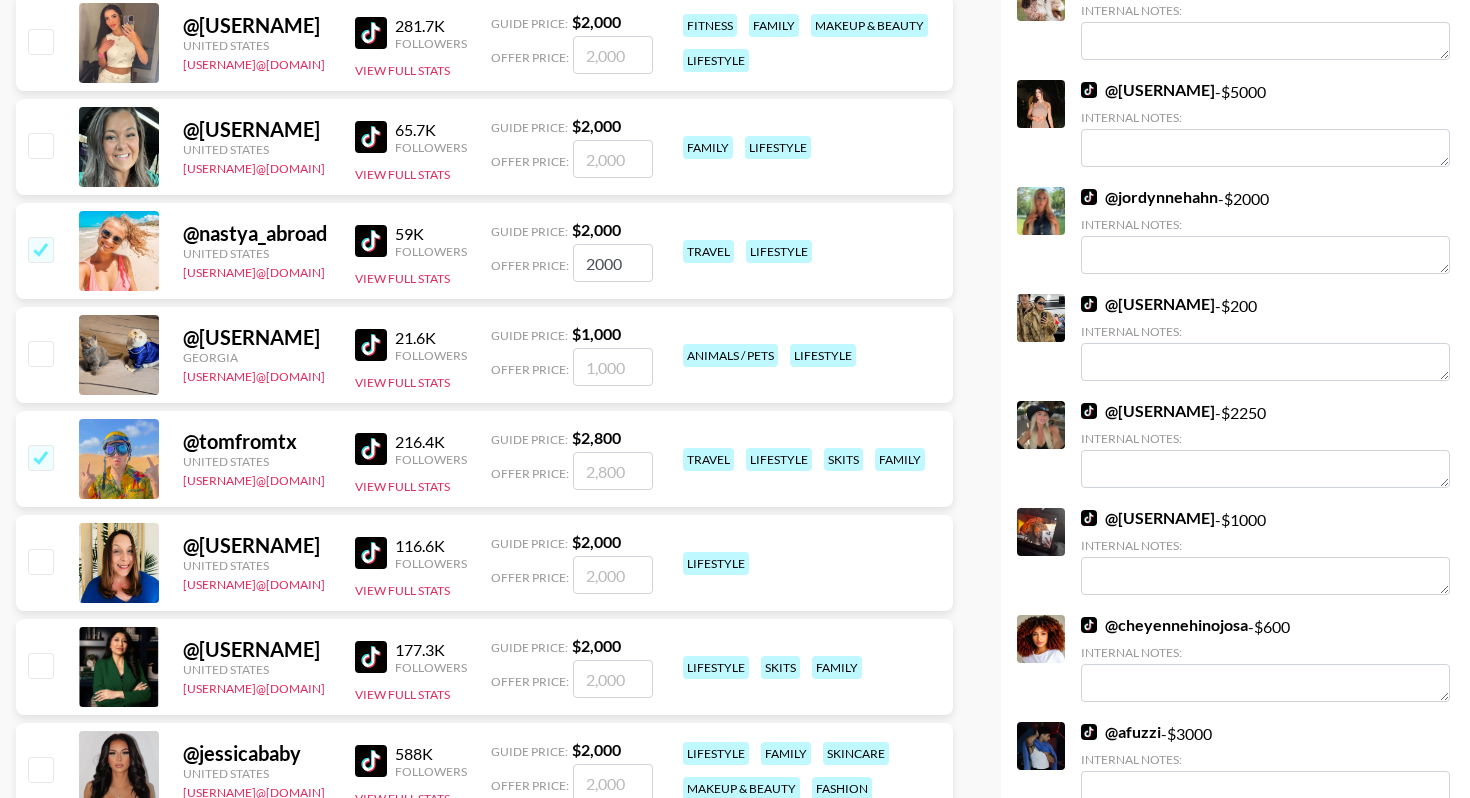 checkbox on "true" 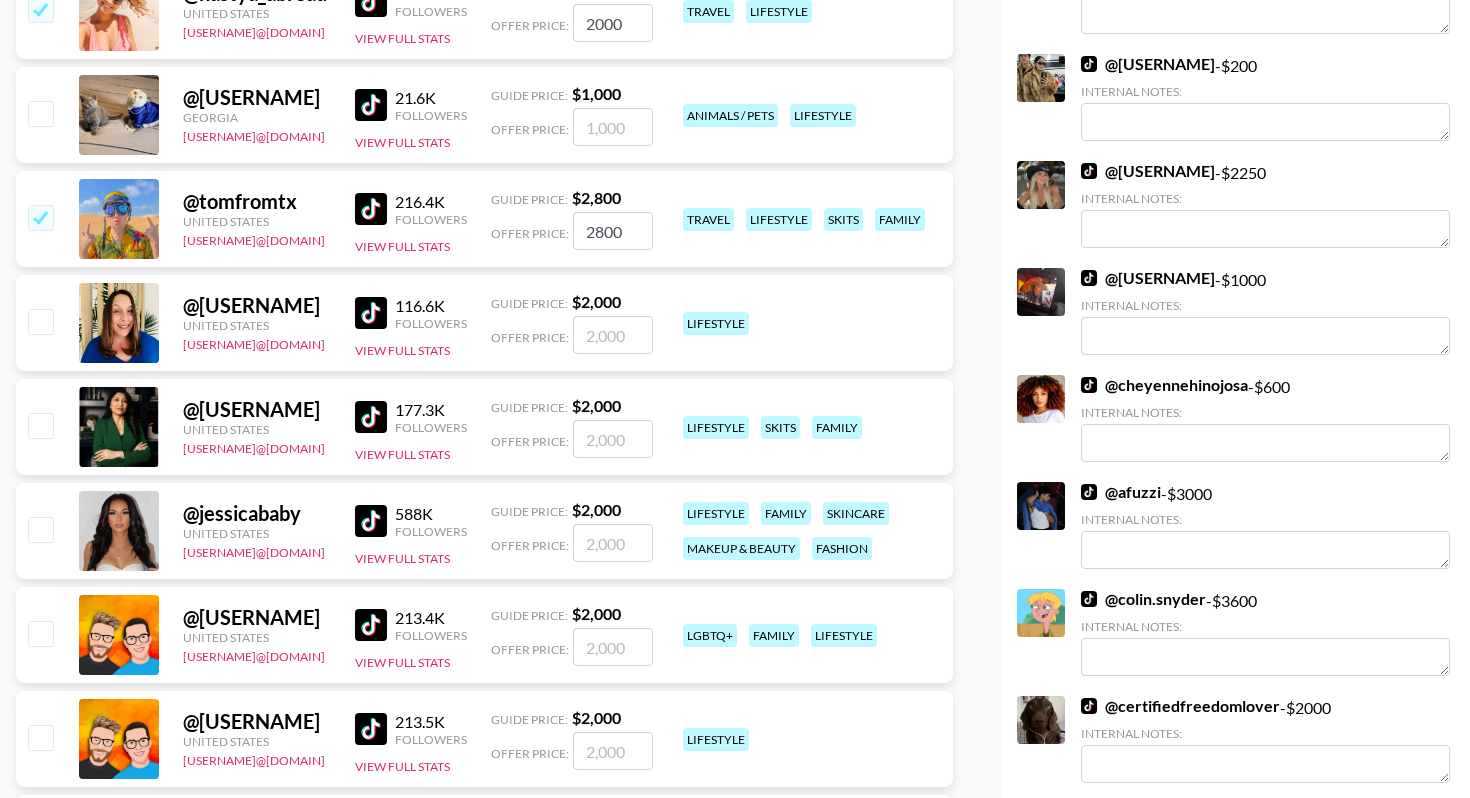 click at bounding box center (40, 529) 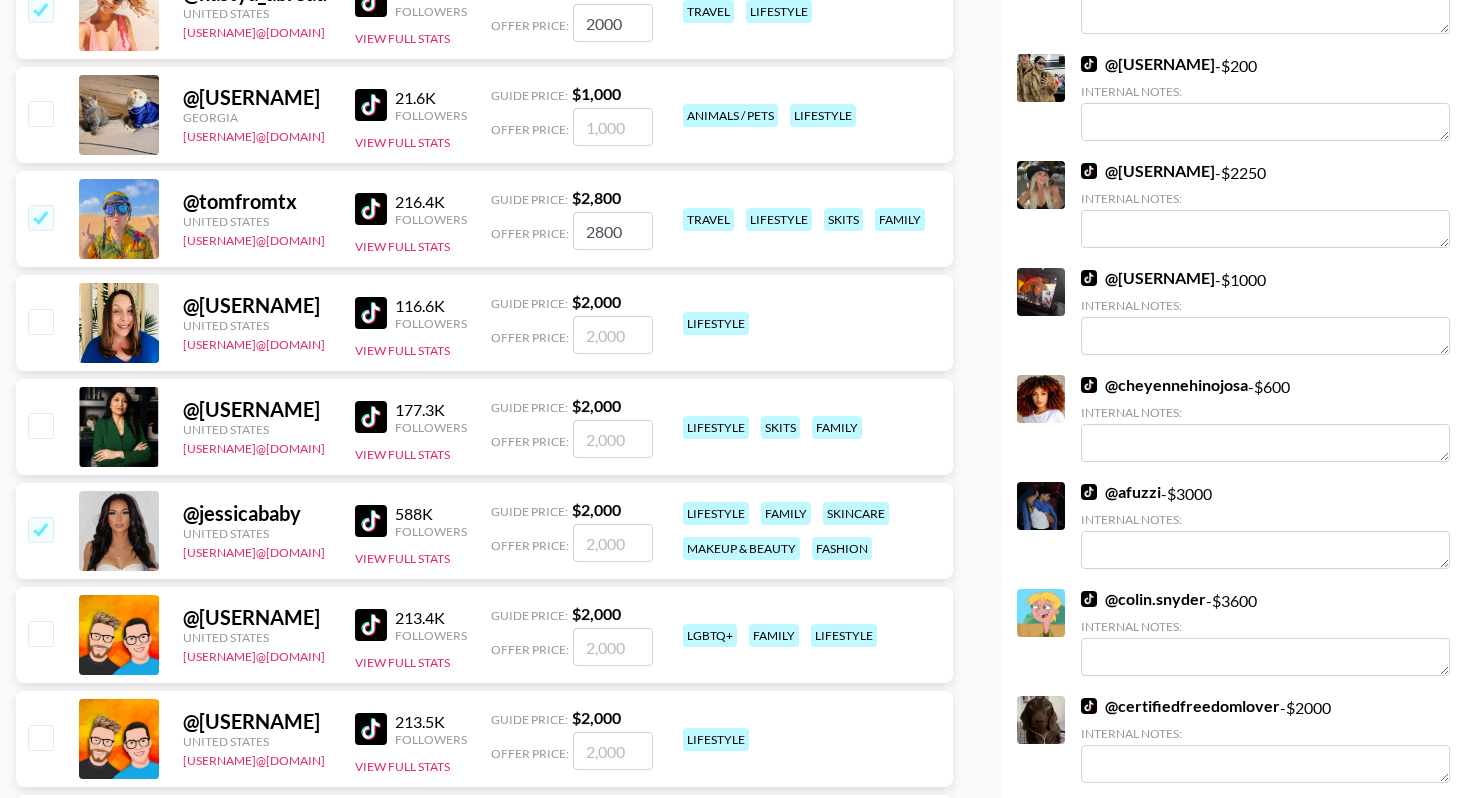checkbox on "true" 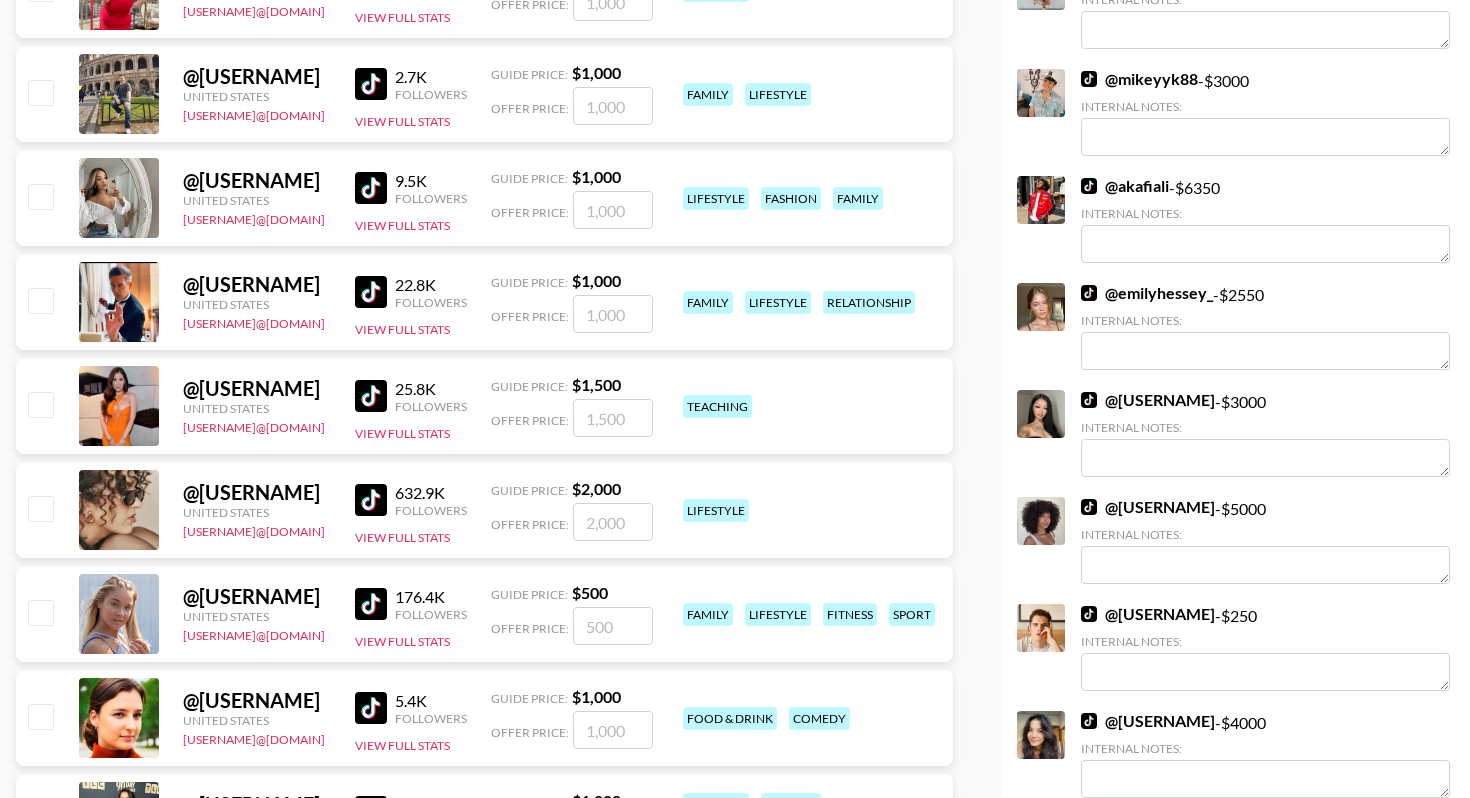 scroll, scrollTop: 4972, scrollLeft: 0, axis: vertical 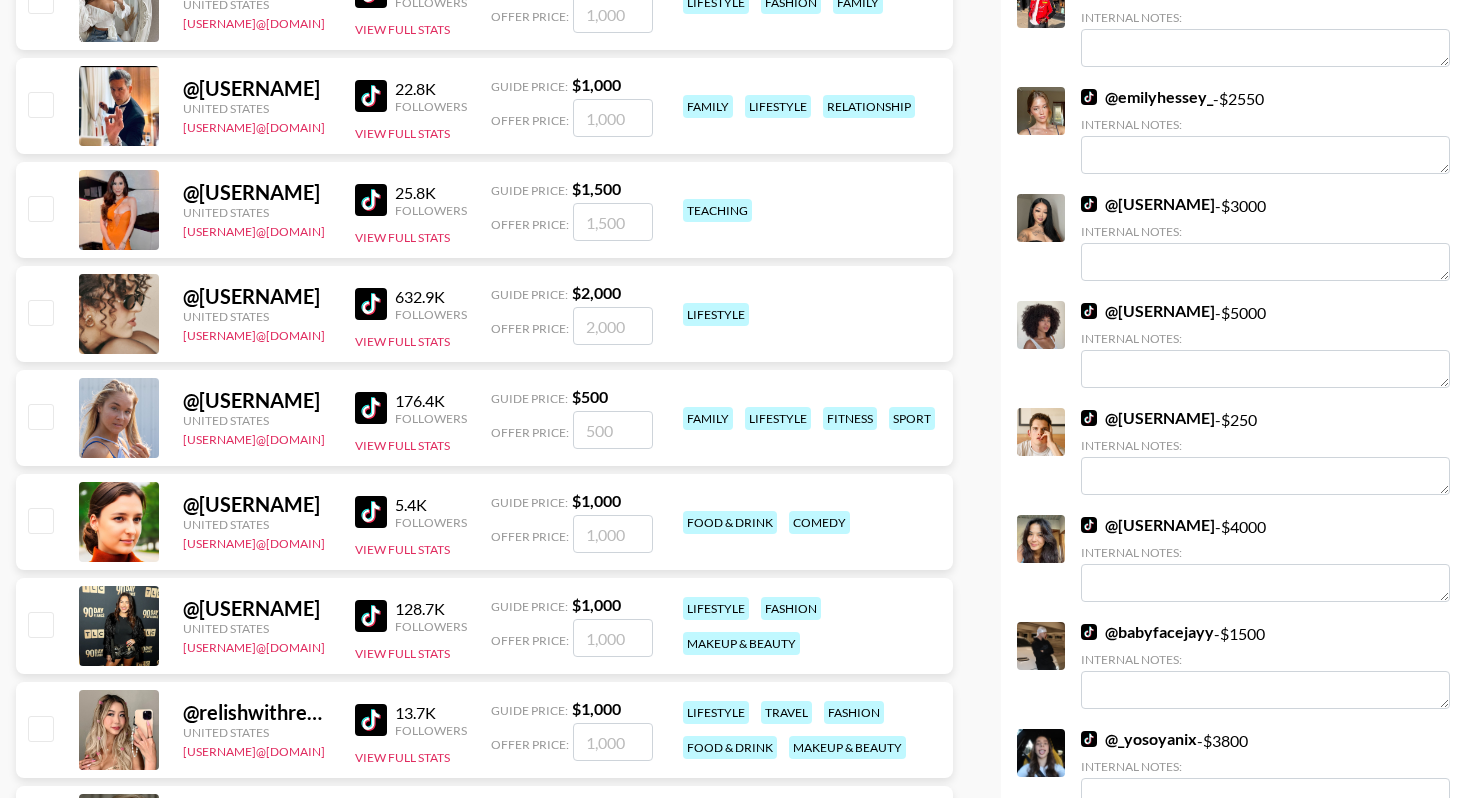 click at bounding box center [40, 416] 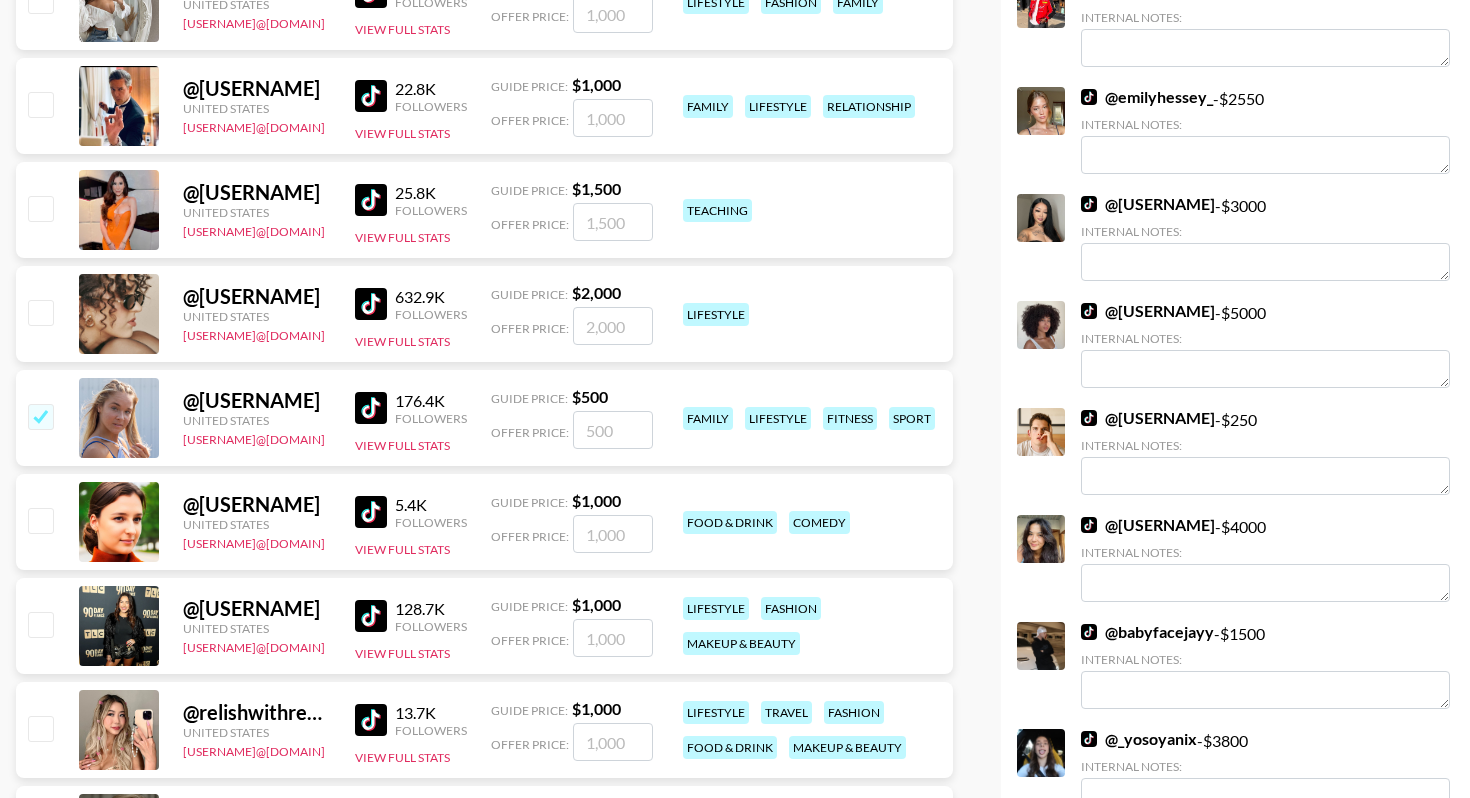 checkbox on "true" 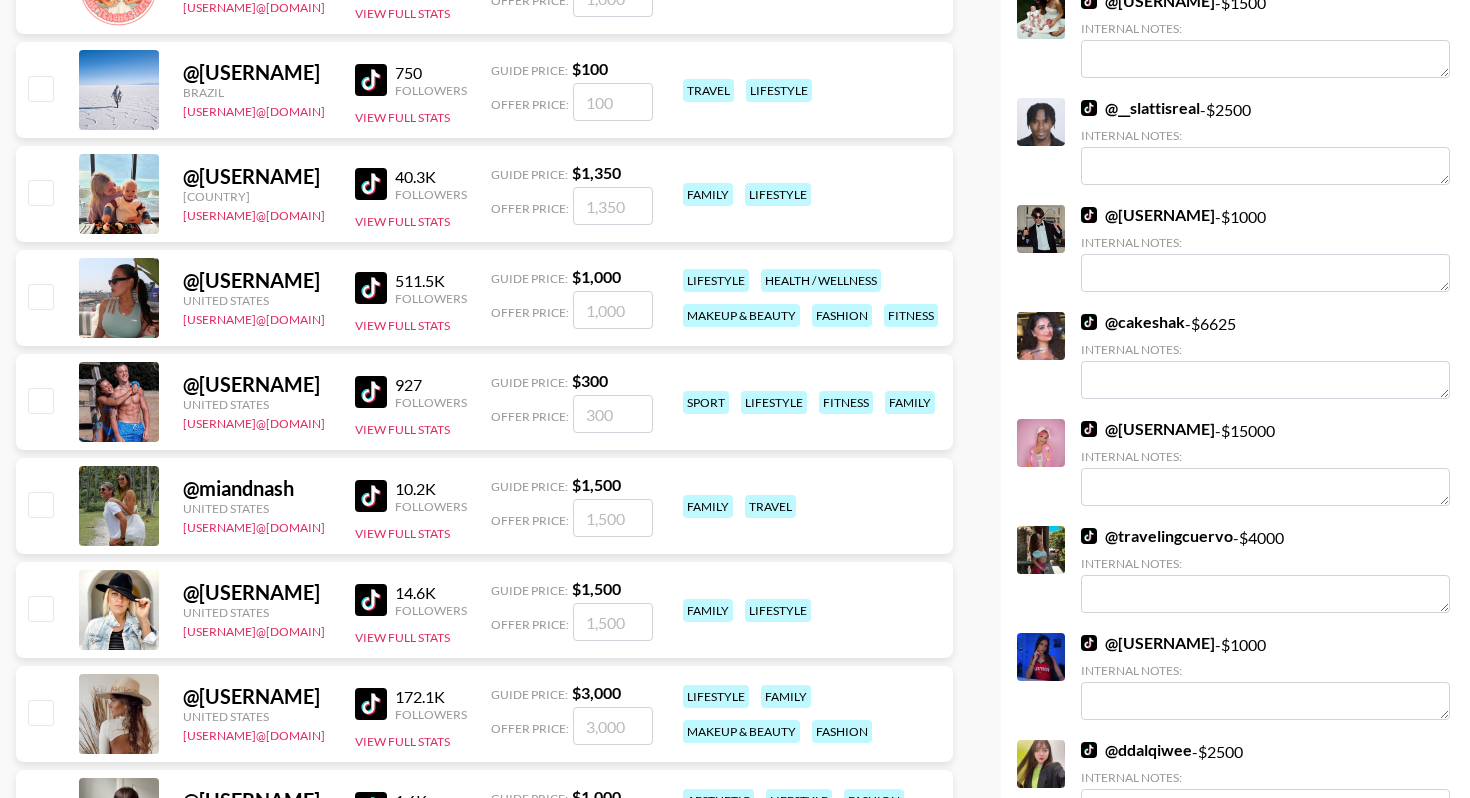 scroll, scrollTop: 6000, scrollLeft: 0, axis: vertical 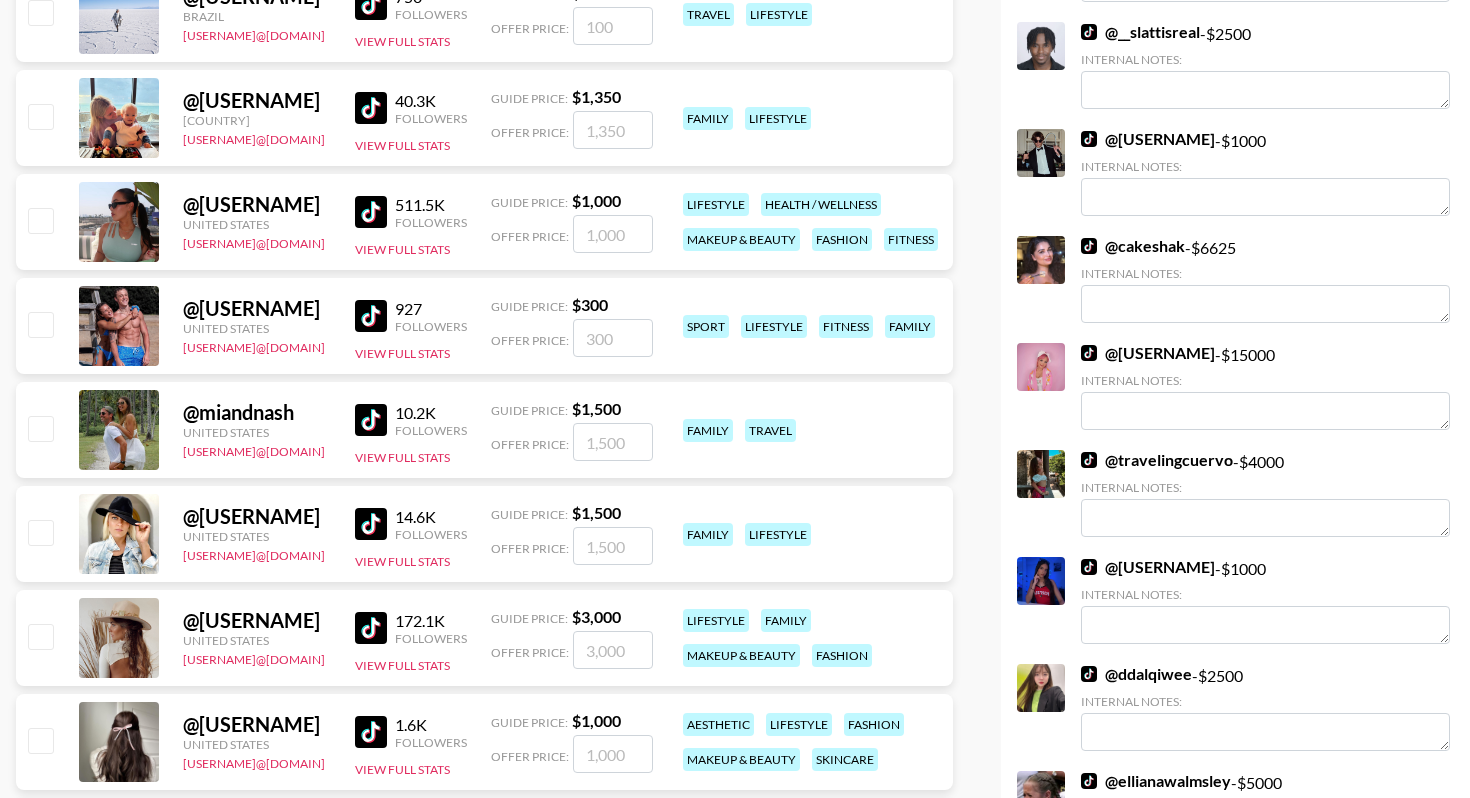 click at bounding box center (40, 428) 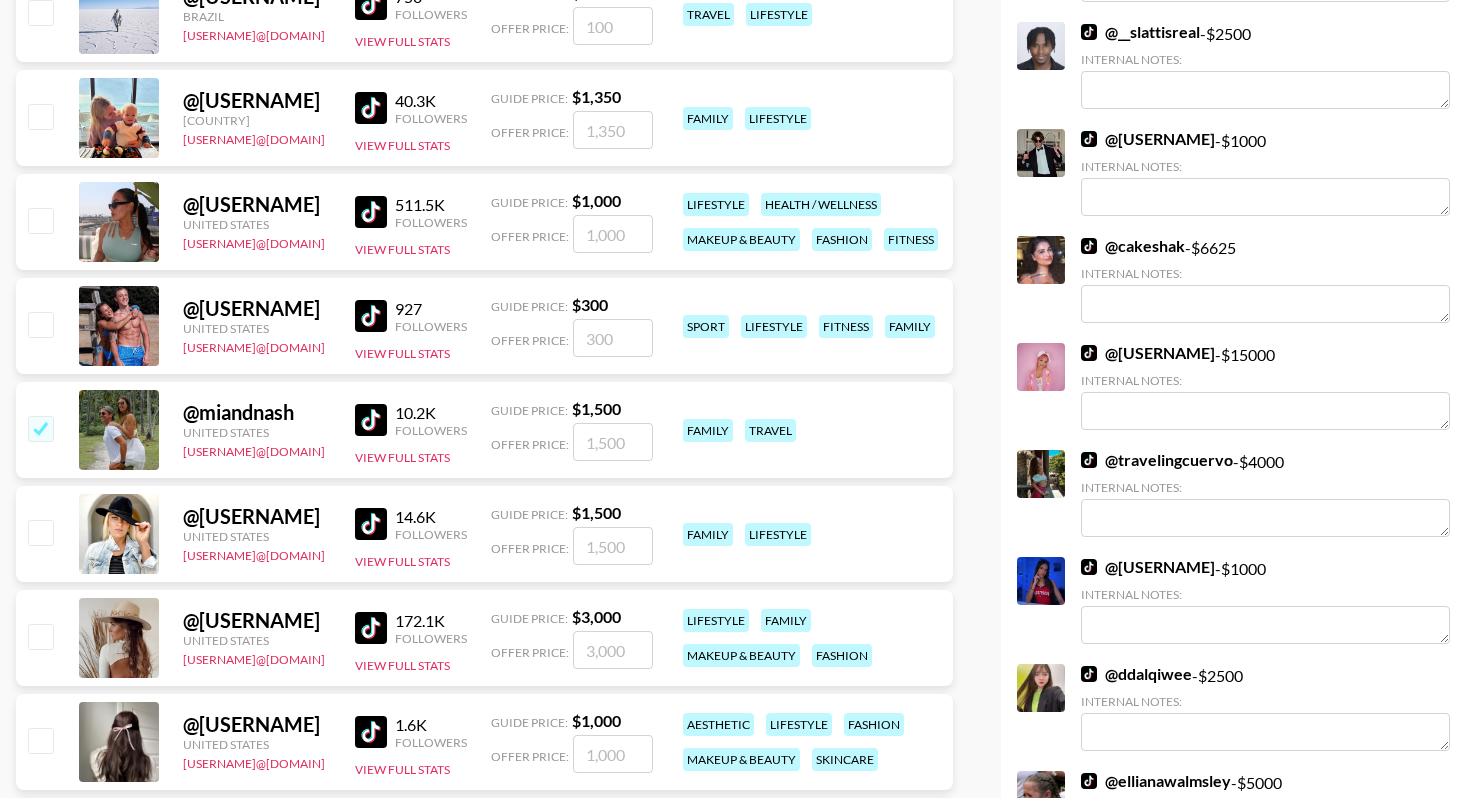 checkbox on "true" 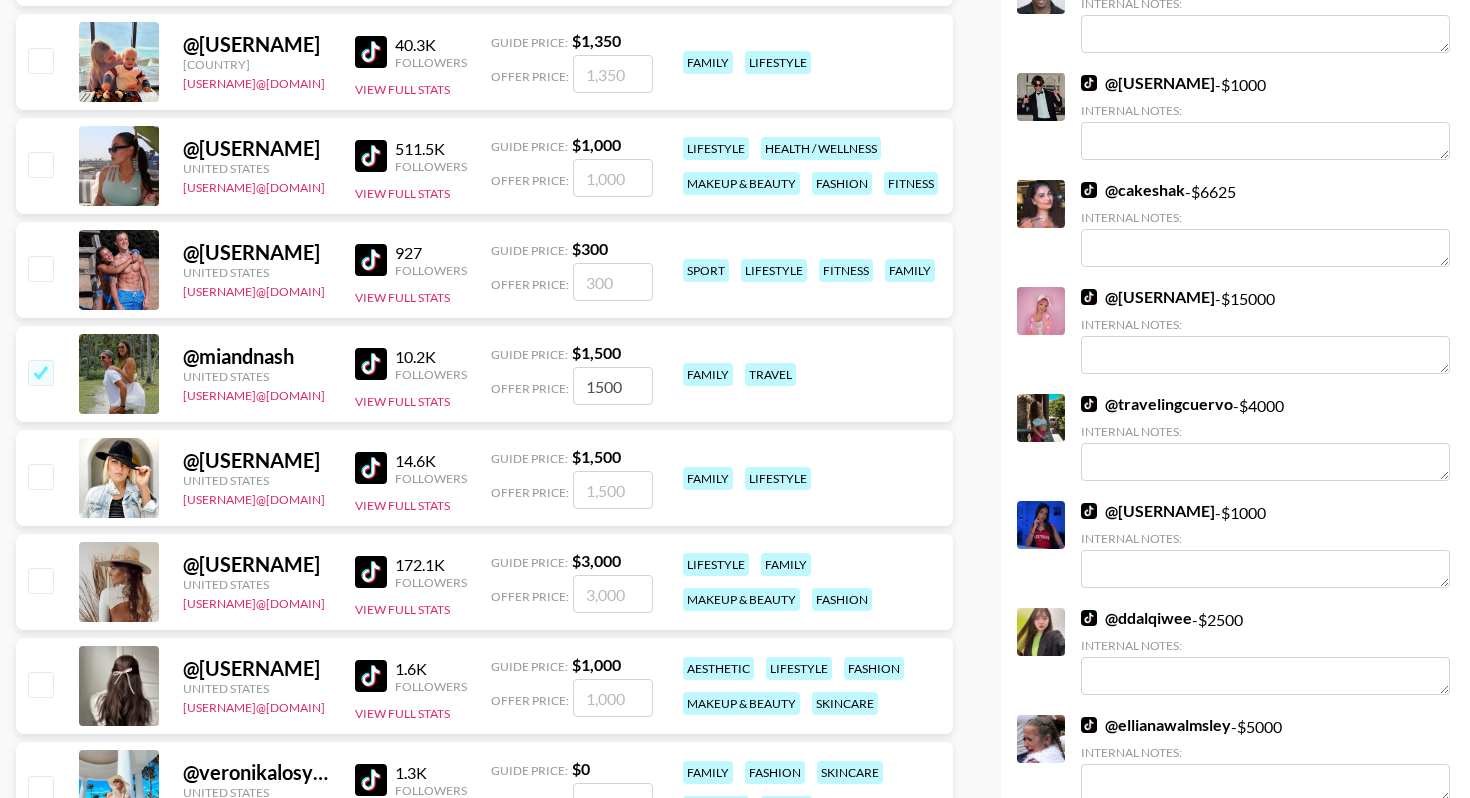 scroll, scrollTop: 6185, scrollLeft: 0, axis: vertical 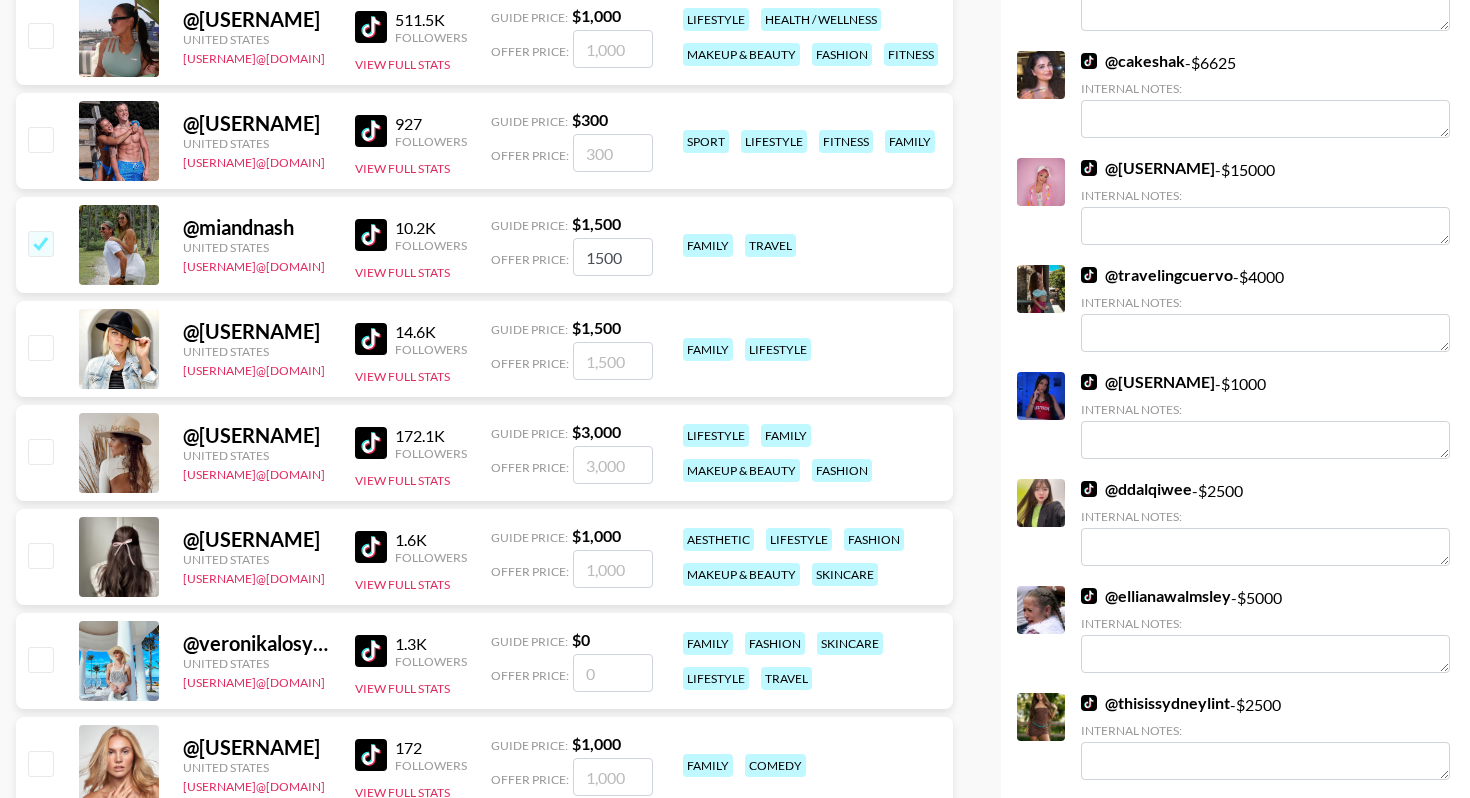 click at bounding box center (40, 347) 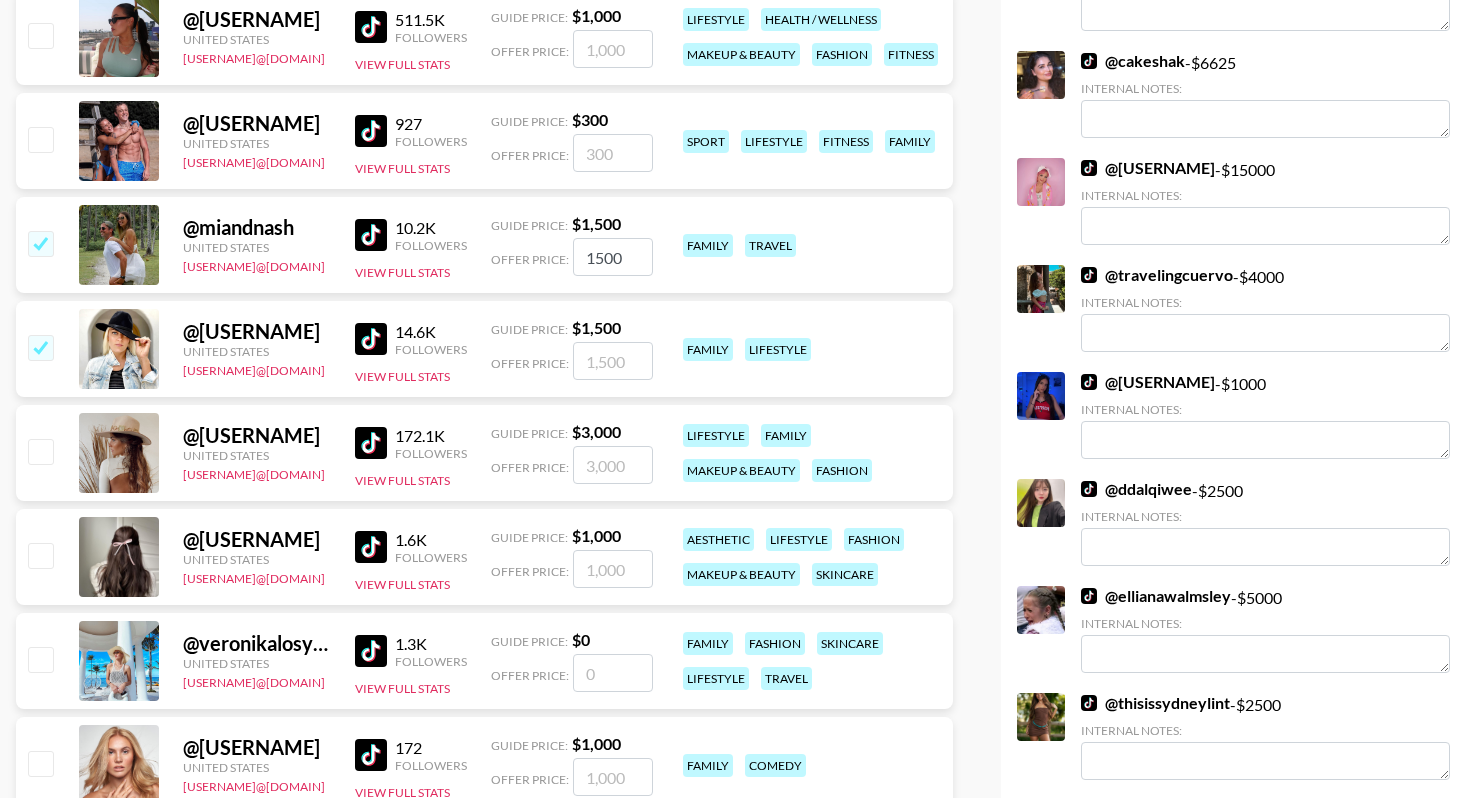checkbox on "true" 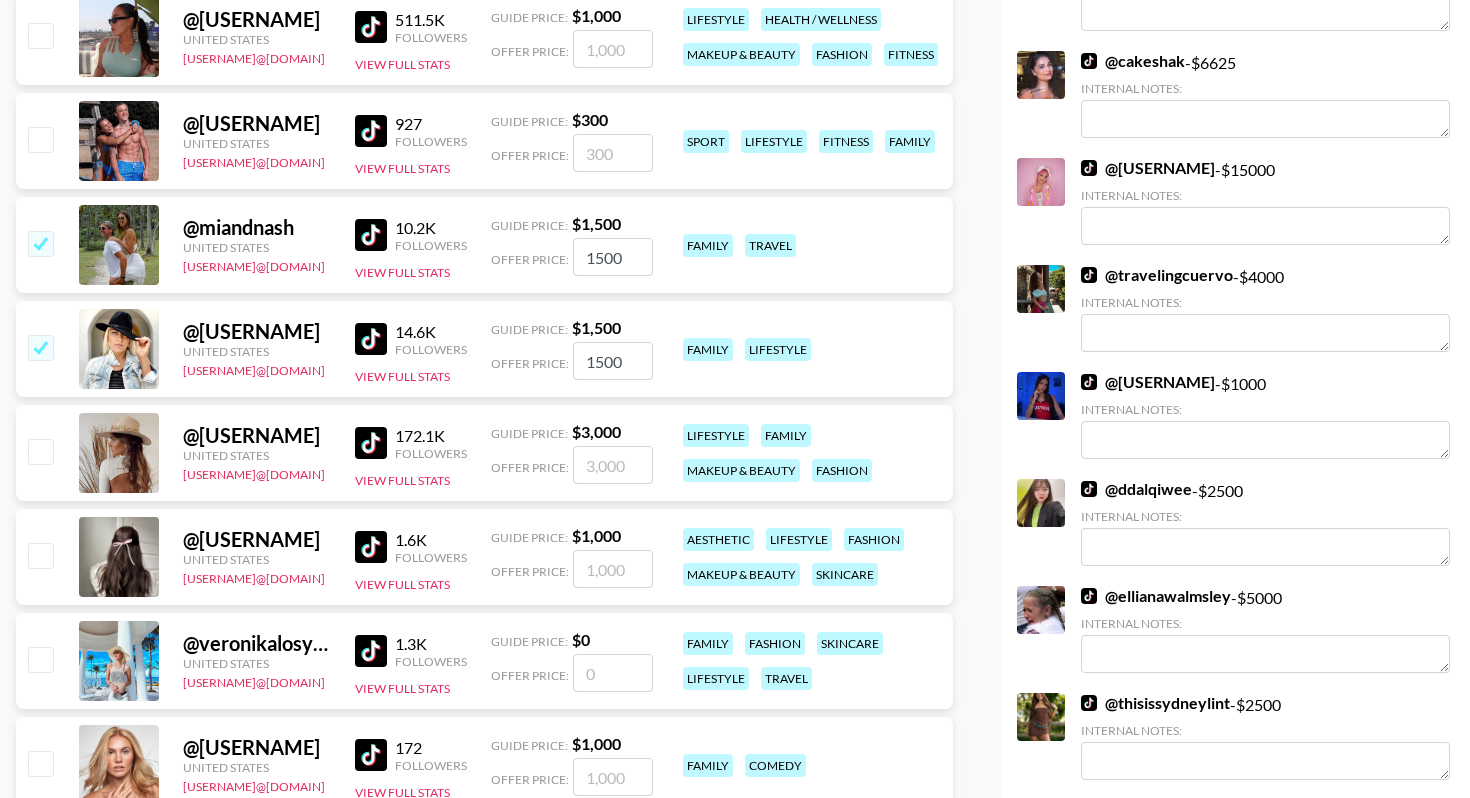 click at bounding box center (40, 555) 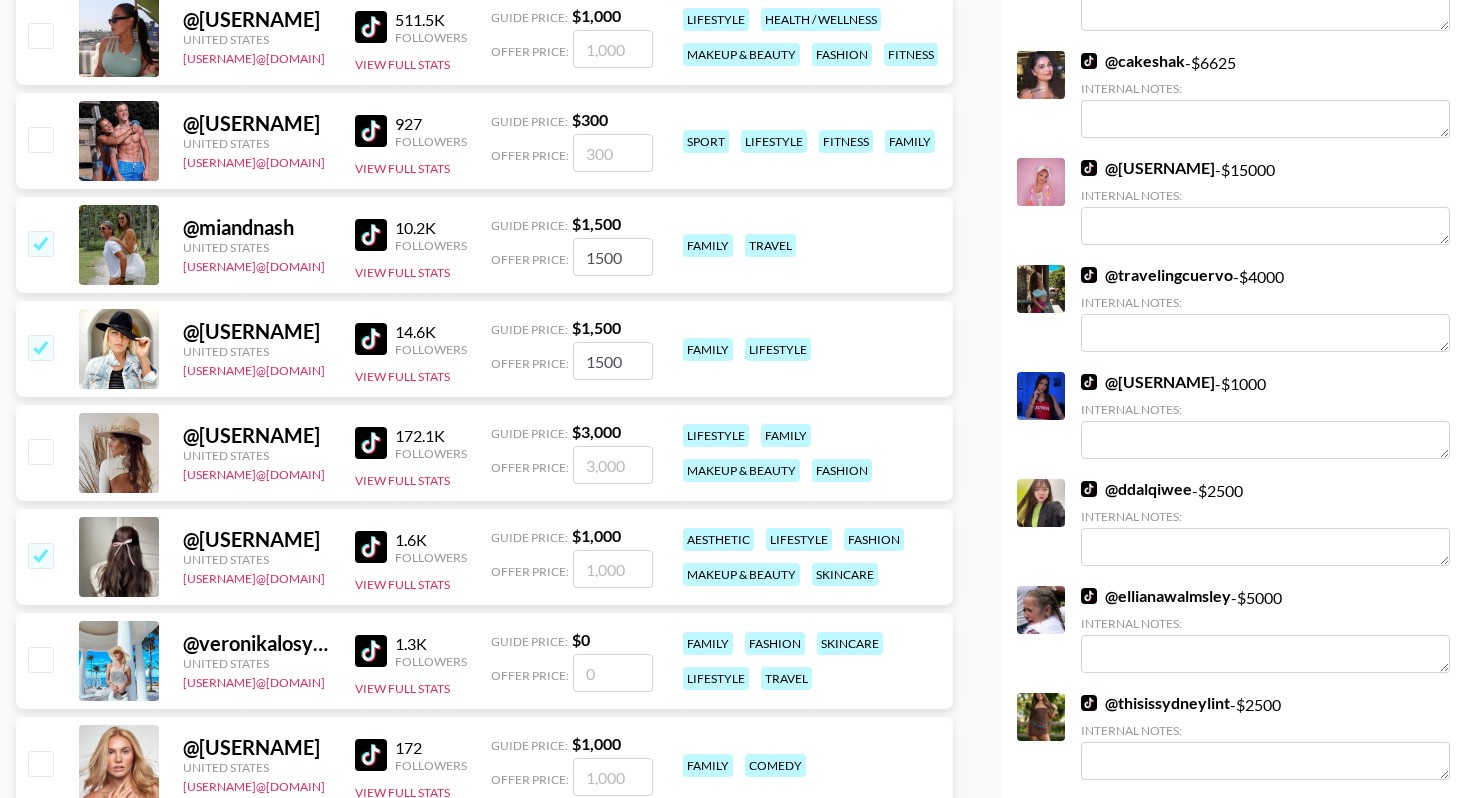 checkbox on "true" 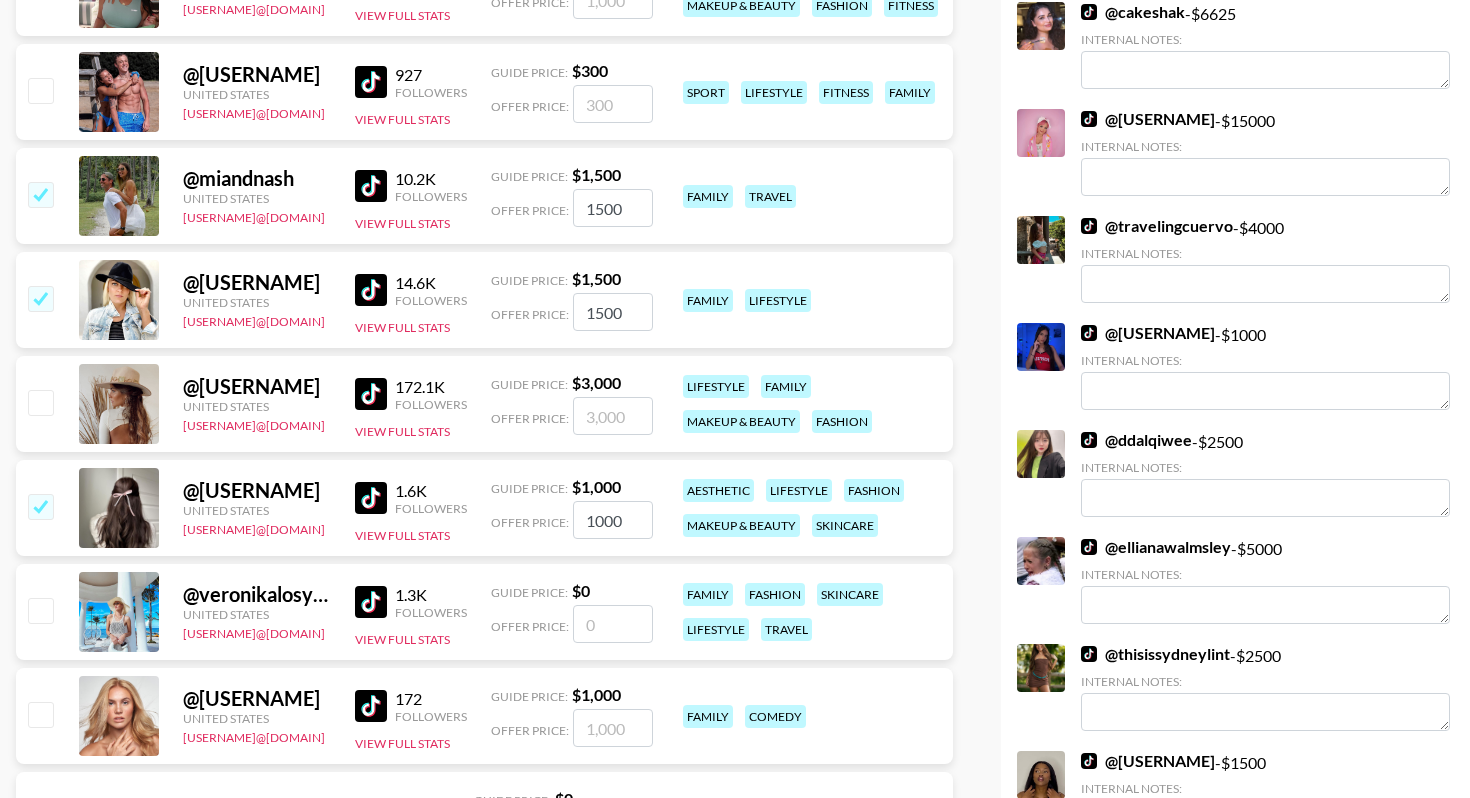 scroll, scrollTop: 6350, scrollLeft: 0, axis: vertical 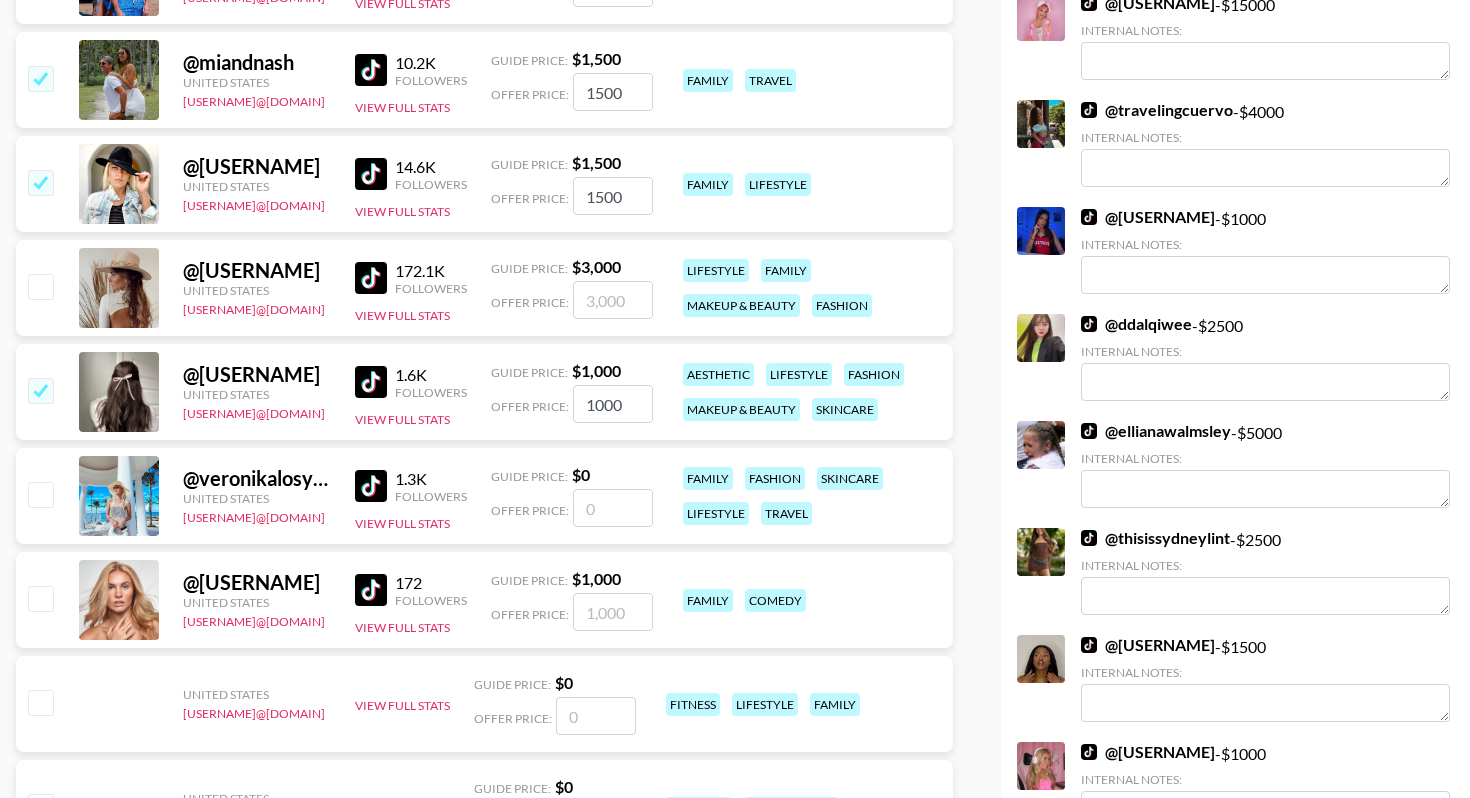 click at bounding box center [40, 390] 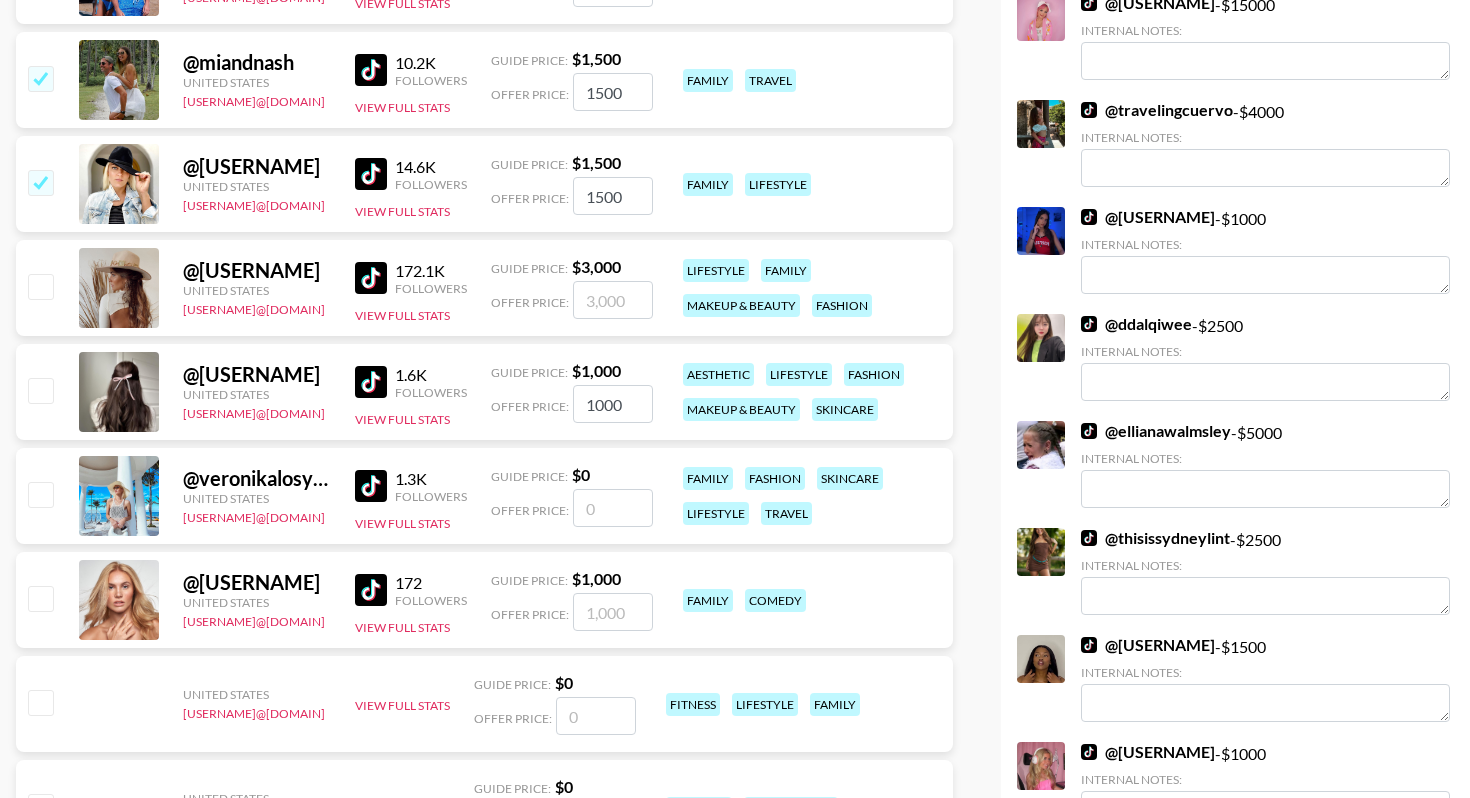 checkbox on "false" 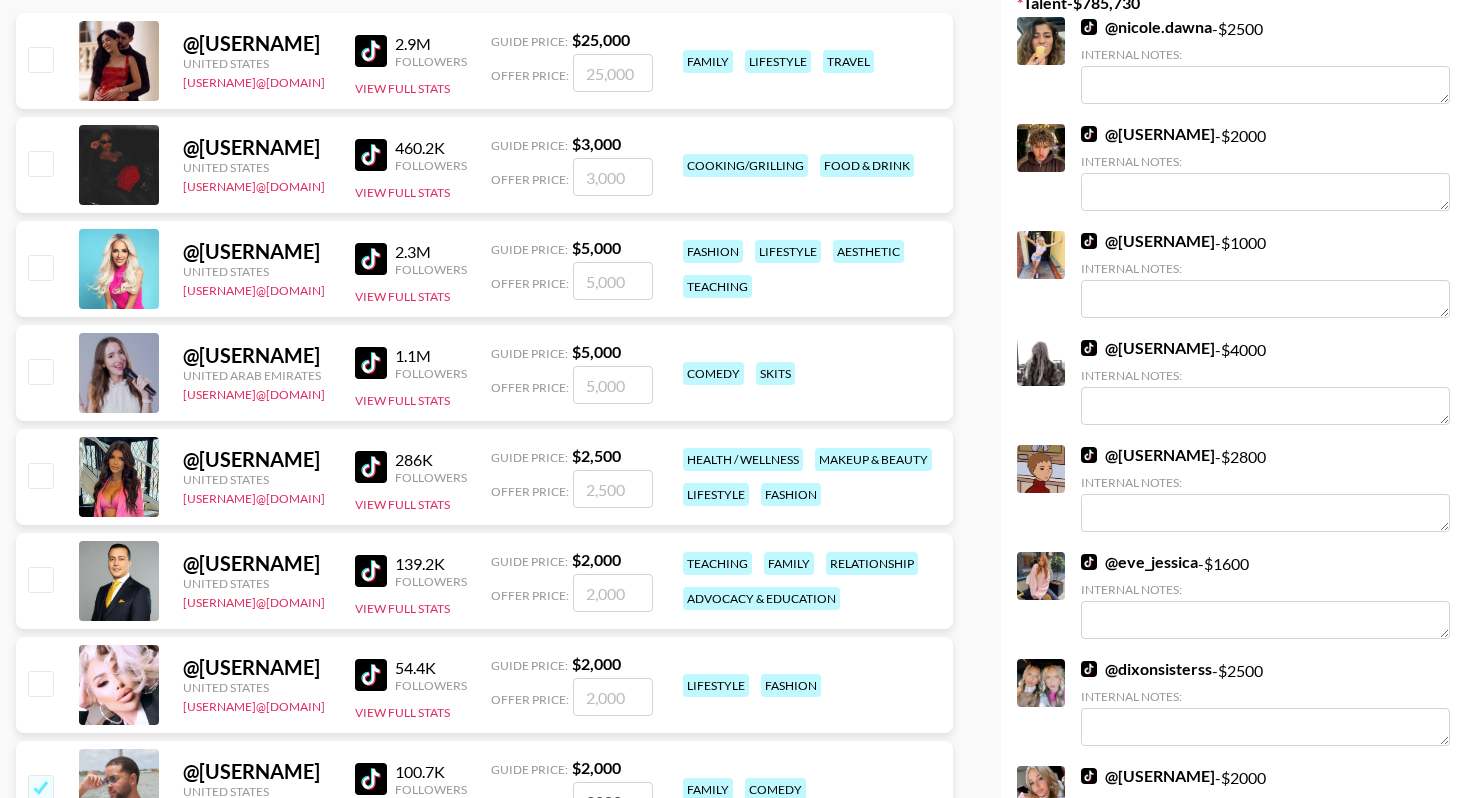 scroll, scrollTop: 0, scrollLeft: 0, axis: both 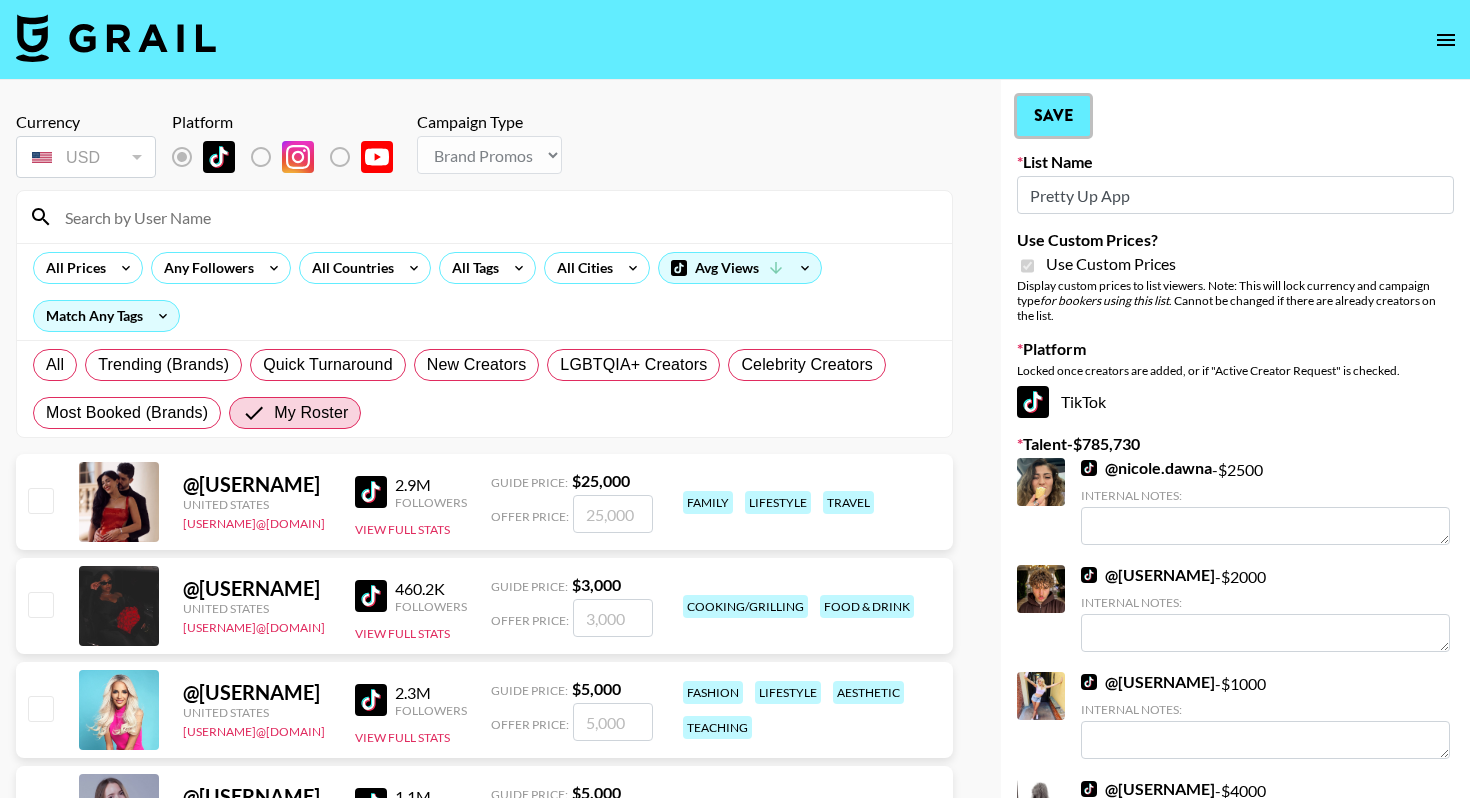 drag, startPoint x: 1061, startPoint y: 119, endPoint x: 721, endPoint y: 148, distance: 341.23453 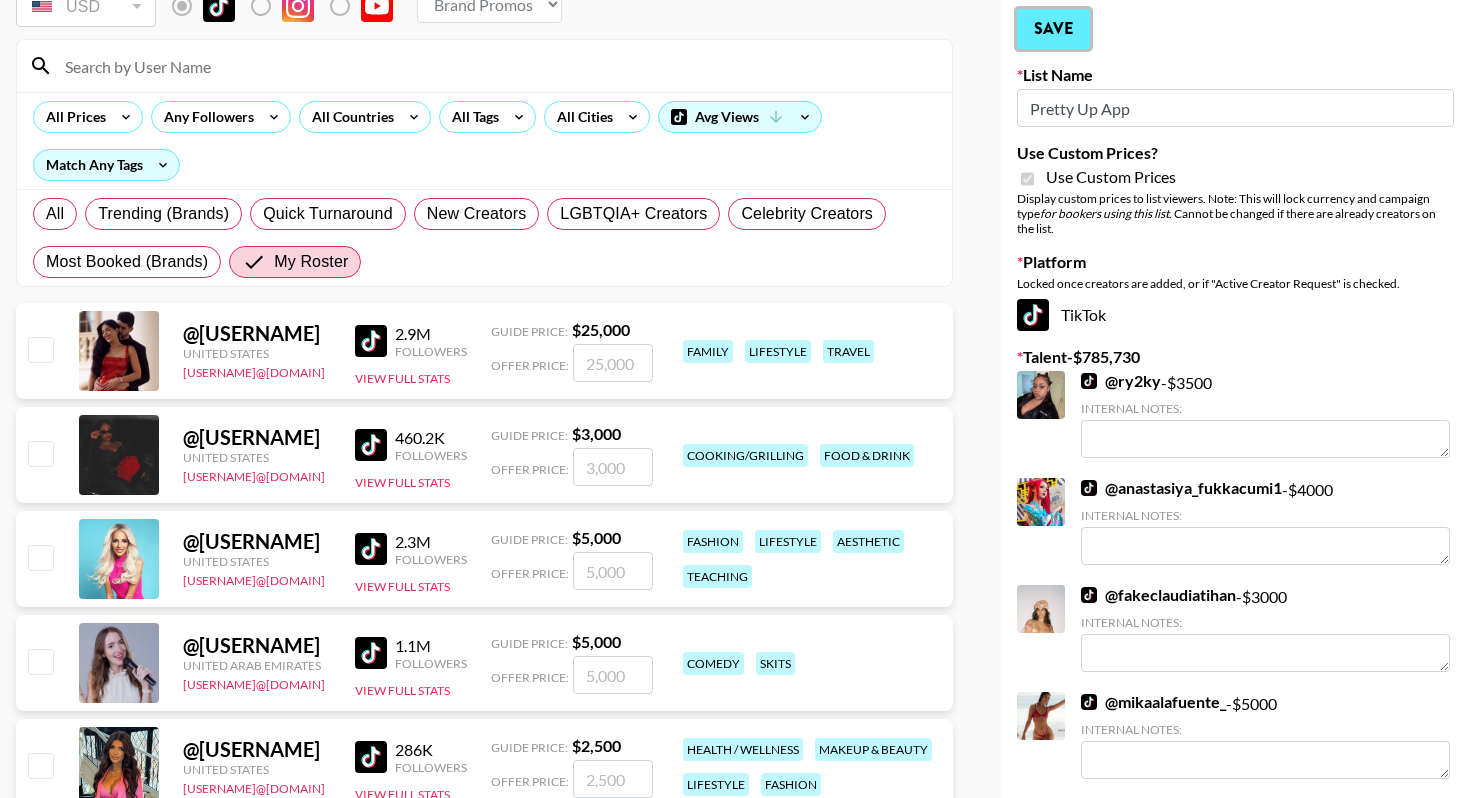 scroll, scrollTop: 0, scrollLeft: 0, axis: both 